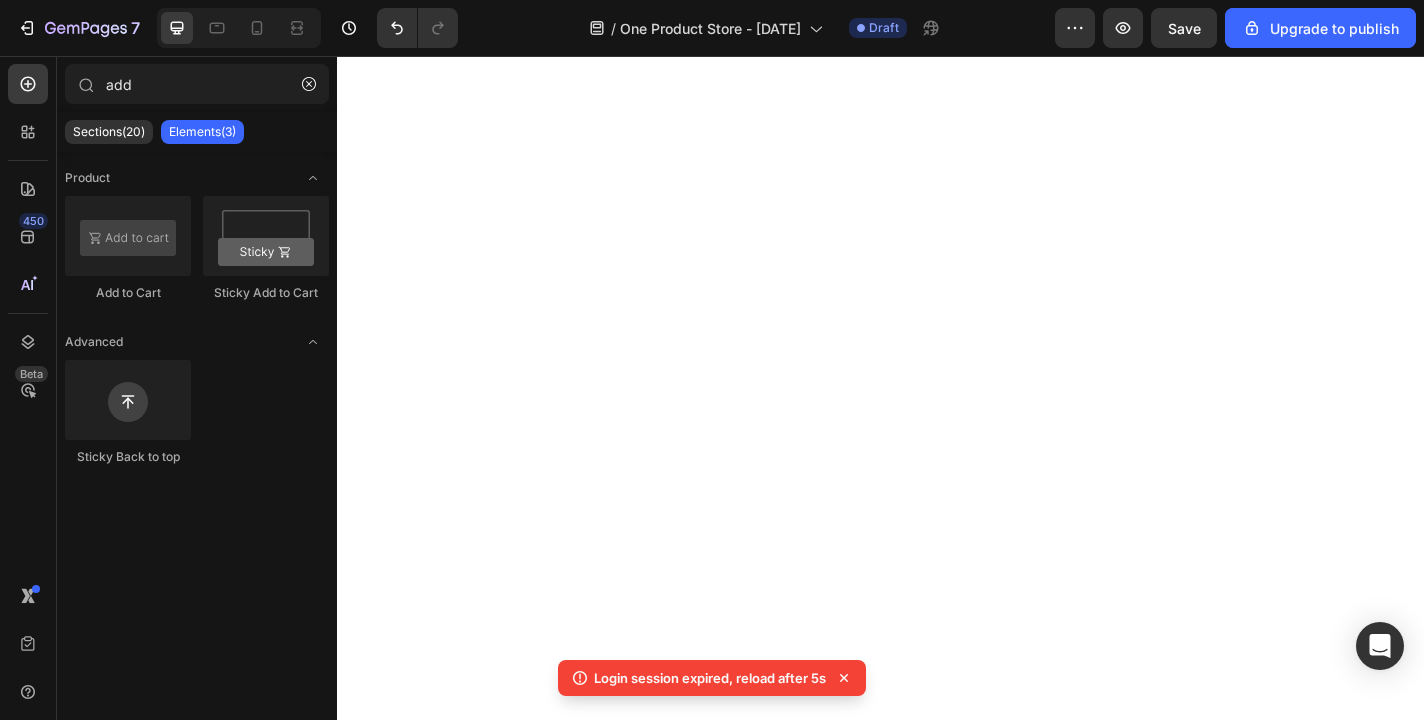 scroll, scrollTop: 0, scrollLeft: 0, axis: both 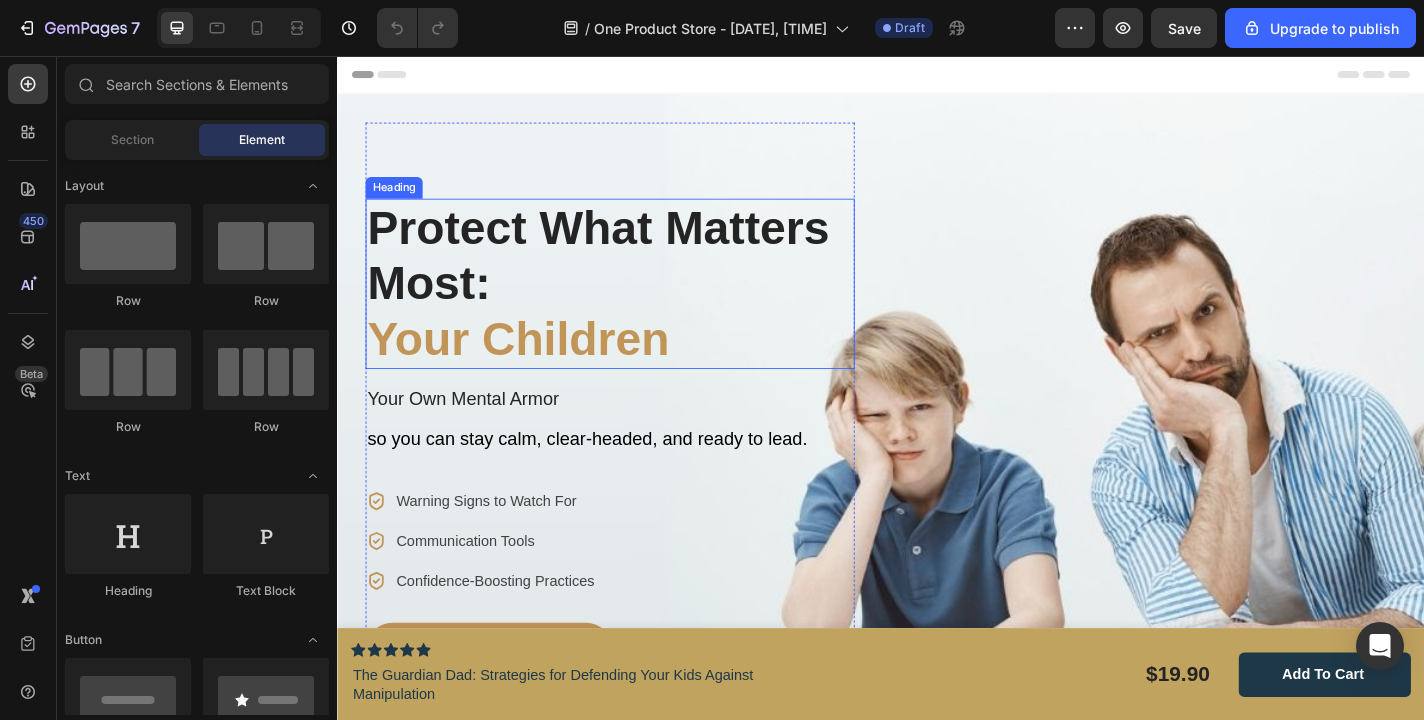 click on "Protect What Matters Most: Your Children" at bounding box center (638, 307) 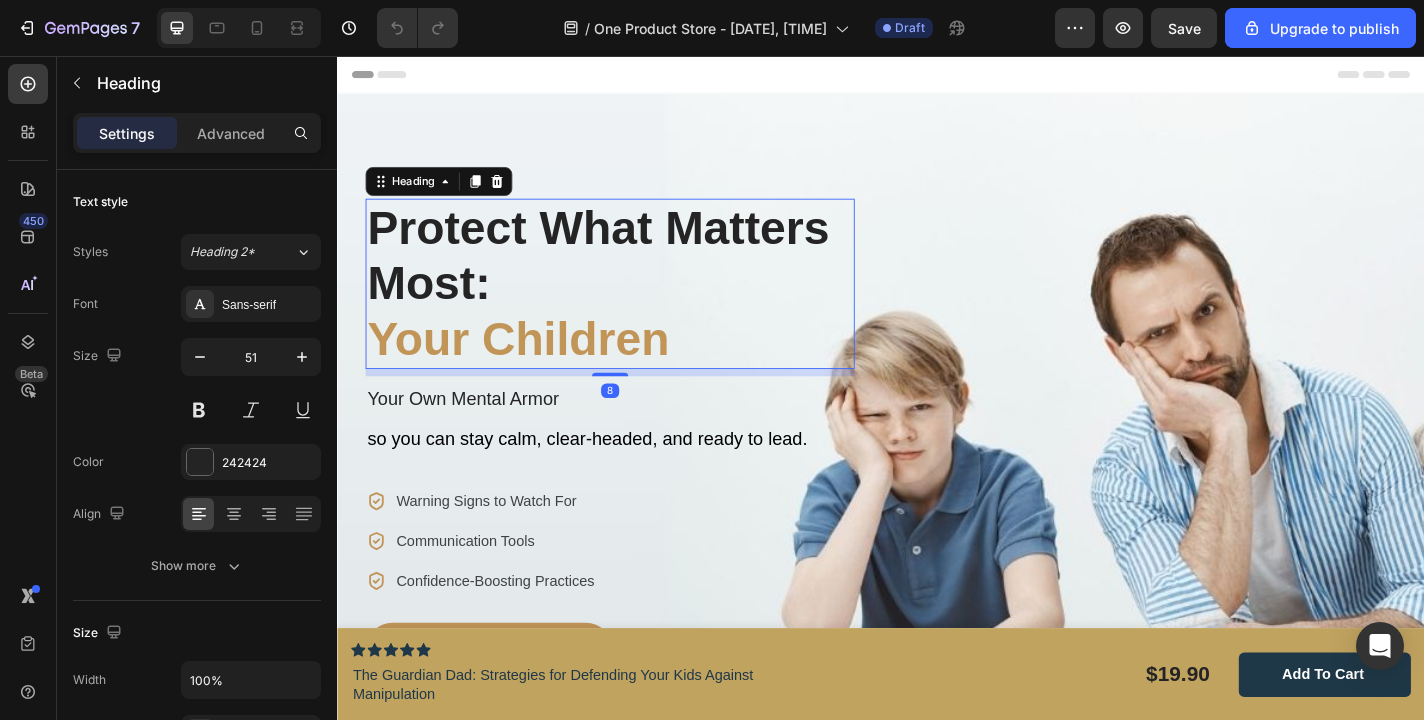 click on "Protect What Matters Most: Your Children" at bounding box center [638, 307] 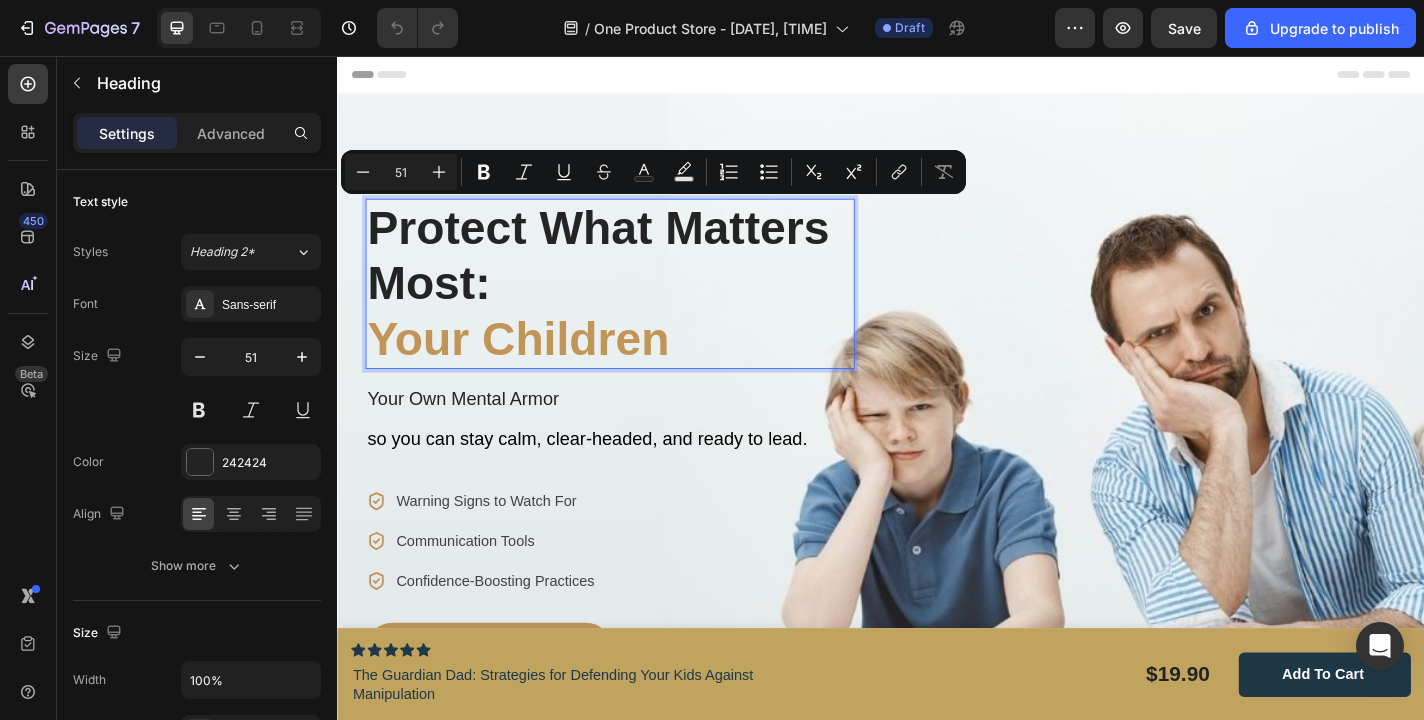 click on "Protect What Matters Most: Your Children" at bounding box center (638, 307) 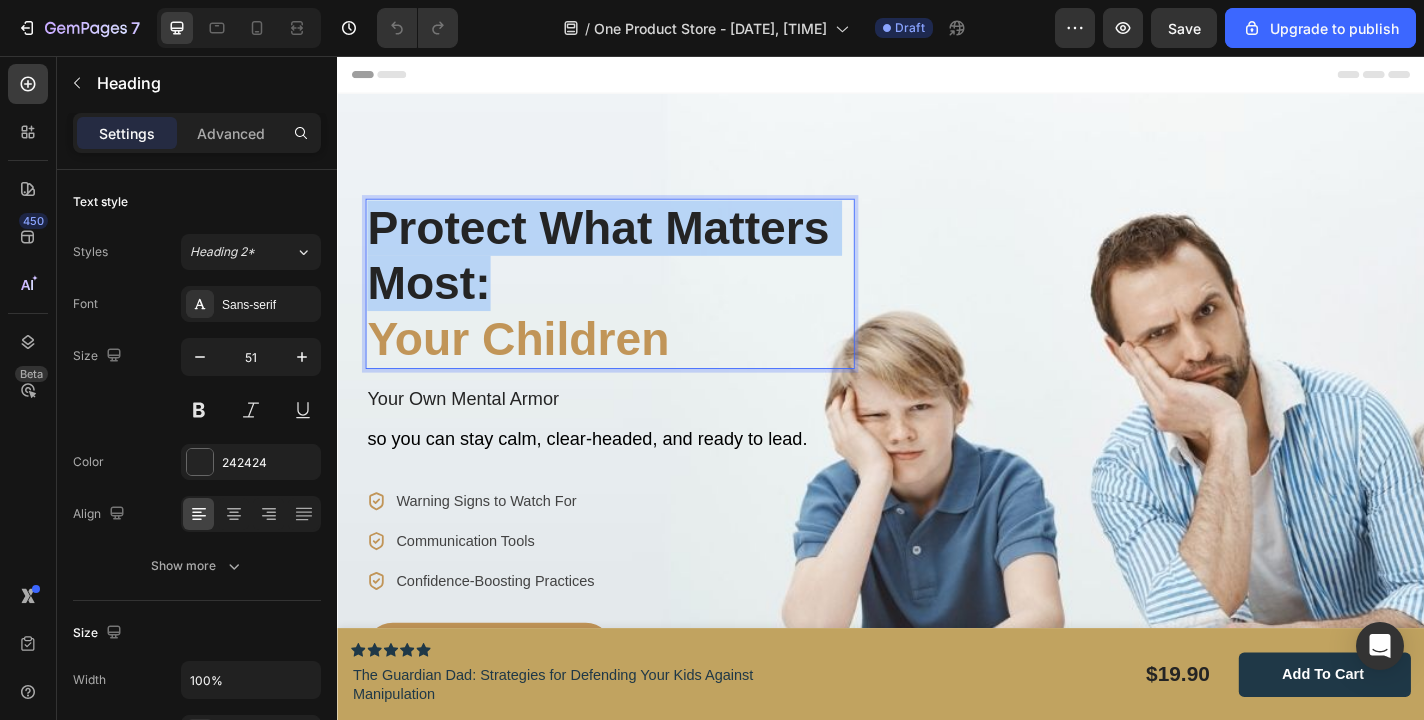 drag, startPoint x: 538, startPoint y: 314, endPoint x: 385, endPoint y: 244, distance: 168.25279 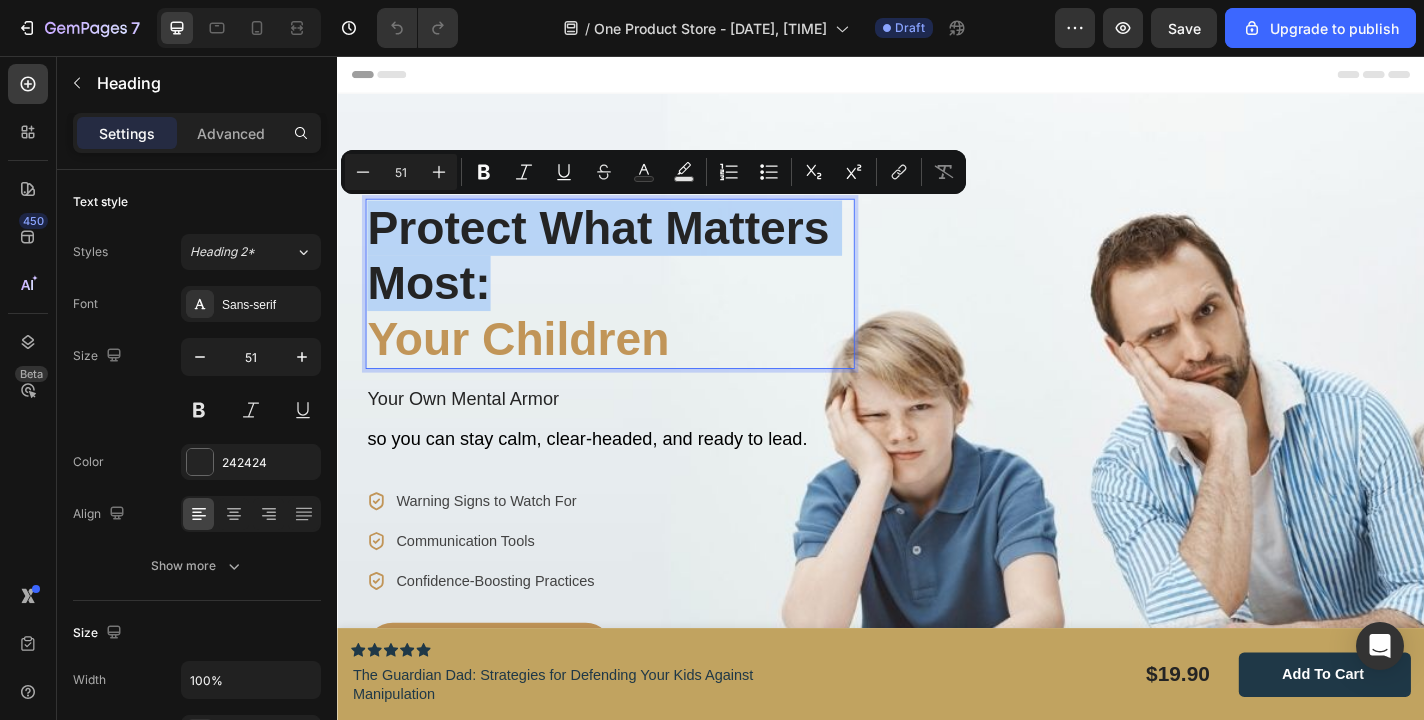 copy on "Protect What Matters Most:" 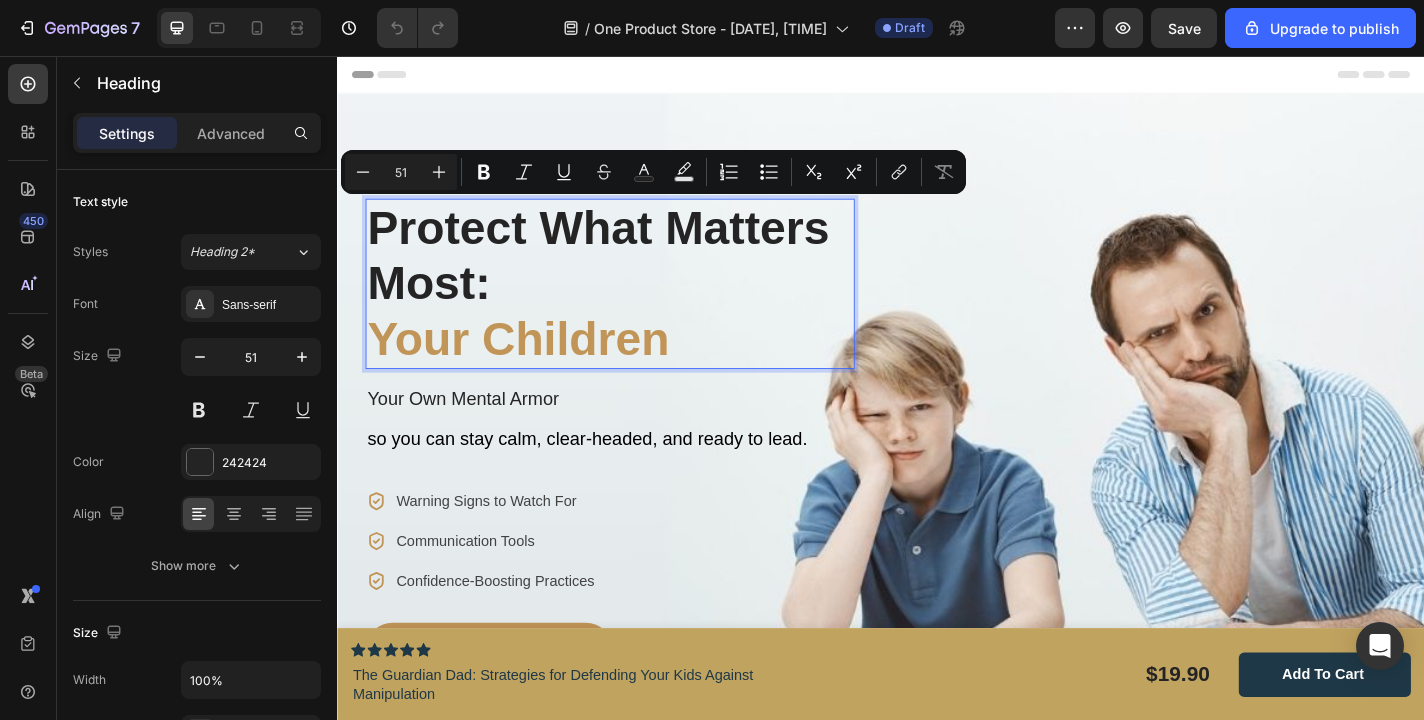 click on "Your Children" at bounding box center [536, 367] 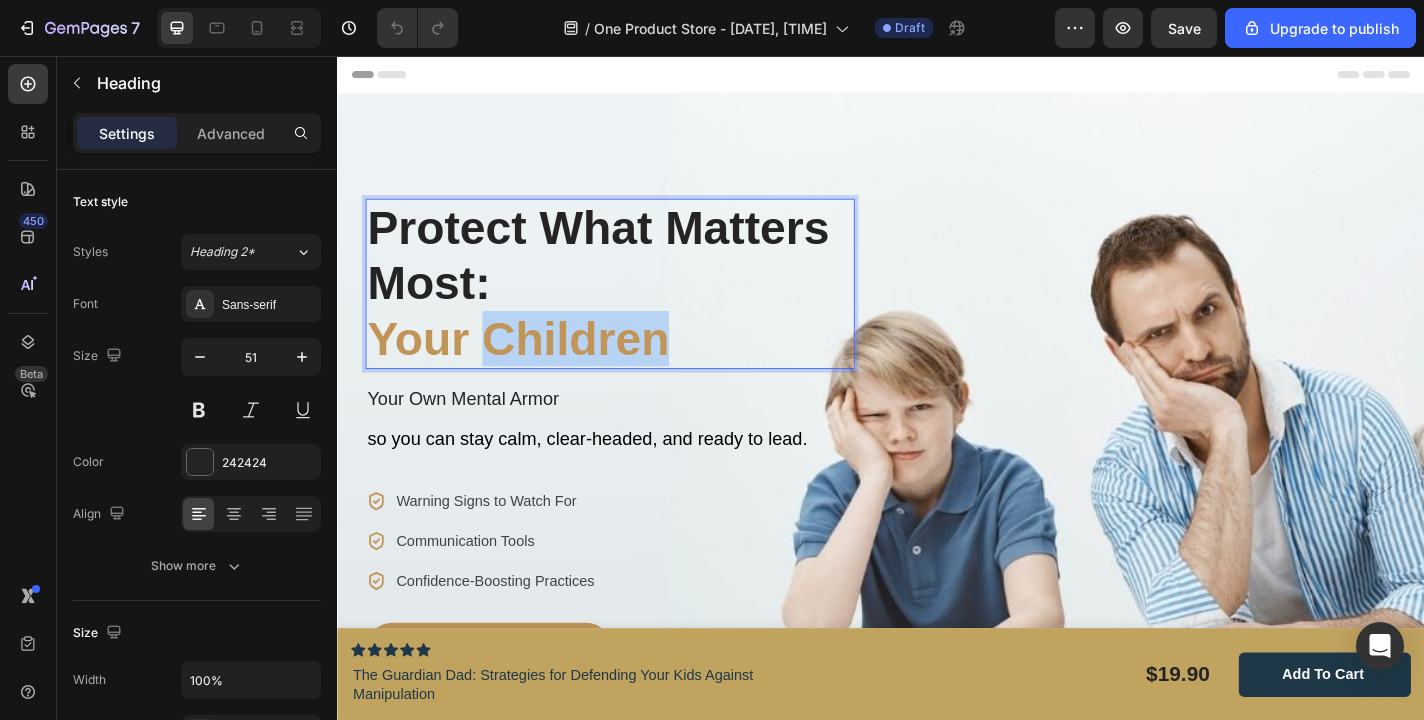 click on "Your Children" at bounding box center [536, 367] 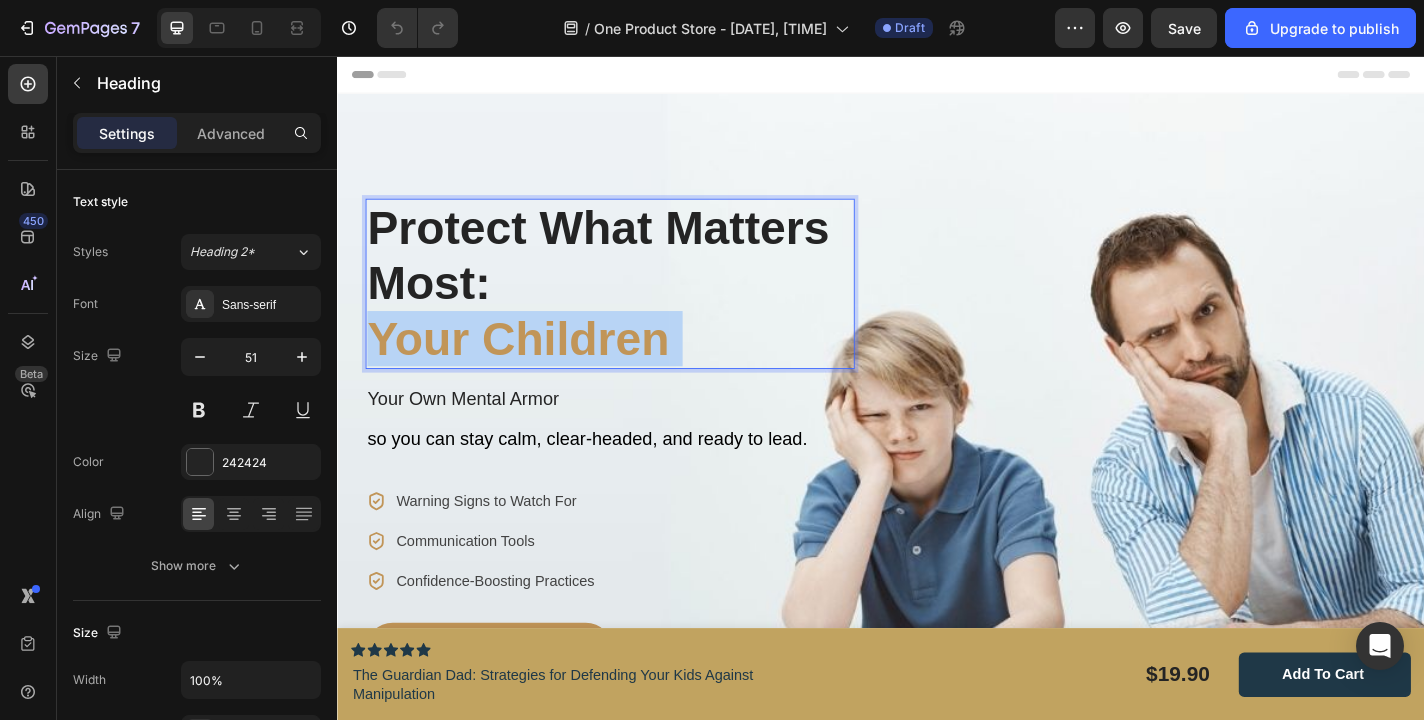 click on "Your Children" at bounding box center (536, 367) 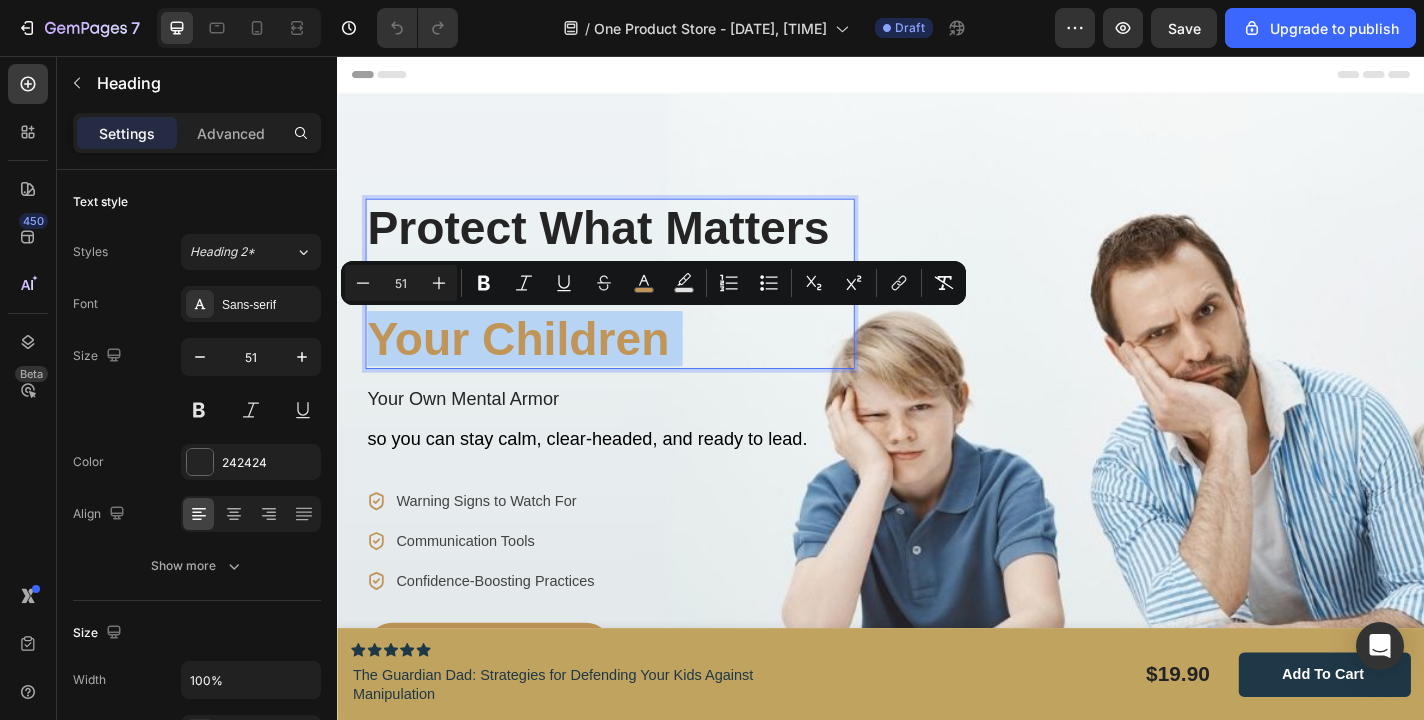 copy on "Your Children" 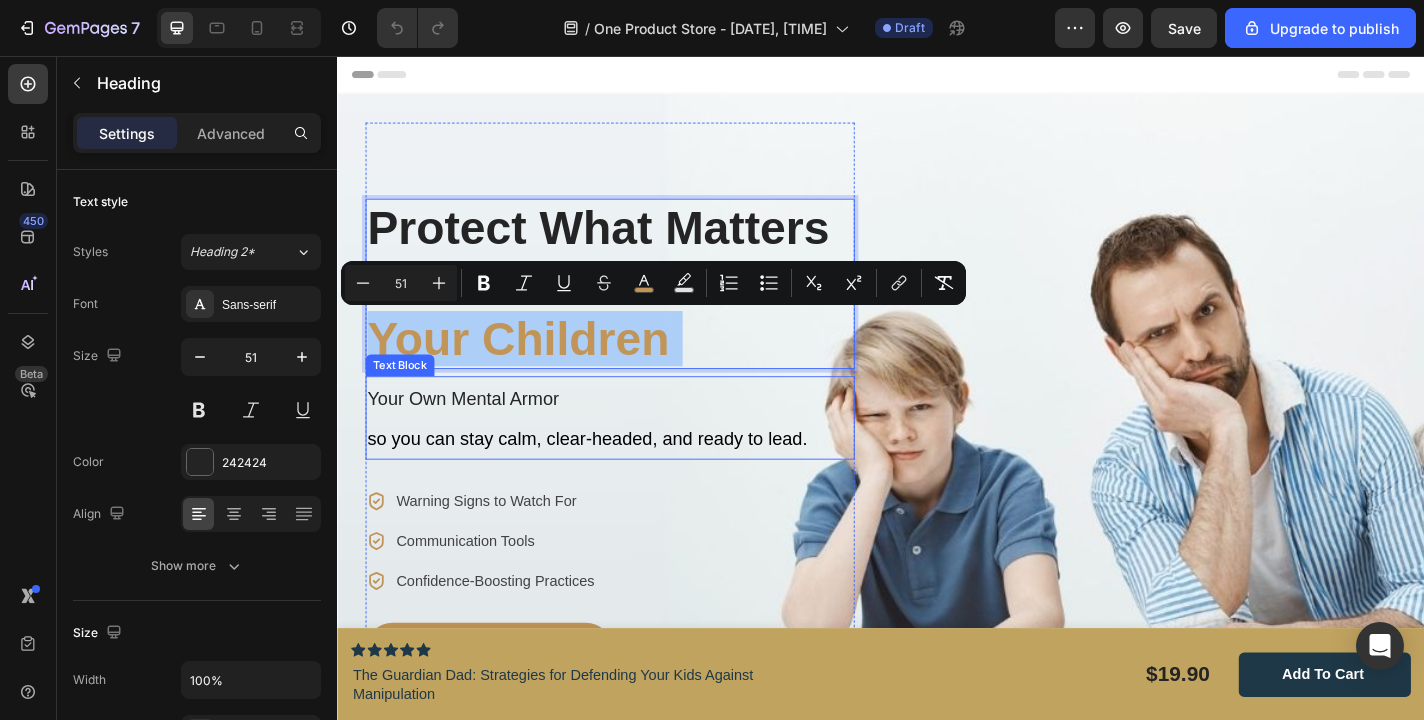click on "Your Own Mental Armor" at bounding box center [476, 434] 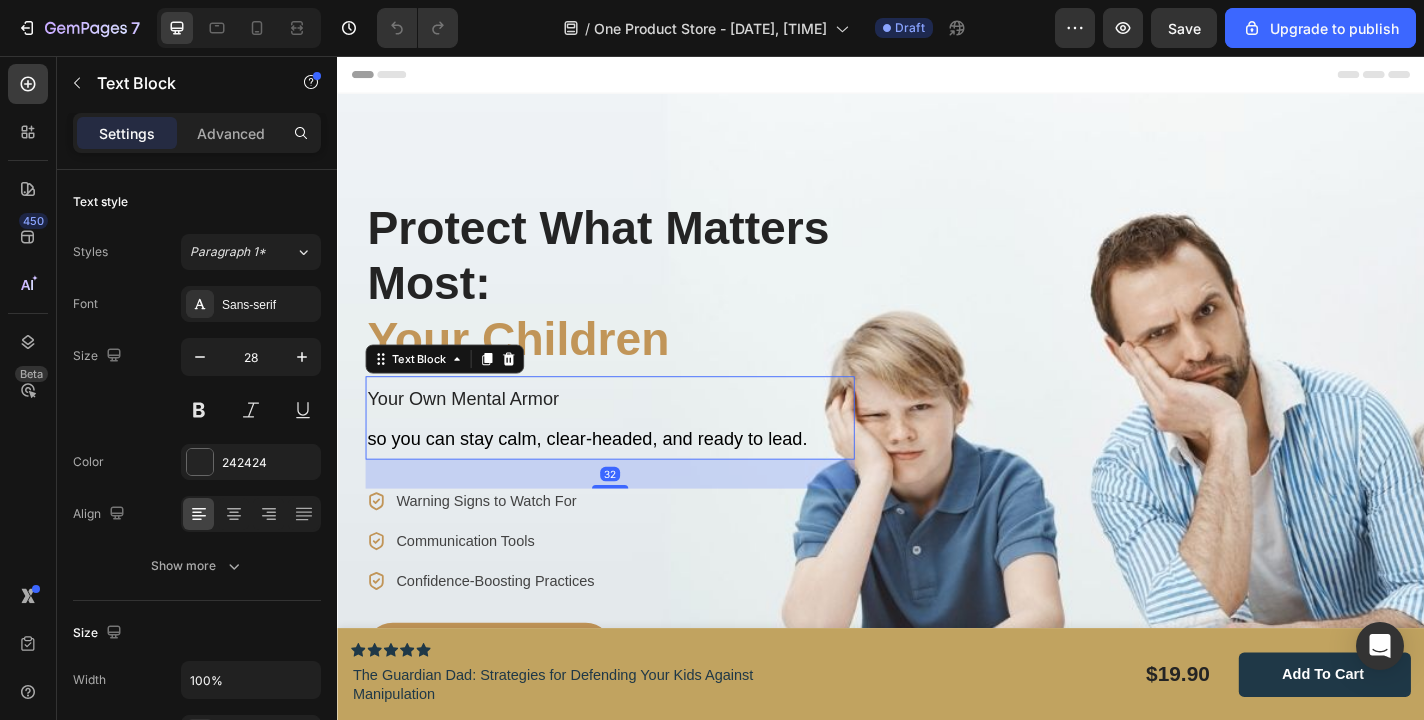 click on "Your Own Mental Armor" at bounding box center (476, 434) 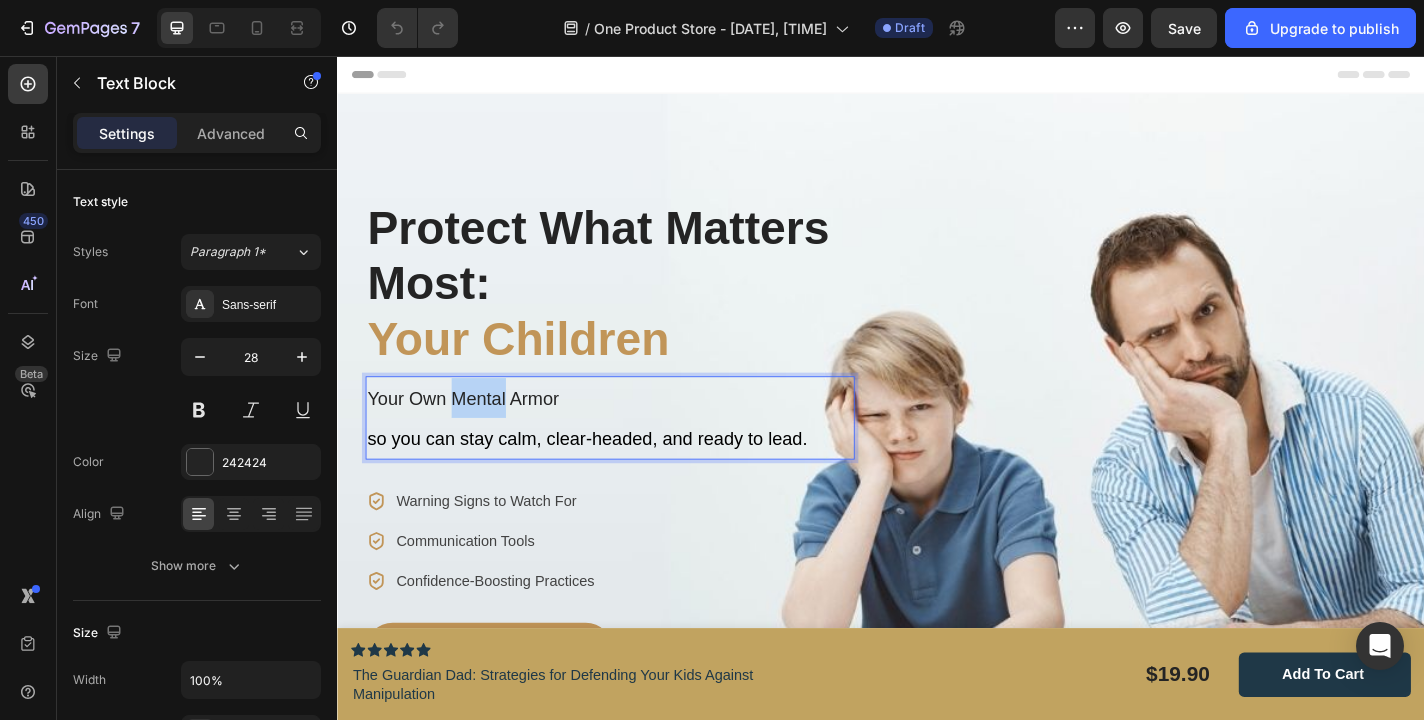 click on "Your Own Mental Armor" at bounding box center [476, 434] 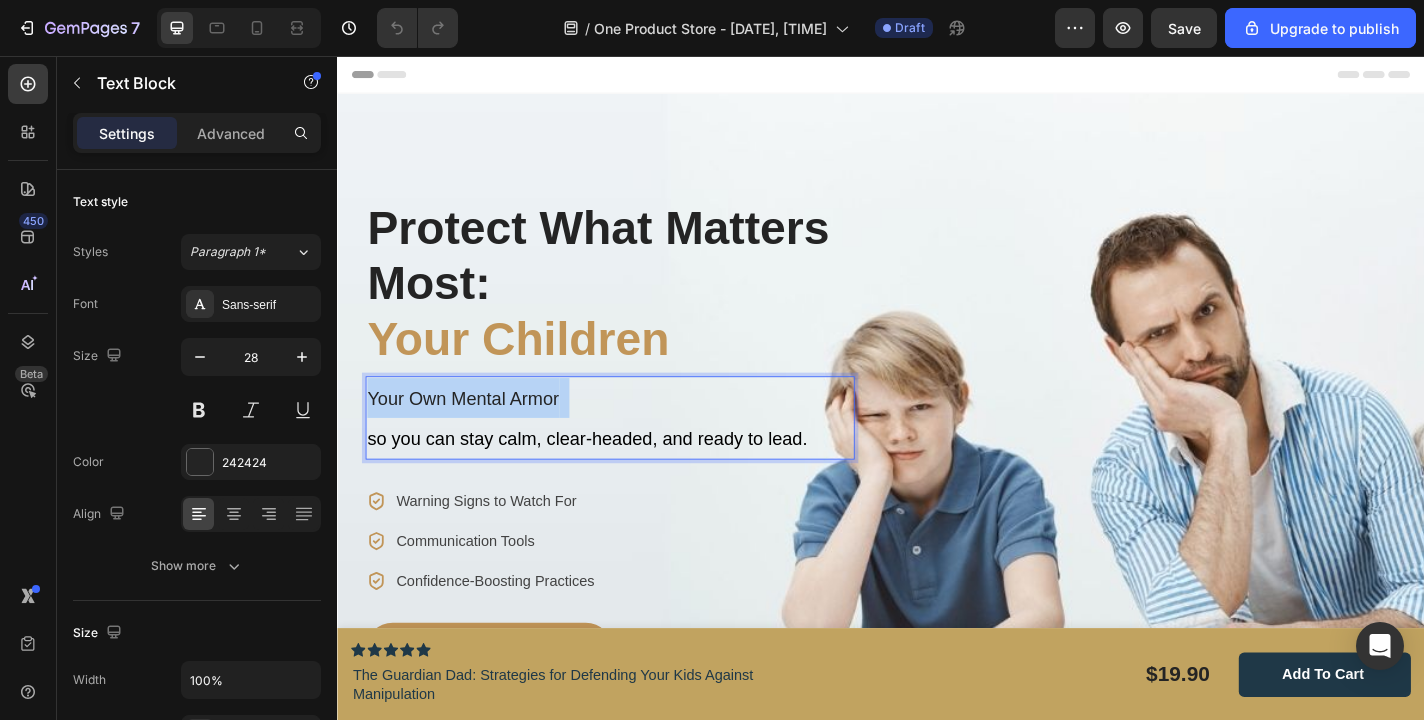 click on "Your Own Mental Armor" at bounding box center (476, 434) 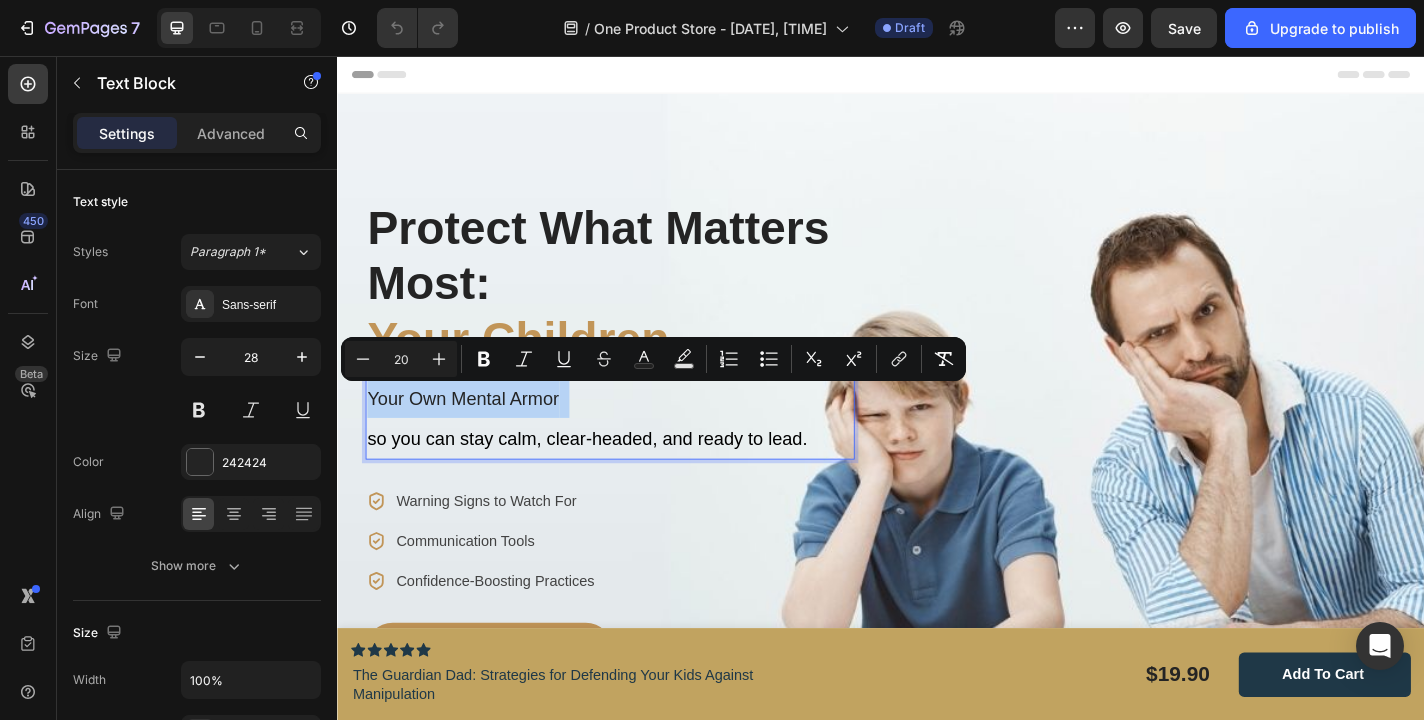 click on "Your Own Mental Armor" at bounding box center [476, 434] 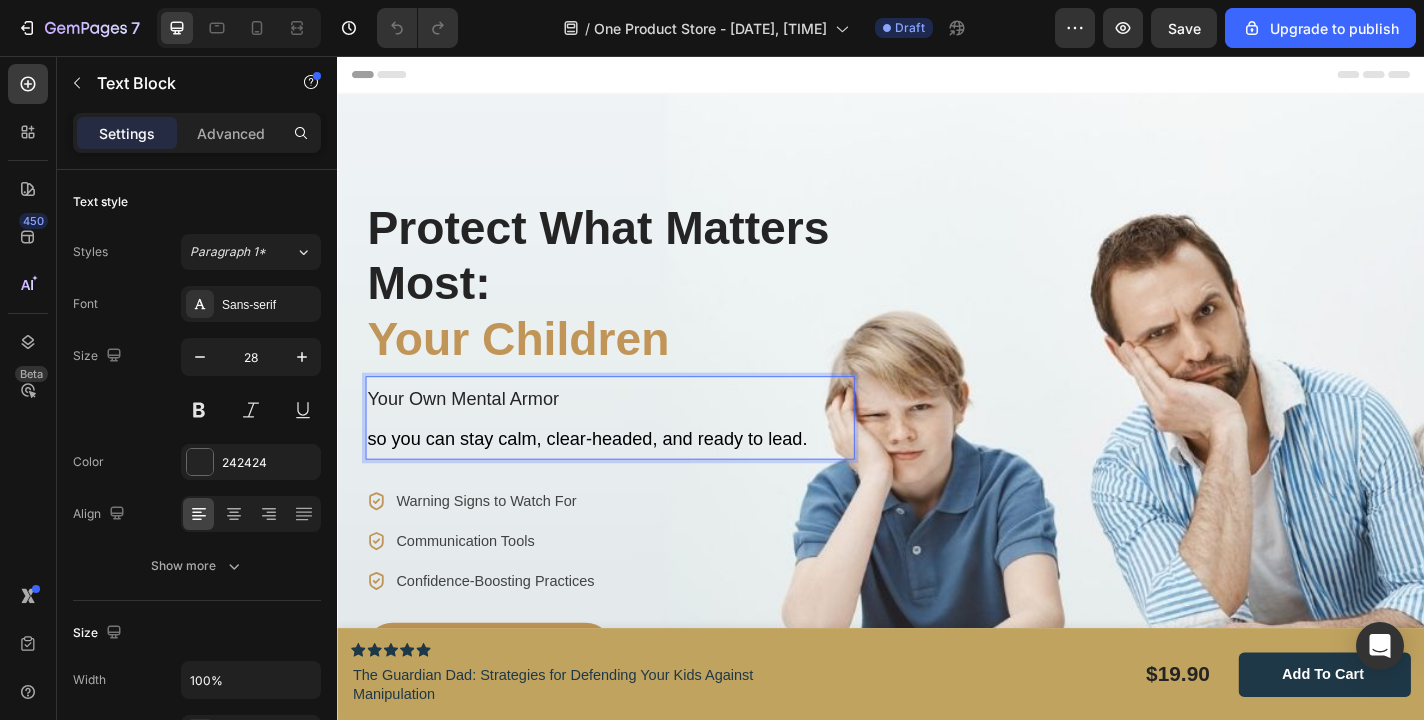 click on "so you can stay calm, clear-headed, and ready to lead." at bounding box center (613, 478) 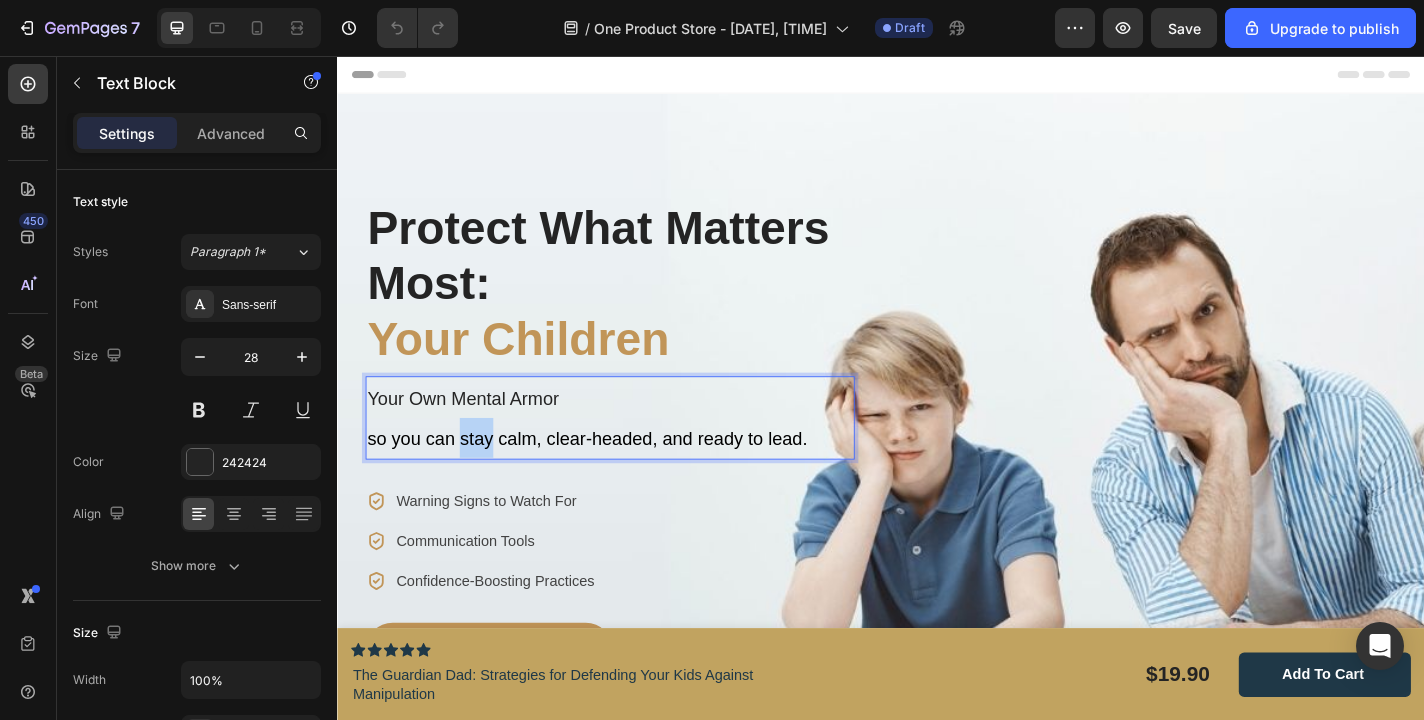 click on "so you can stay calm, clear-headed, and ready to lead." at bounding box center (613, 478) 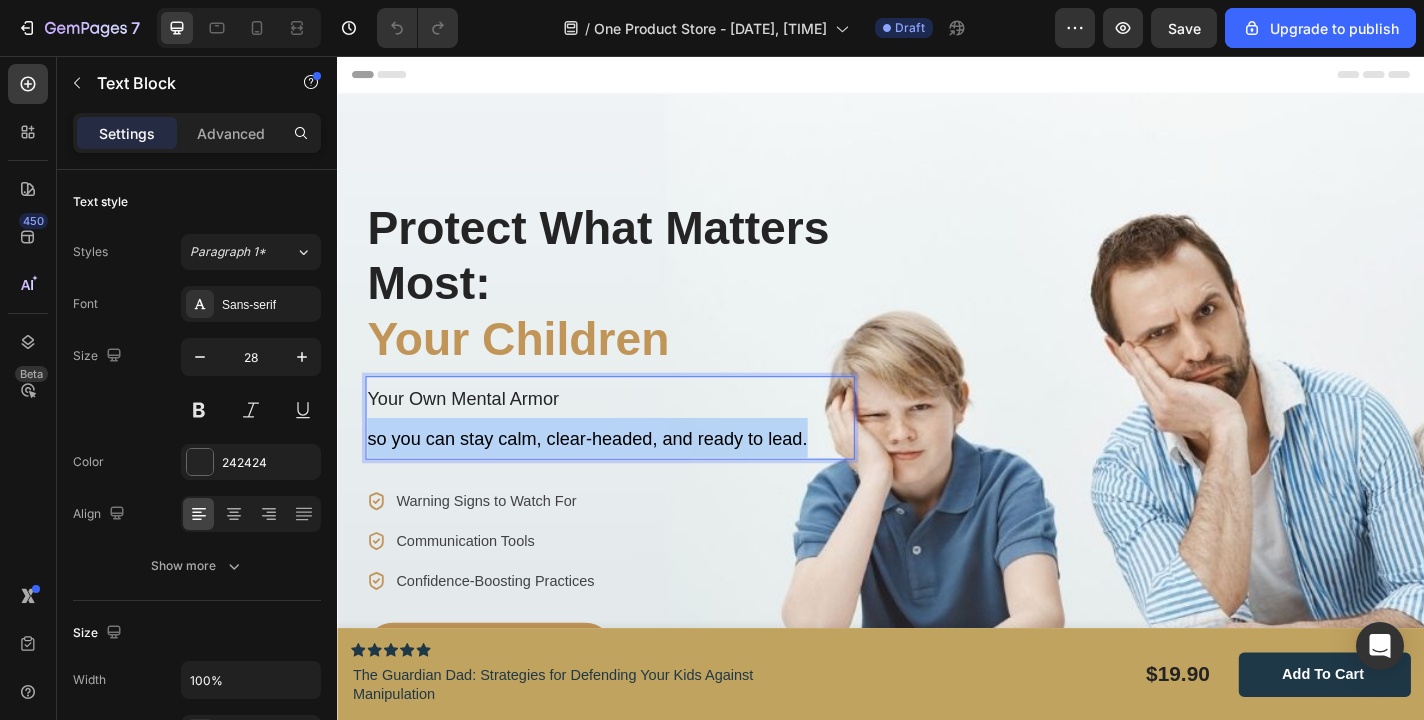 click on "so you can stay calm, clear-headed, and ready to lead." at bounding box center [613, 478] 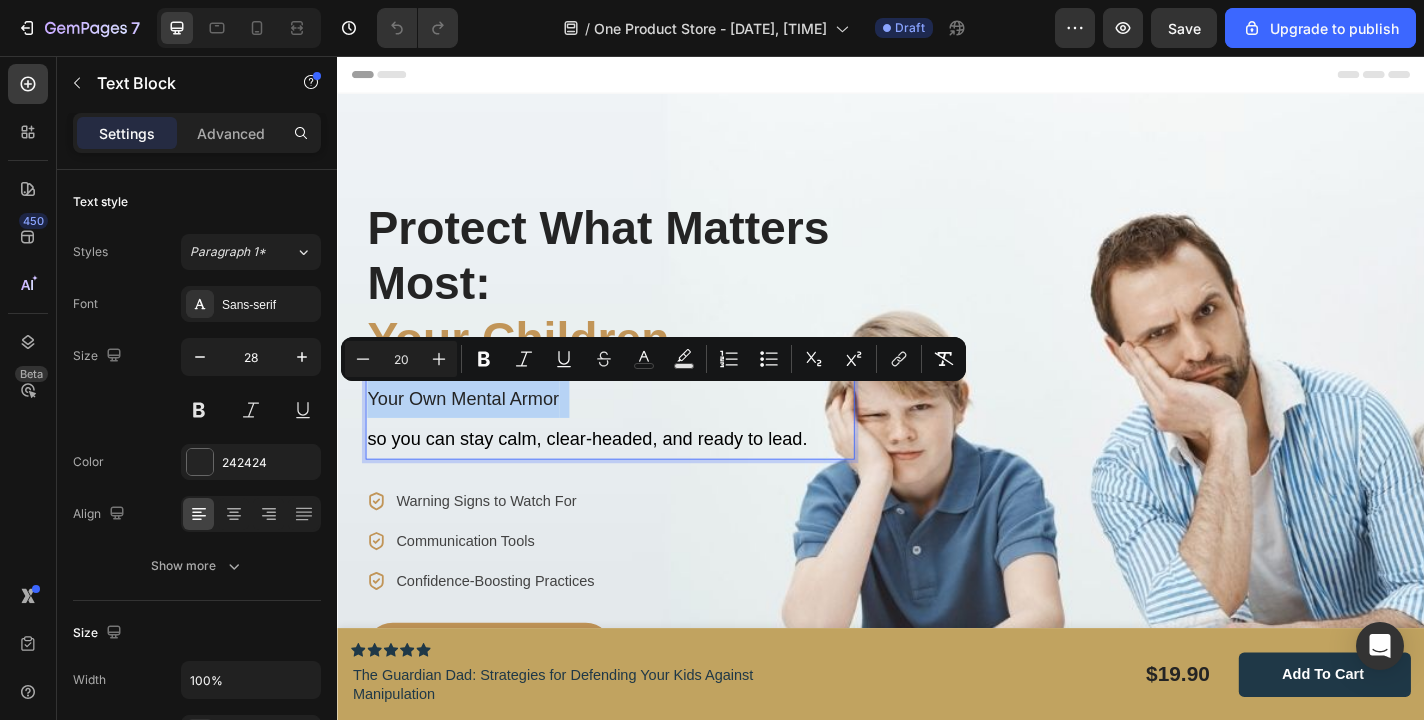 copy on "Your Own Mental Armor" 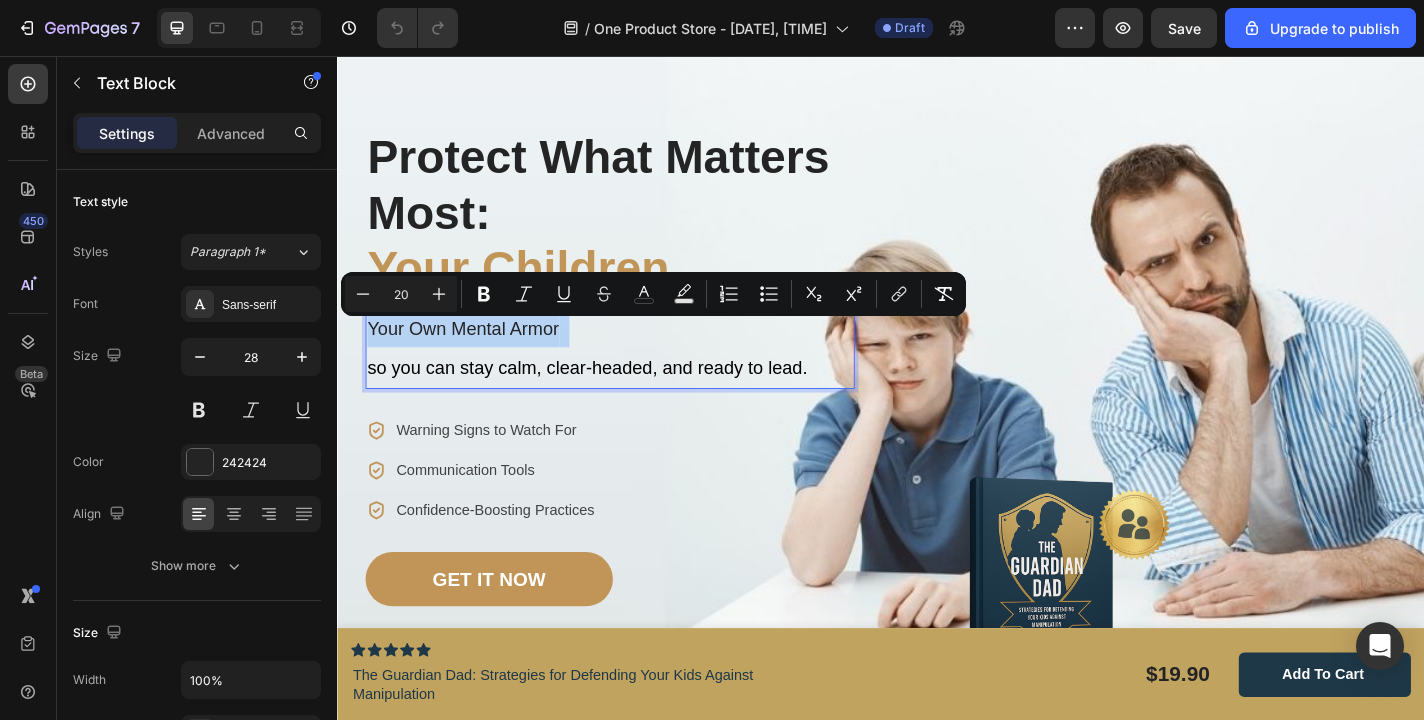 scroll, scrollTop: 87, scrollLeft: 0, axis: vertical 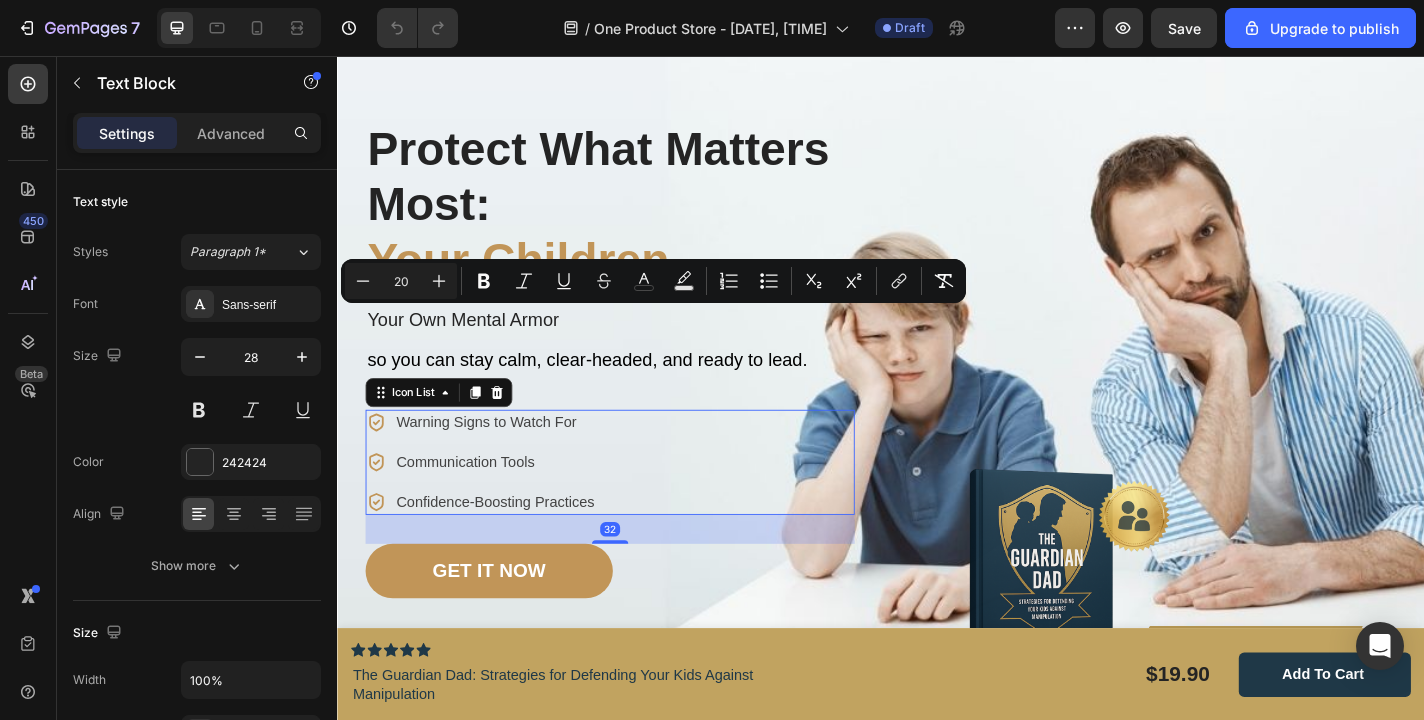 click on "Icon Warning Signs to Watch For Text block Icon Communication Tools Text block Icon Confidence-Boosting Practices Text block" at bounding box center [495, 504] 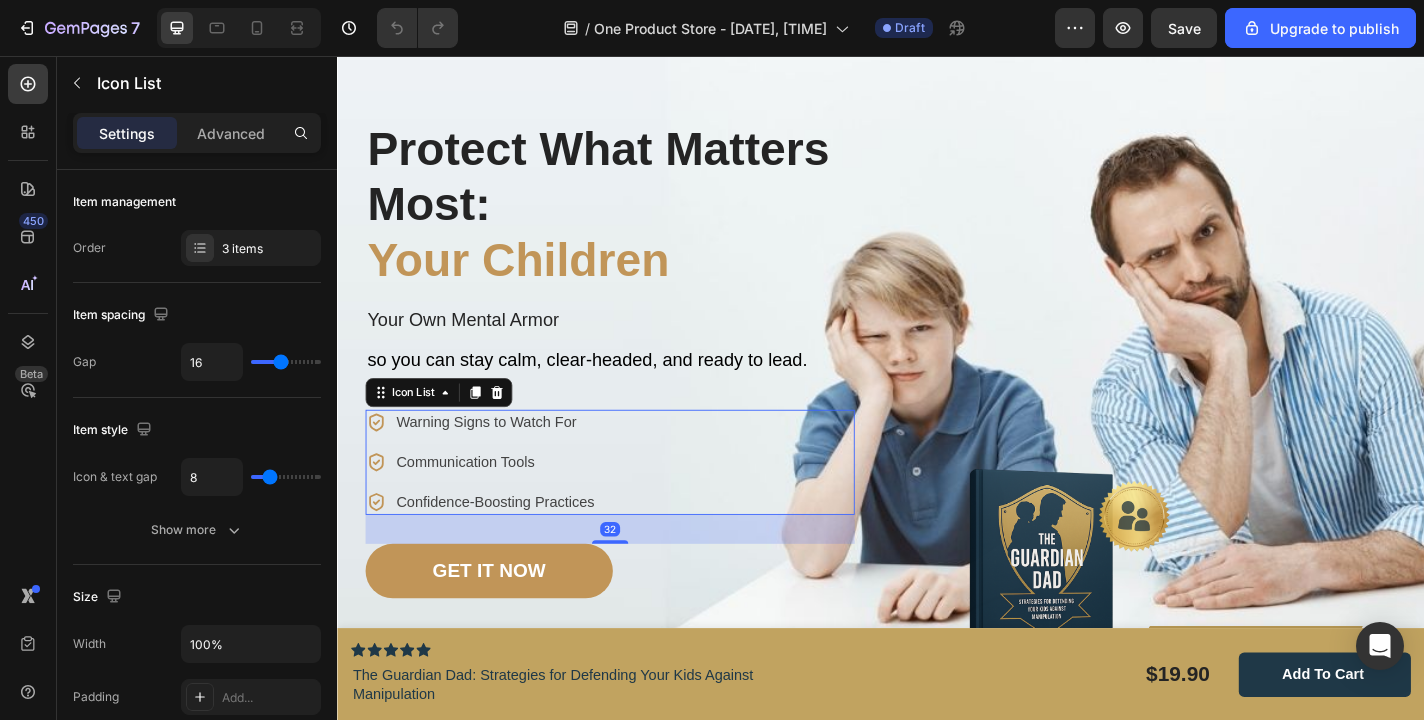 click on "Icon Warning Signs to Watch For Text block Icon Communication Tools Text block Icon Confidence-Boosting Practices Text block" at bounding box center (495, 504) 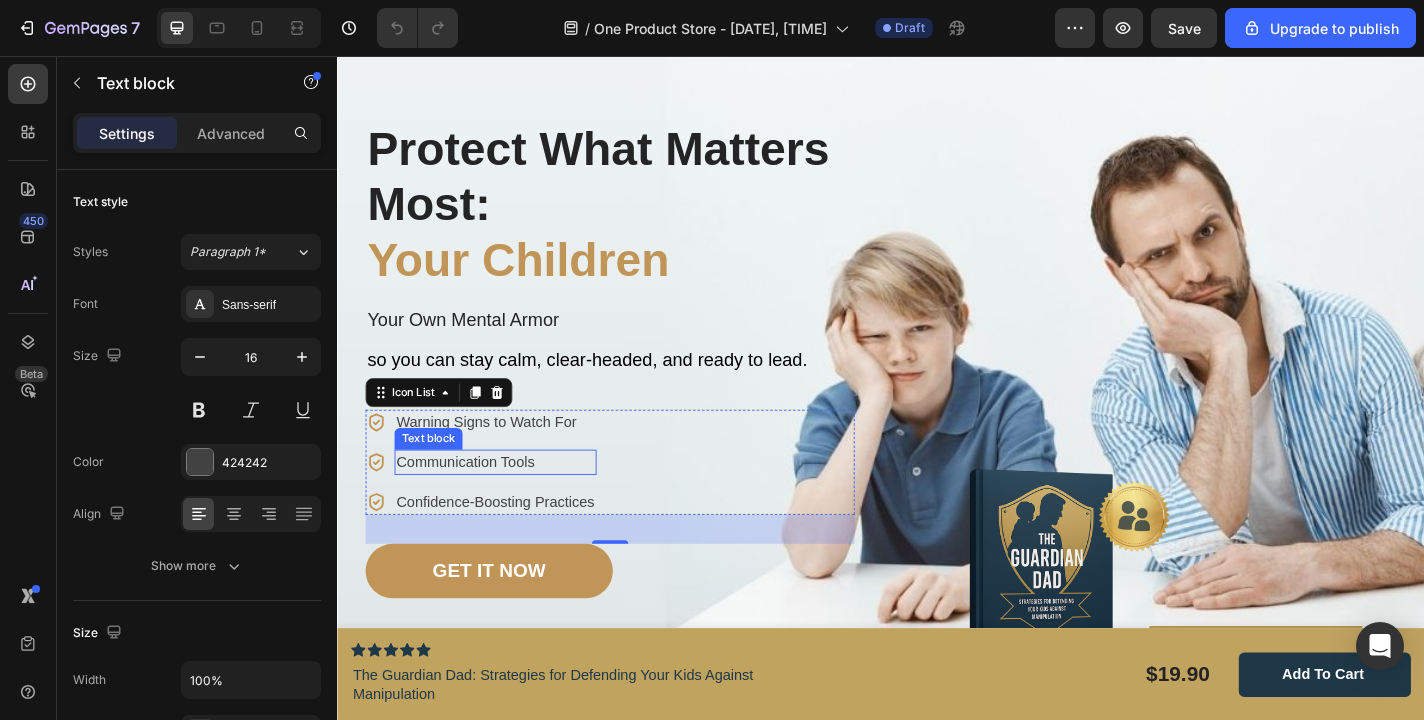 click on "Communication Tools" at bounding box center [511, 504] 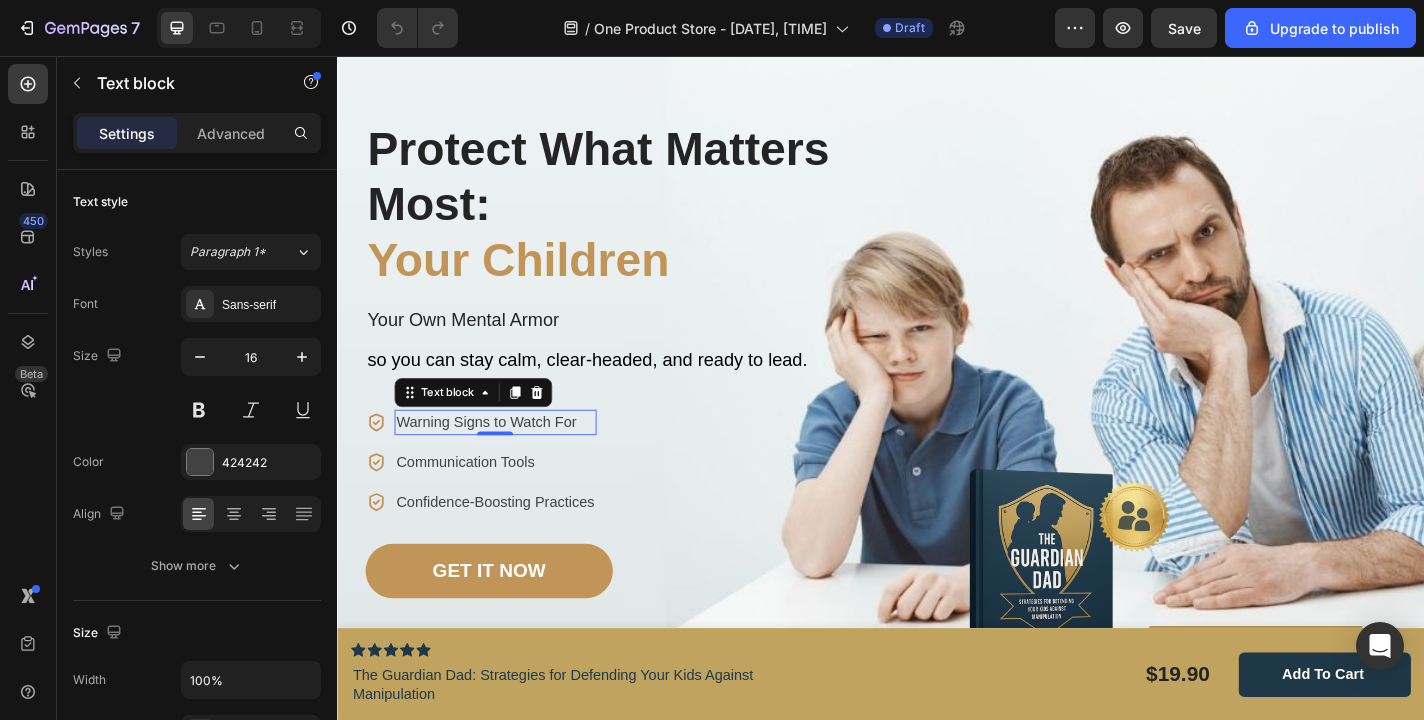 click on "Warning Signs to Watch For" at bounding box center [511, 460] 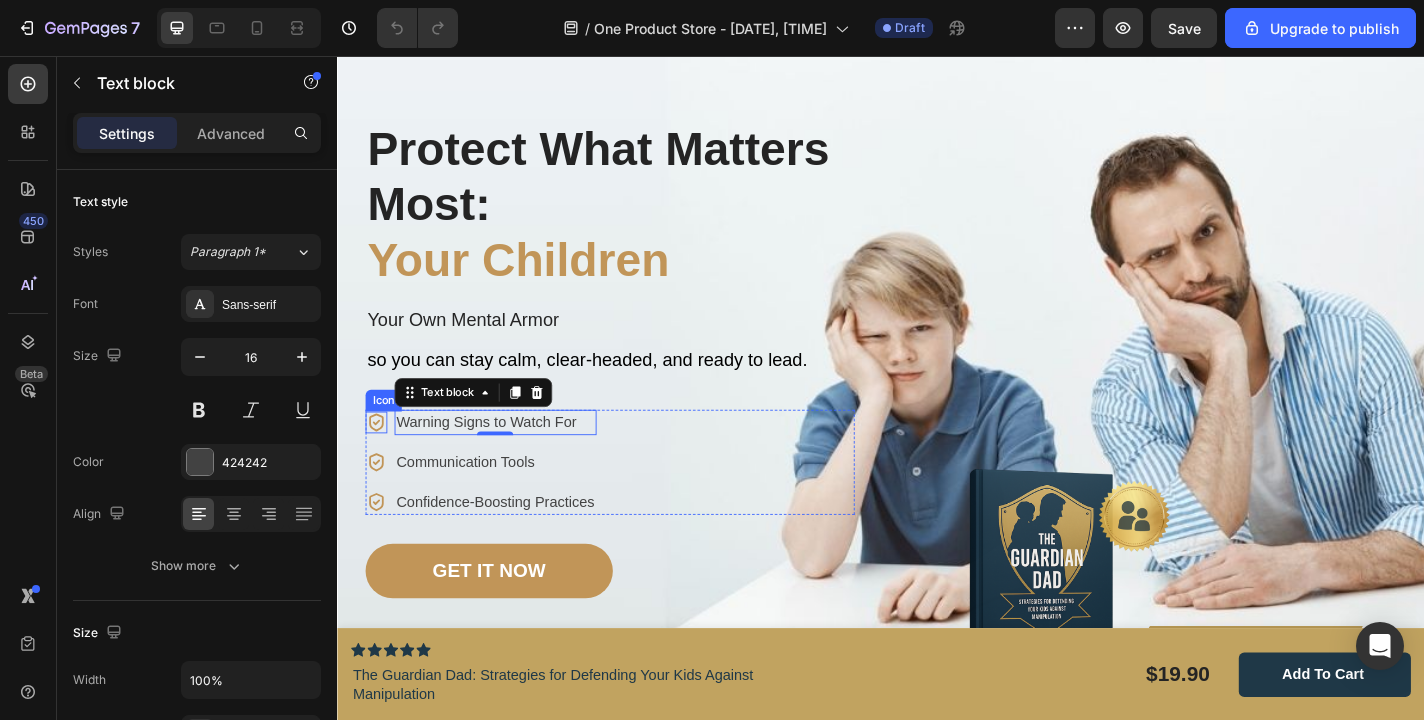click on "Icon" at bounding box center [388, 436] 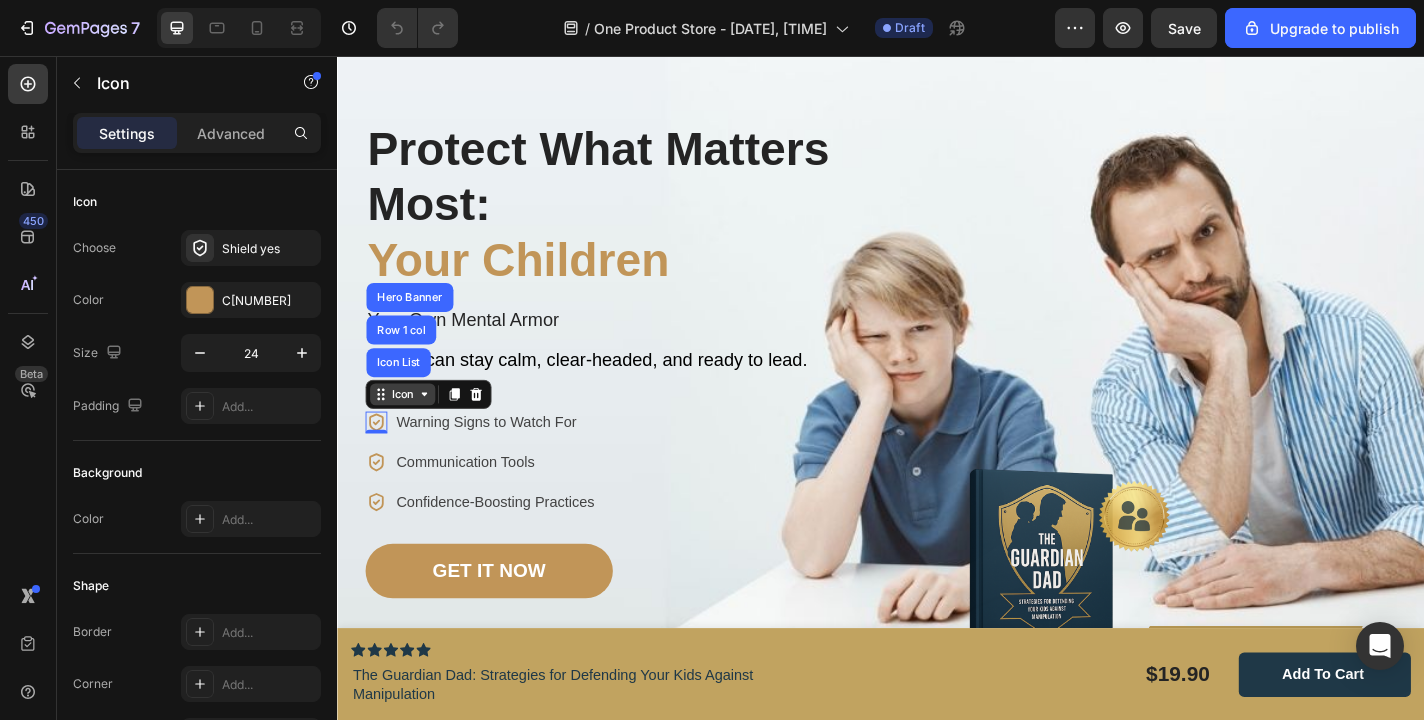 copy on "Your Own Mental Armor" 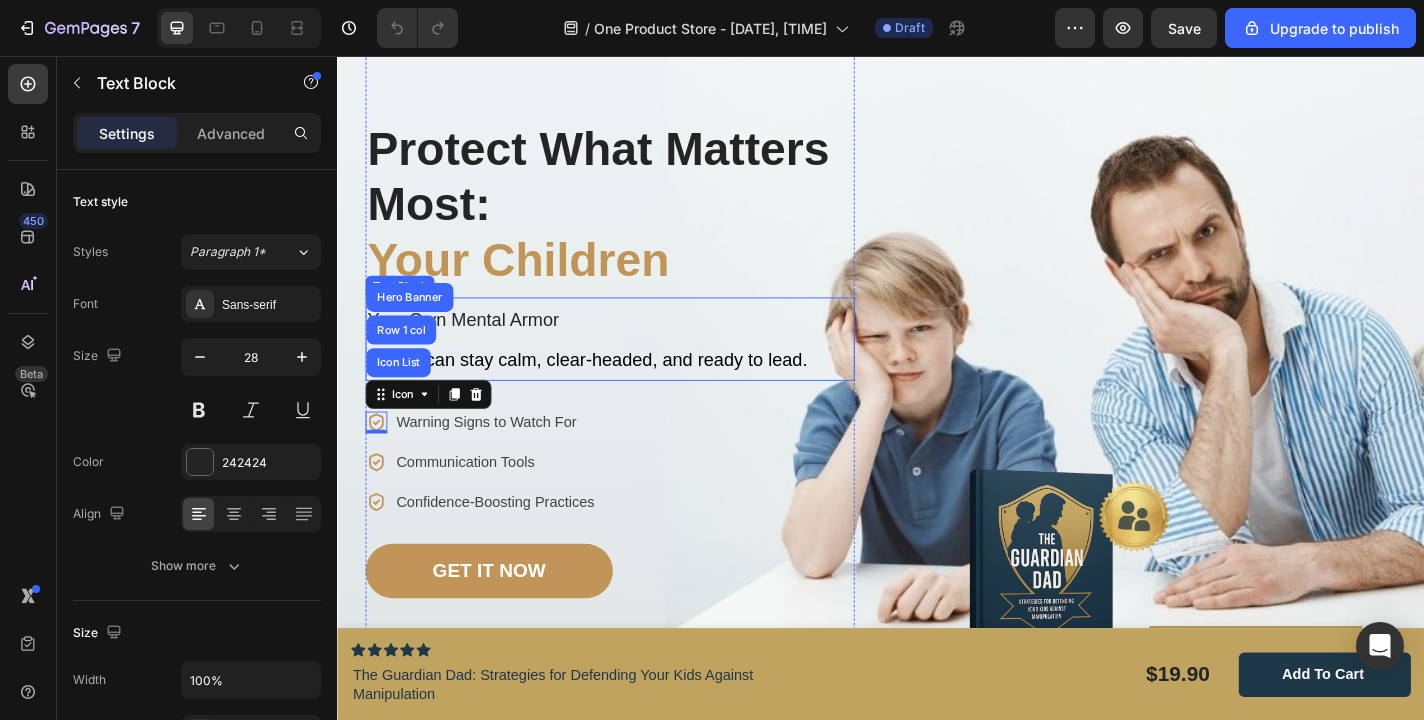 click on "so you can stay calm, clear-headed, and ready to lead." at bounding box center [638, 390] 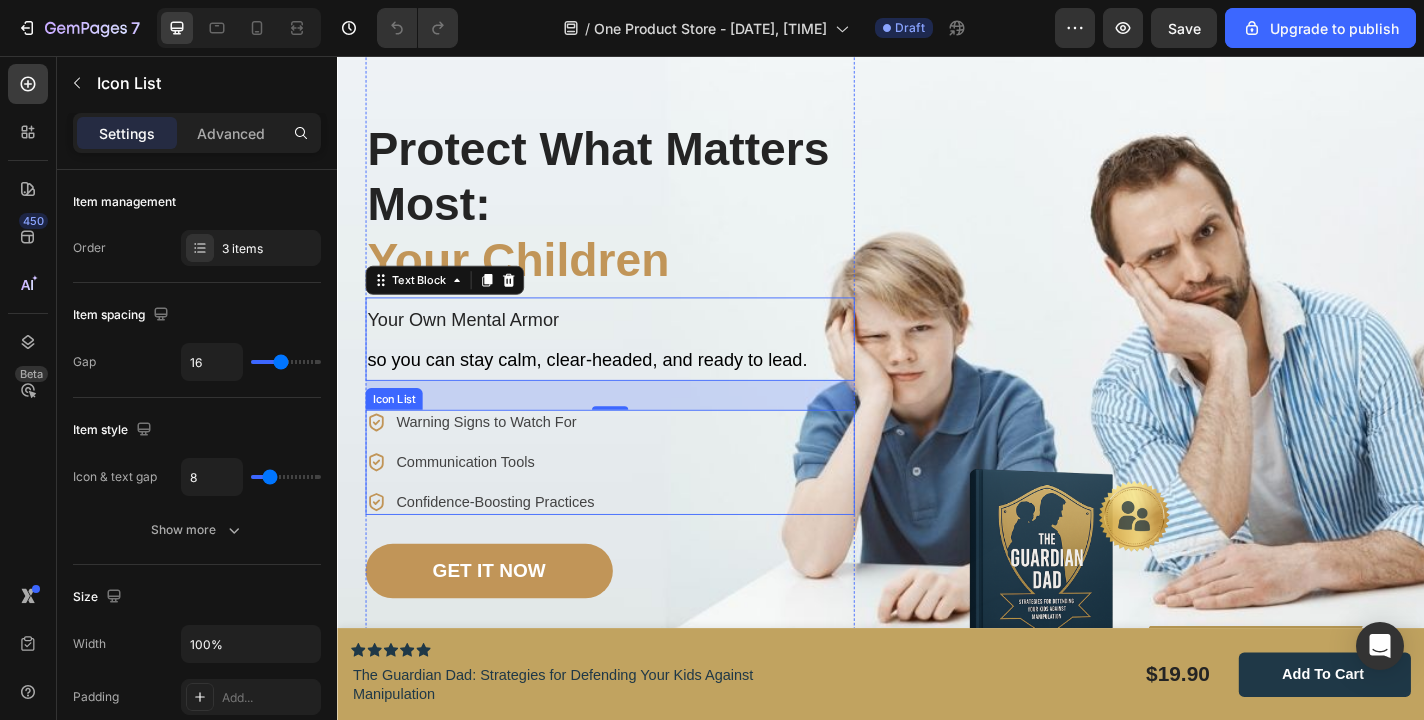 click on "Icon Warning Signs to Watch For Text block Icon Communication Tools Text block Icon Confidence-Boosting Practices Text block" at bounding box center (638, 504) 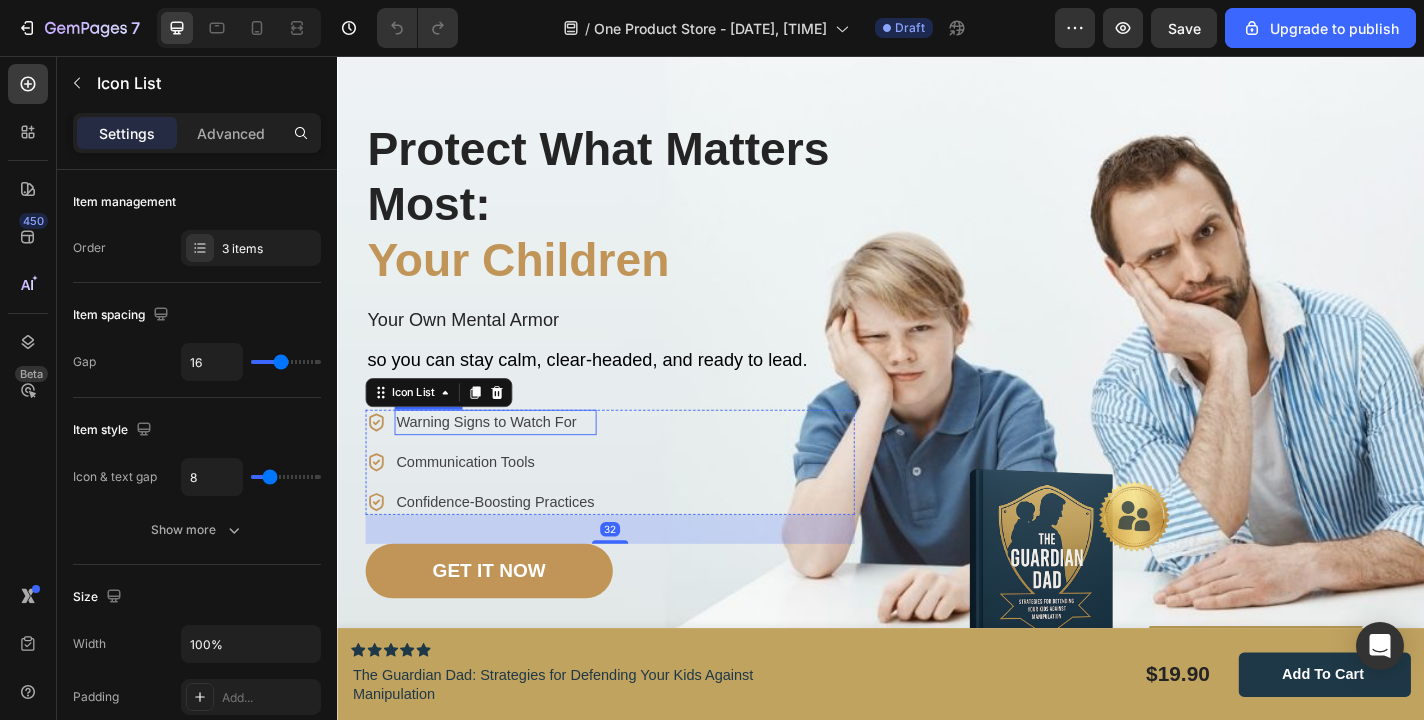 click on "Warning Signs to Watch For" at bounding box center (511, 460) 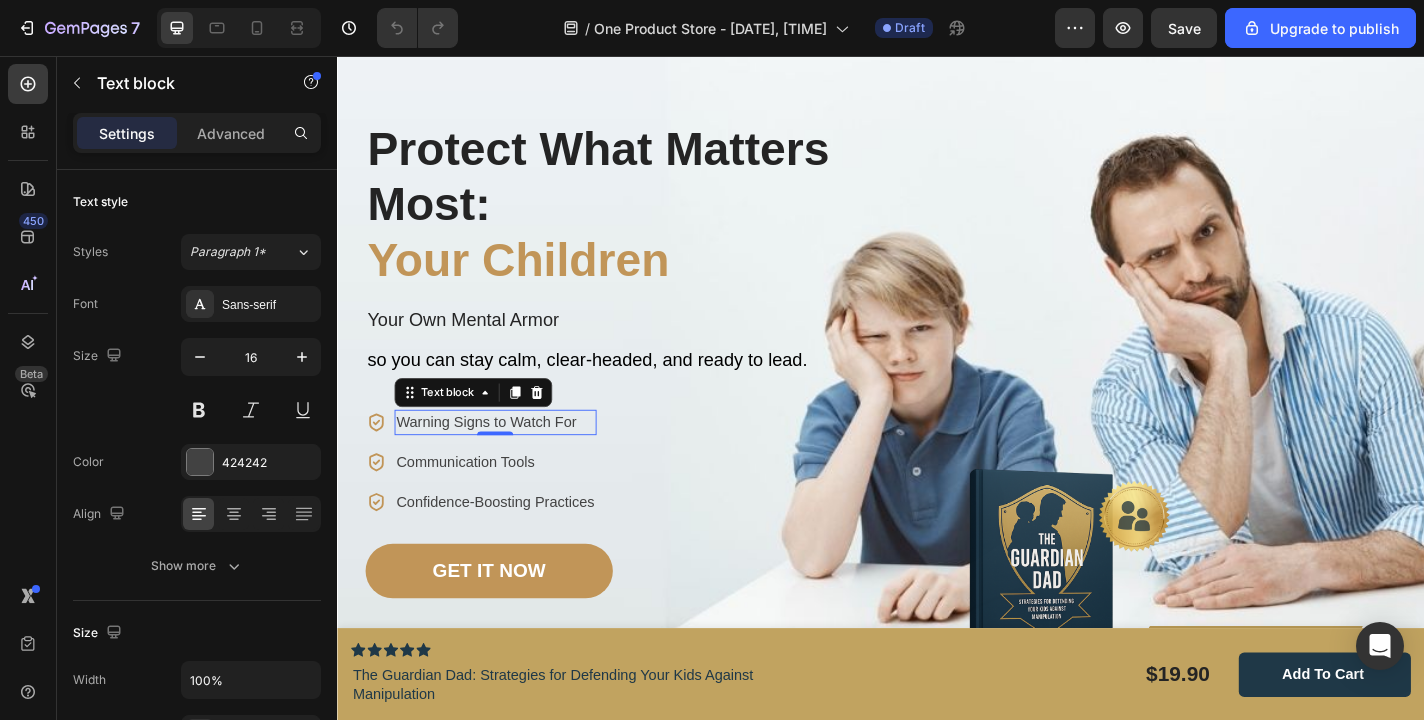 click on "Warning Signs to Watch For" at bounding box center (511, 460) 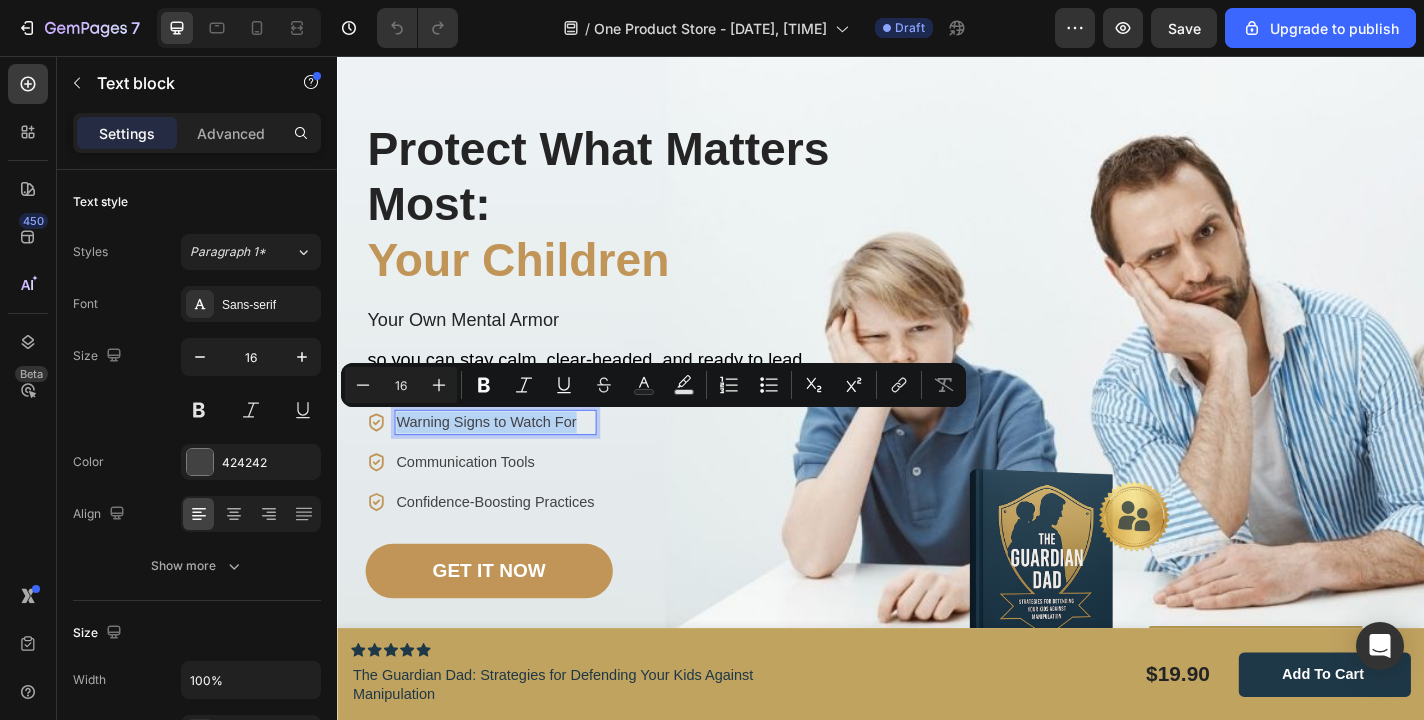 copy on "Warning Signs to Watch For" 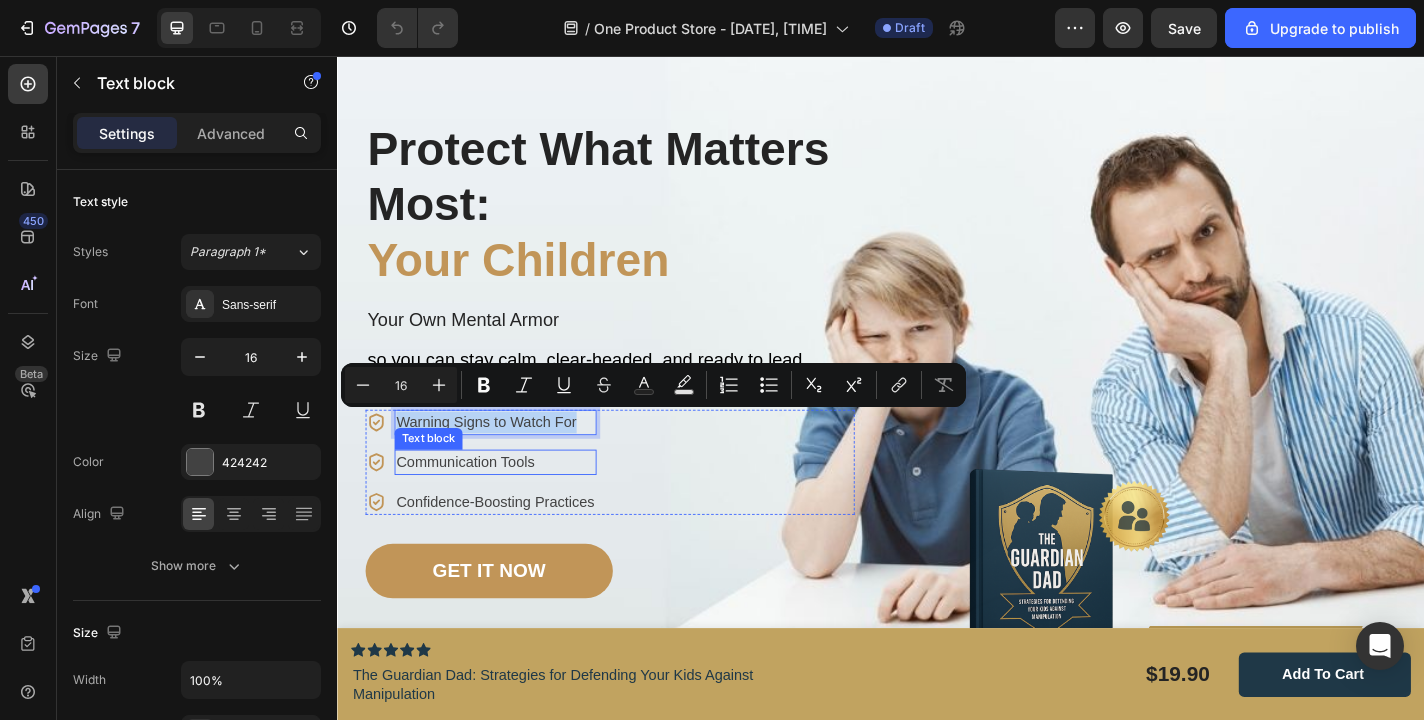 click on "Communication Tools" at bounding box center (511, 504) 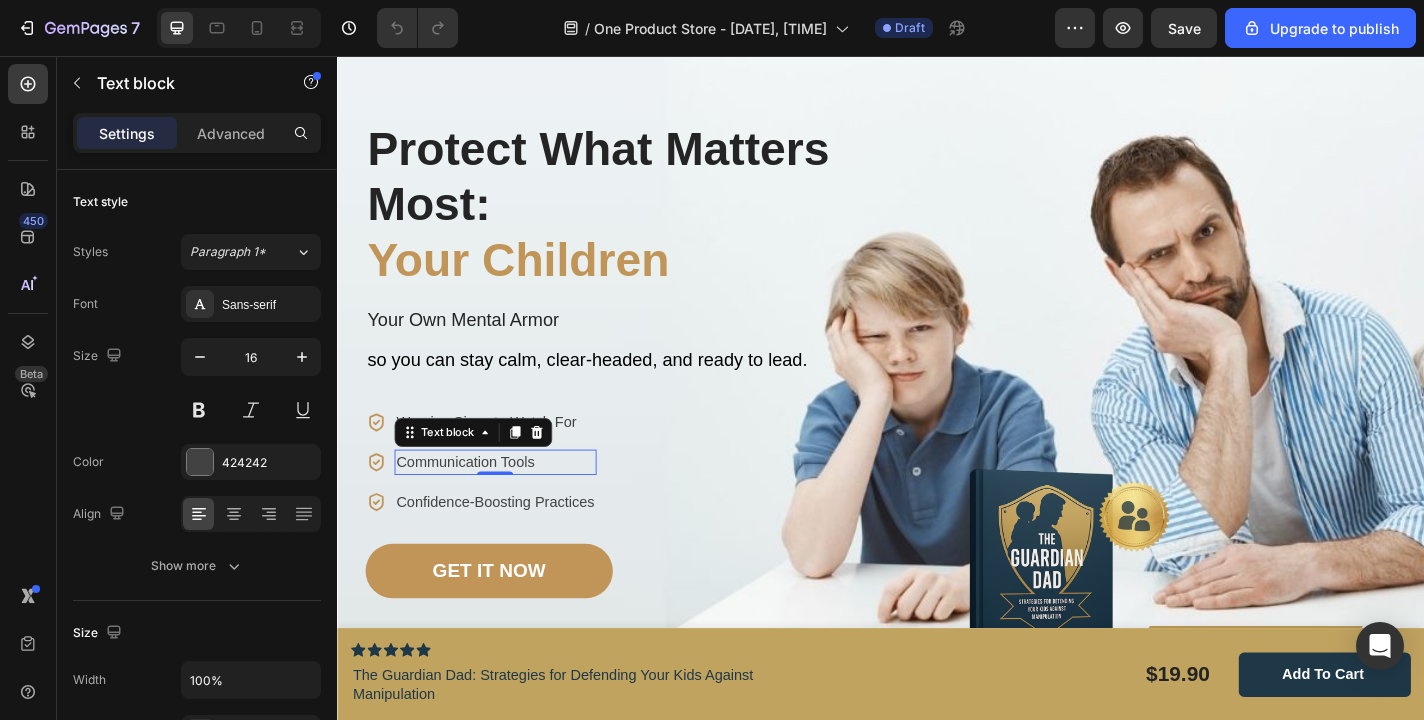 click on "Communication Tools" at bounding box center [511, 504] 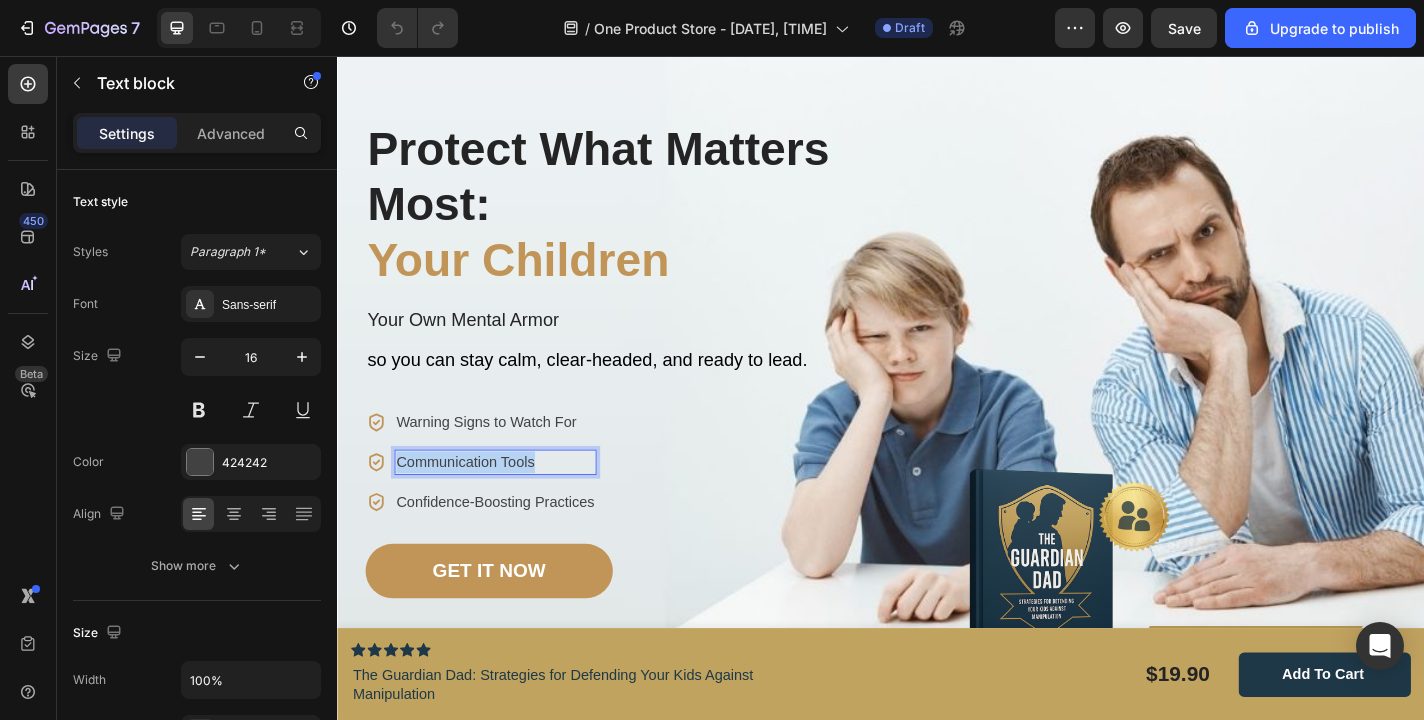 click on "Communication Tools" at bounding box center (511, 504) 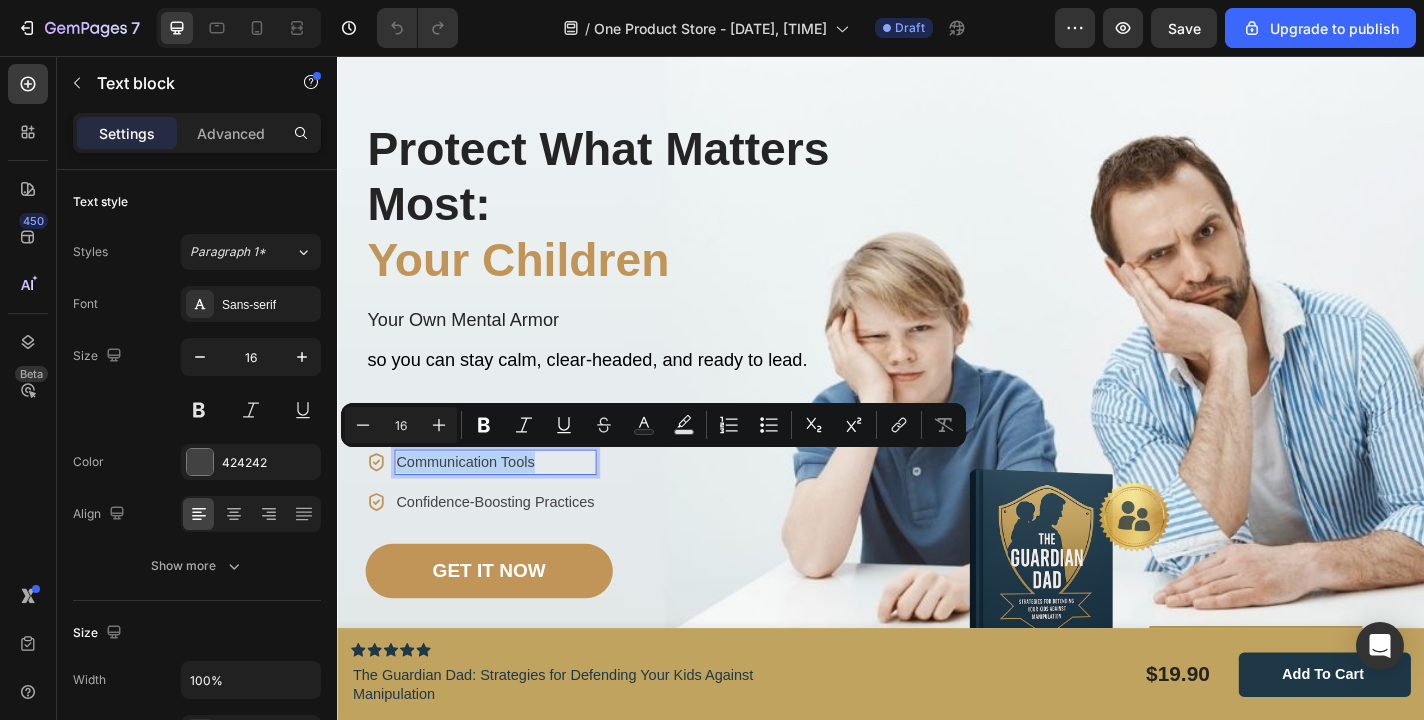 copy on "Communication Tools" 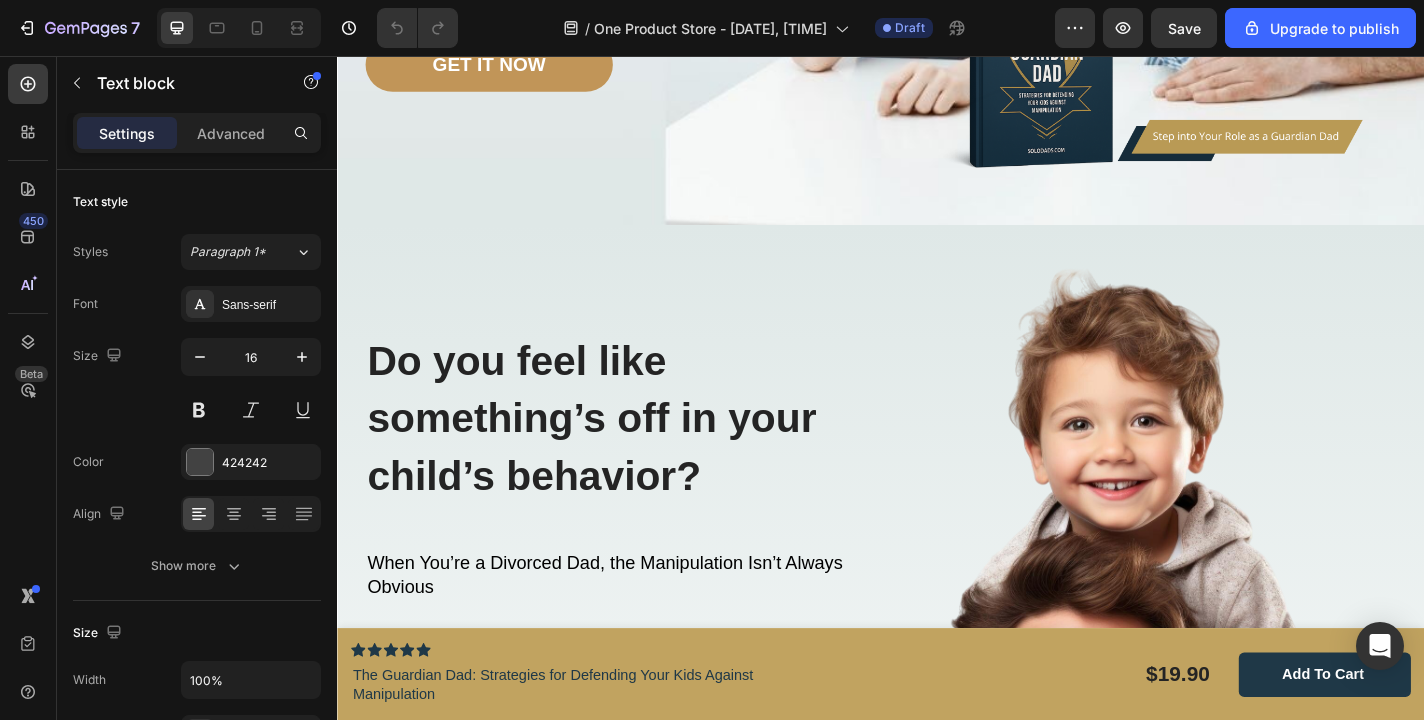 scroll, scrollTop: 693, scrollLeft: 0, axis: vertical 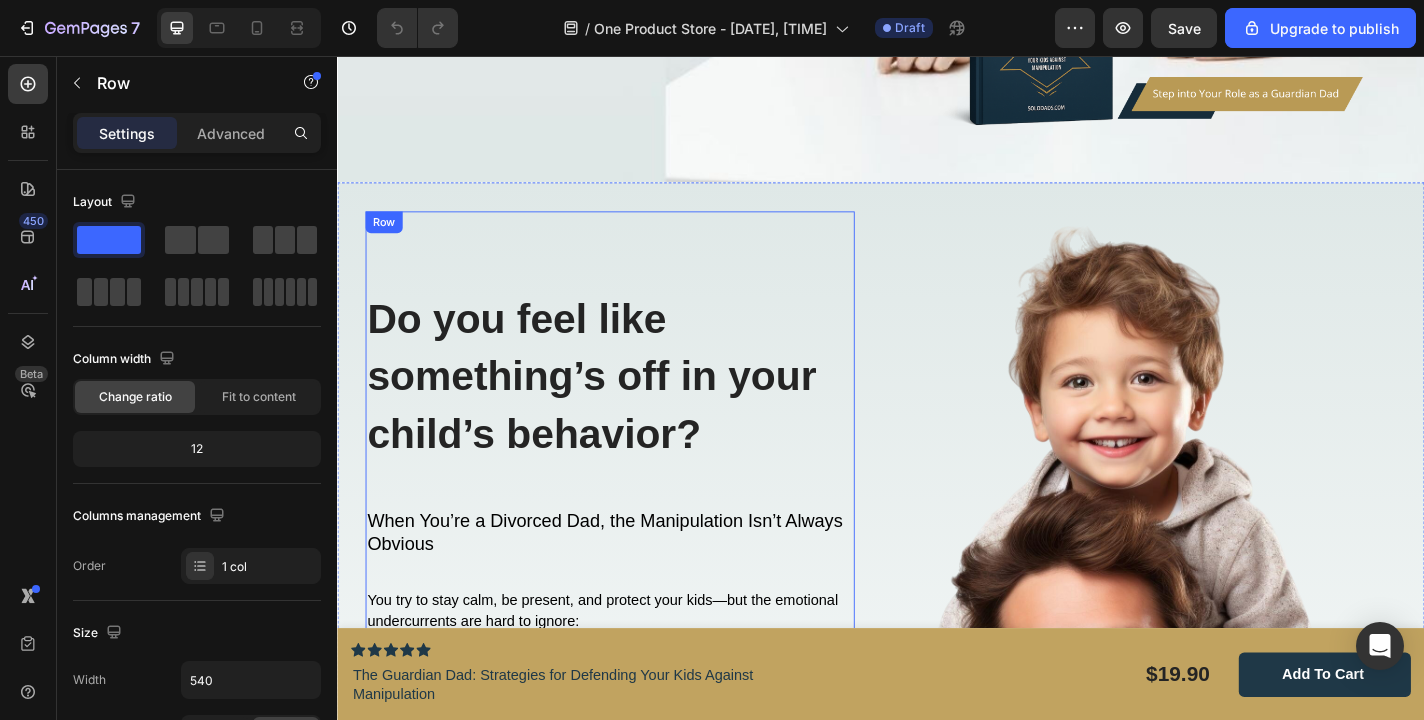 click on "Do you feel like something’s off in your child’s behavior? Heading When You’re a Divorced Dad, the Manipulation Isn’t Always Obvious Text block You try to stay calm, be present, and protect your kids—but the emotional undercurrents are hard to ignore: Text block Icon Your child seems tense, guarded, or anxious after visiting your ex. Text block Icon They say things that sound... scripted—like someone else's words. Text block Icon They act guilty for having fun with you, as if they’re betraying the other parent. Text block Icon List Icon You're constantly second-guessing yourself: “Am I overreacting? Or is this real?” Text block Icon List And while you're dealing with co-parenting chaos, work stress, and emotional exhaustion—no one hands you a guidebook. Text block Row" at bounding box center [638, 710] 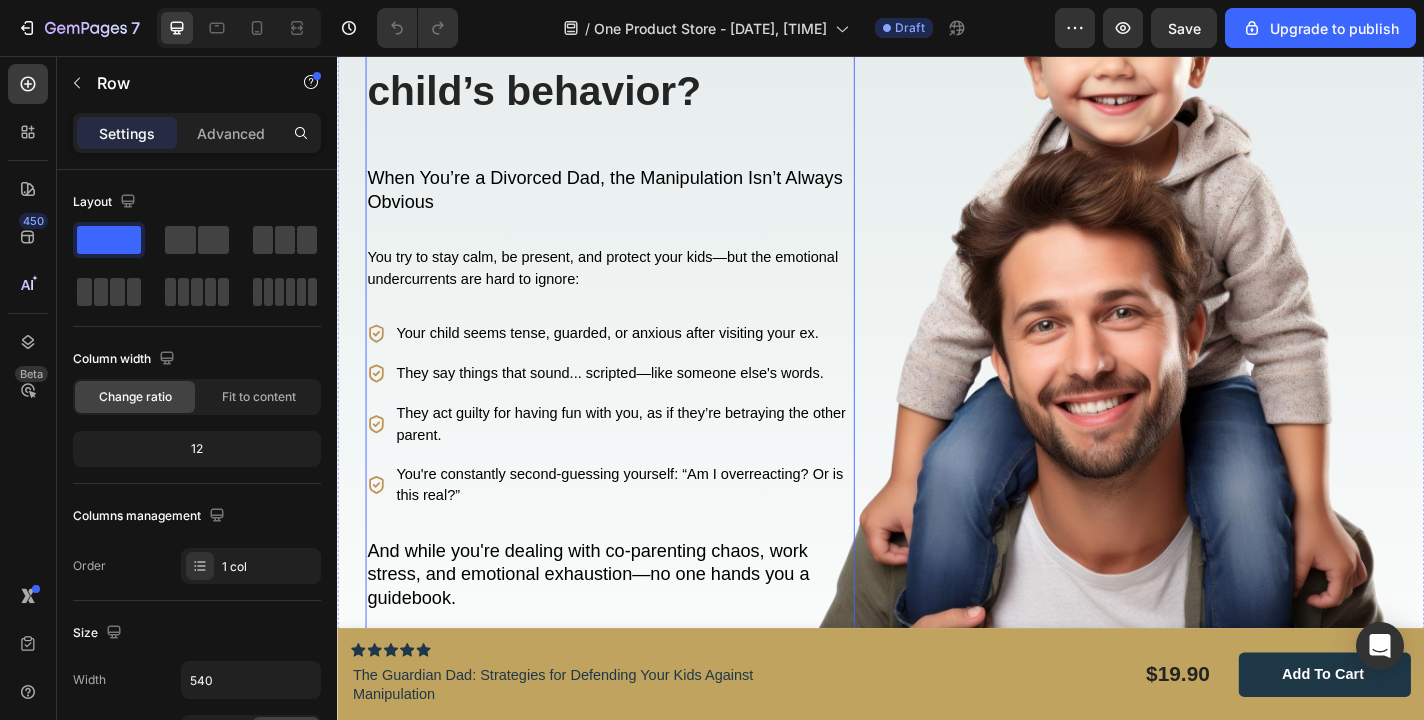 scroll, scrollTop: 1087, scrollLeft: 0, axis: vertical 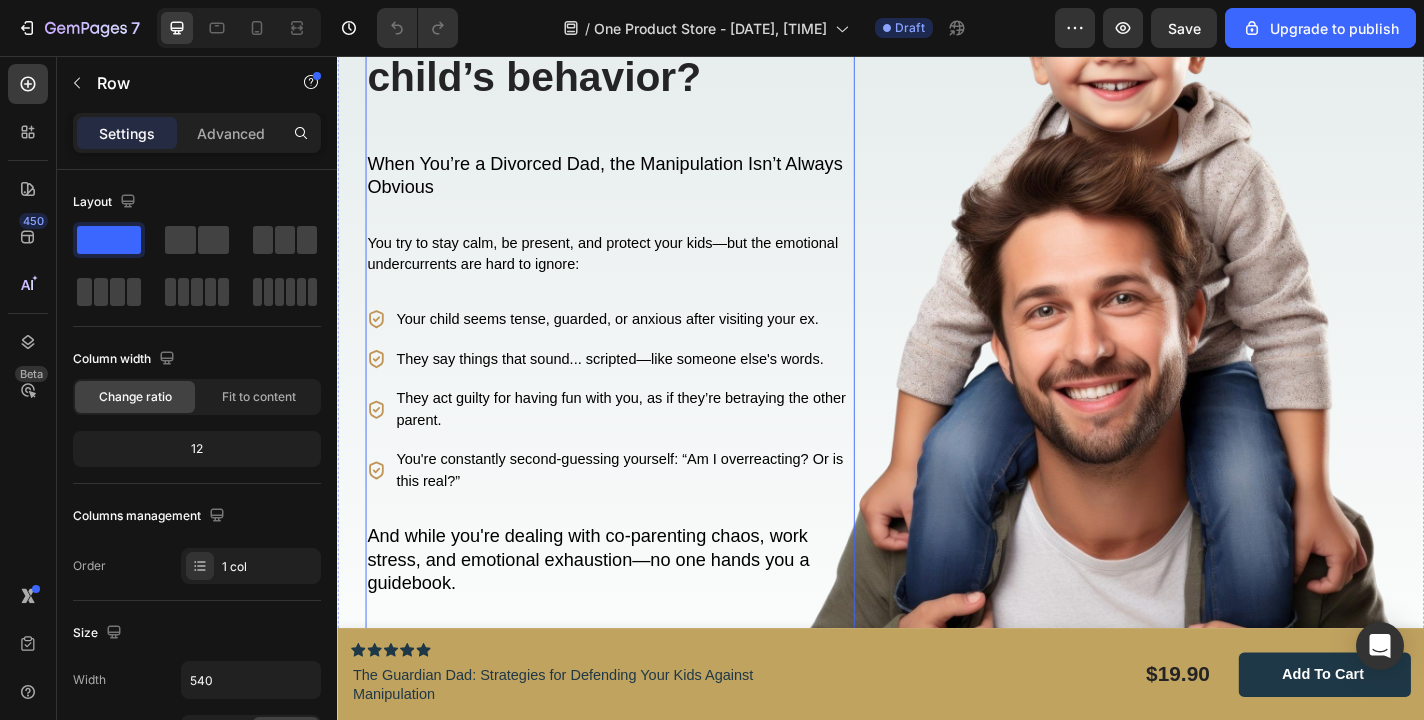 click on "When You’re a Divorced Dad, the Manipulation Isn’t Always Obvious" at bounding box center (632, 187) 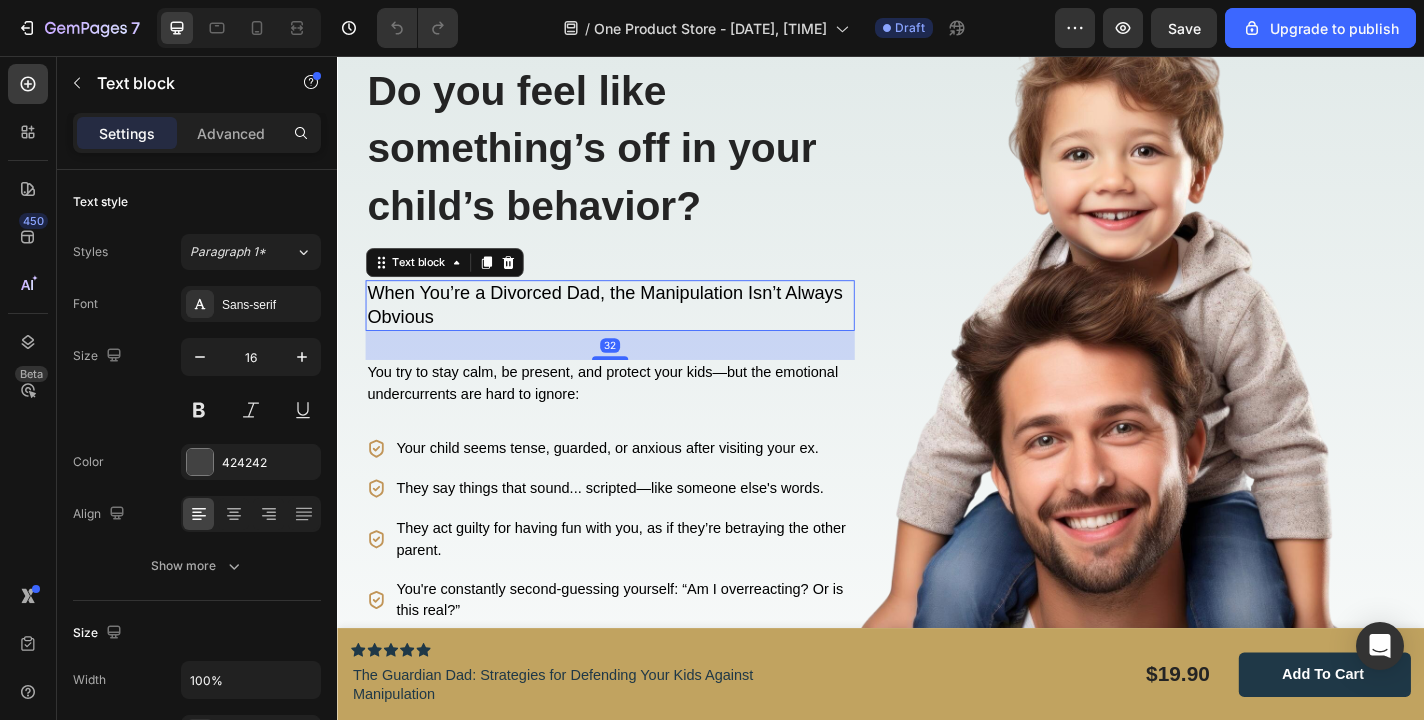 scroll, scrollTop: 931, scrollLeft: 0, axis: vertical 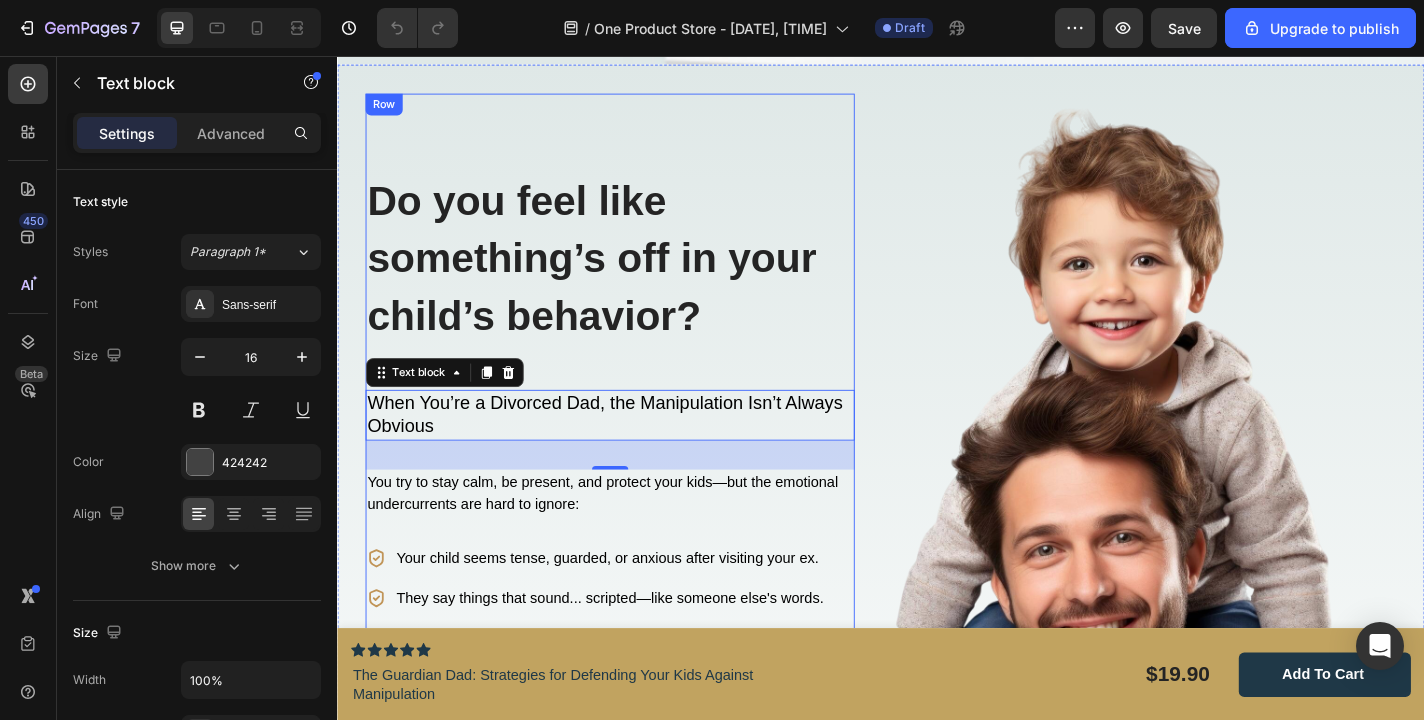 click on "Do you feel like something’s off in your child’s behavior? Heading When You’re a Divorced Dad, the Manipulation Isn’t Always Obvious Text block   32 You try to stay calm, be present, and protect your kids—but the emotional undercurrents are hard to ignore: Text block Icon Your child seems tense, guarded, or anxious after visiting your ex. Text block Icon They say things that sound... scripted—like someone else's words. Text block Icon They act guilty for having fun with you, as if they’re betraying the other parent. Text block Icon List Icon You're constantly second-guessing yourself: “Am I overreacting? Or is this real?” Text block Icon List And while you're dealing with co-parenting chaos, work stress, and emotional exhaustion—no one hands you a guidebook. Text block Row" at bounding box center (638, 580) 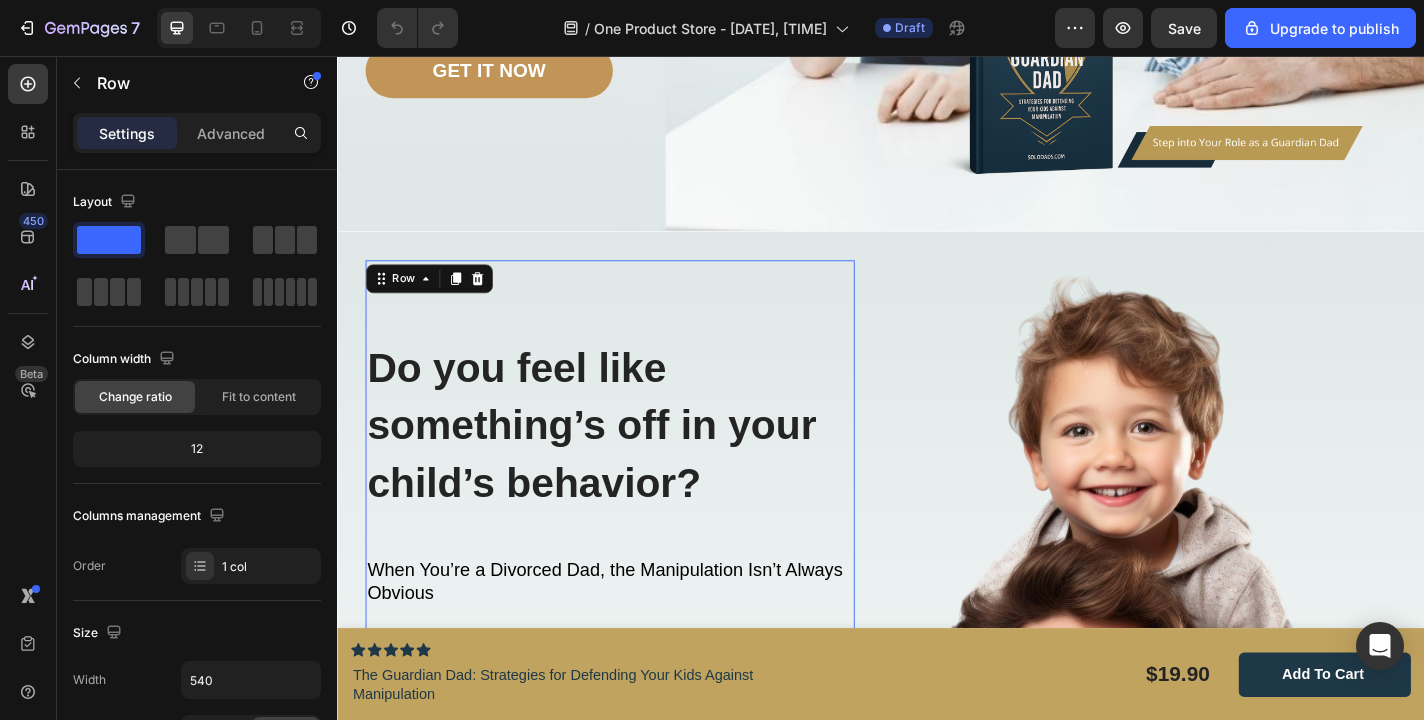 scroll, scrollTop: 609, scrollLeft: 0, axis: vertical 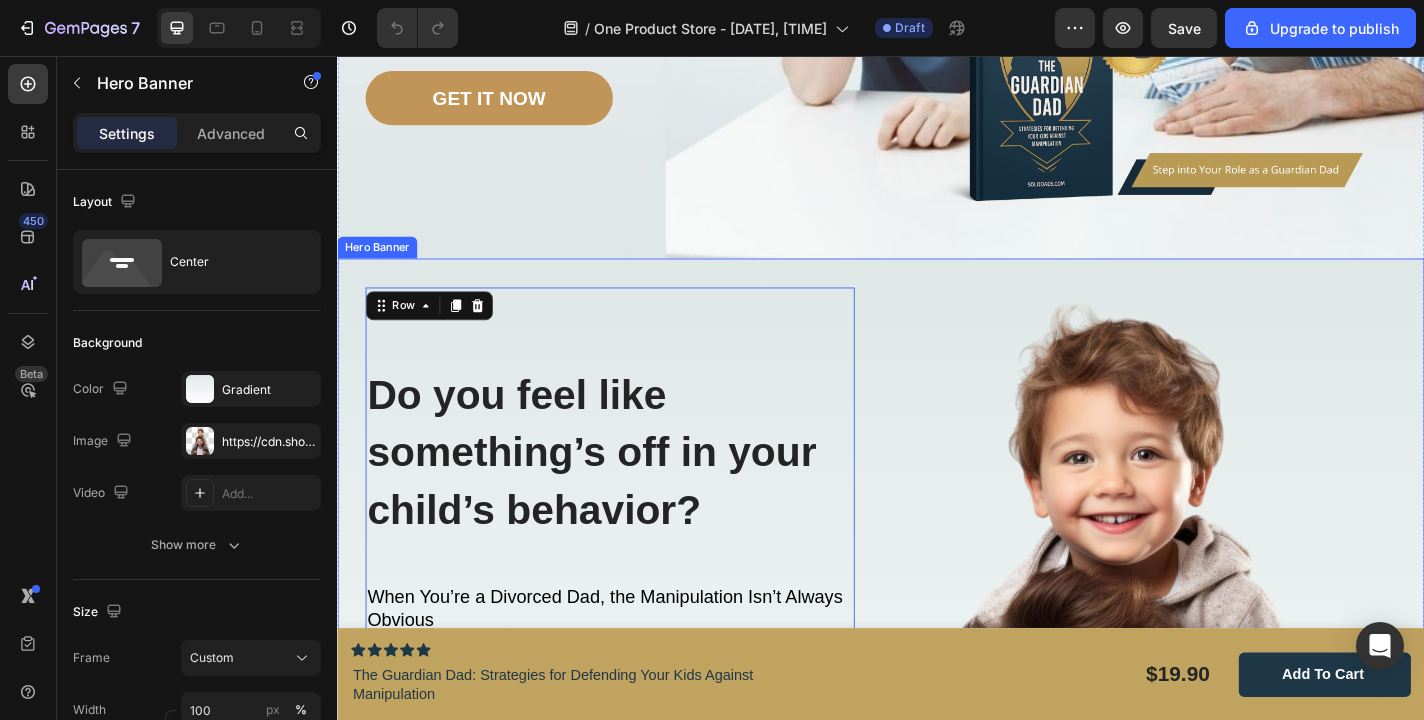 click on "Do you feel like something’s off in your child’s behavior? Heading When You’re a Divorced Dad, the Manipulation Isn’t Always Obvious Text block You try to stay calm, be present, and protect your kids—but the emotional undercurrents are hard to ignore: Text block Icon Your child seems tense, guarded, or anxious after visiting your ex. Text block Icon They say things that sound... scripted—like someone else's words. Text block Icon They act guilty for having fun with you, as if they’re betraying the other parent. Text block Icon List Icon You're constantly second-guessing yourself: “Am I overreacting? Or is this real?” Text block Icon List And while you're dealing with co-parenting chaos, work stress, and emotional exhaustion—no one hands you a guidebook. Text block Row   0 Image" at bounding box center (937, 794) 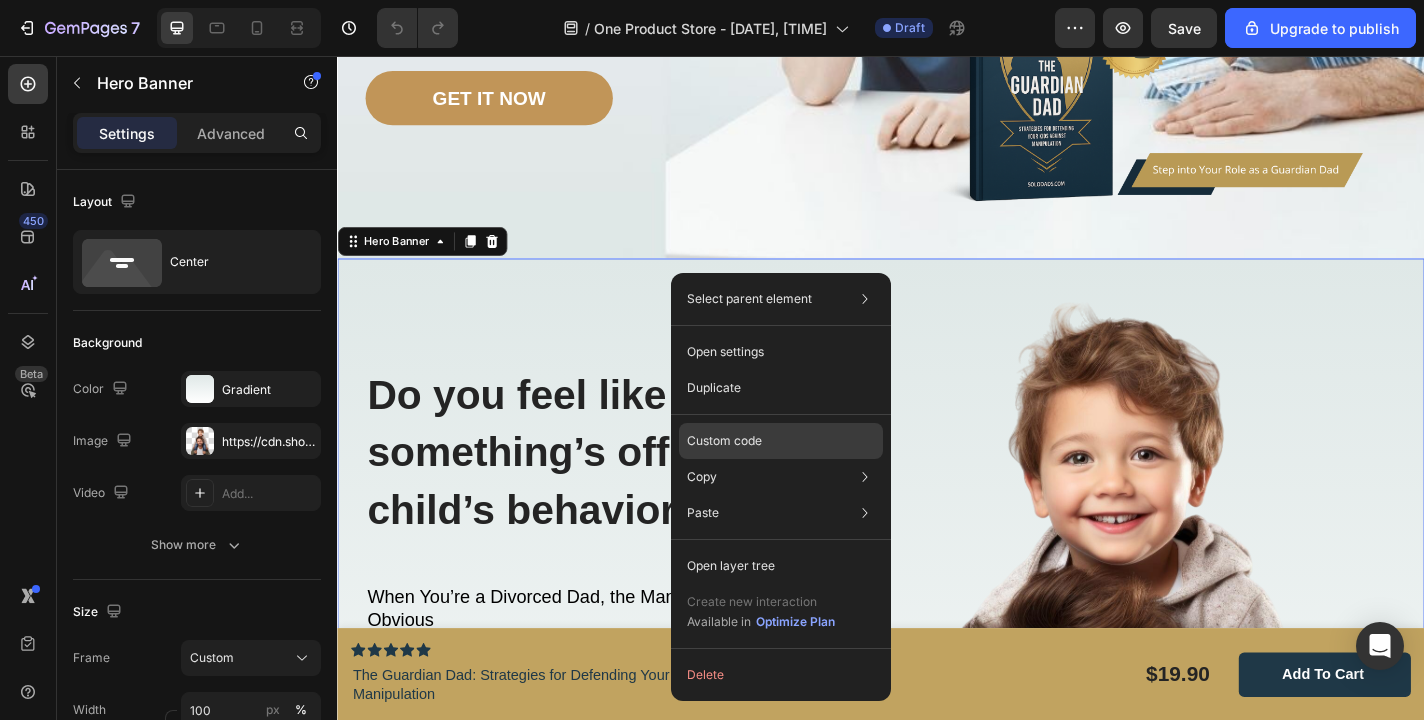 click on "Custom code" at bounding box center [724, 441] 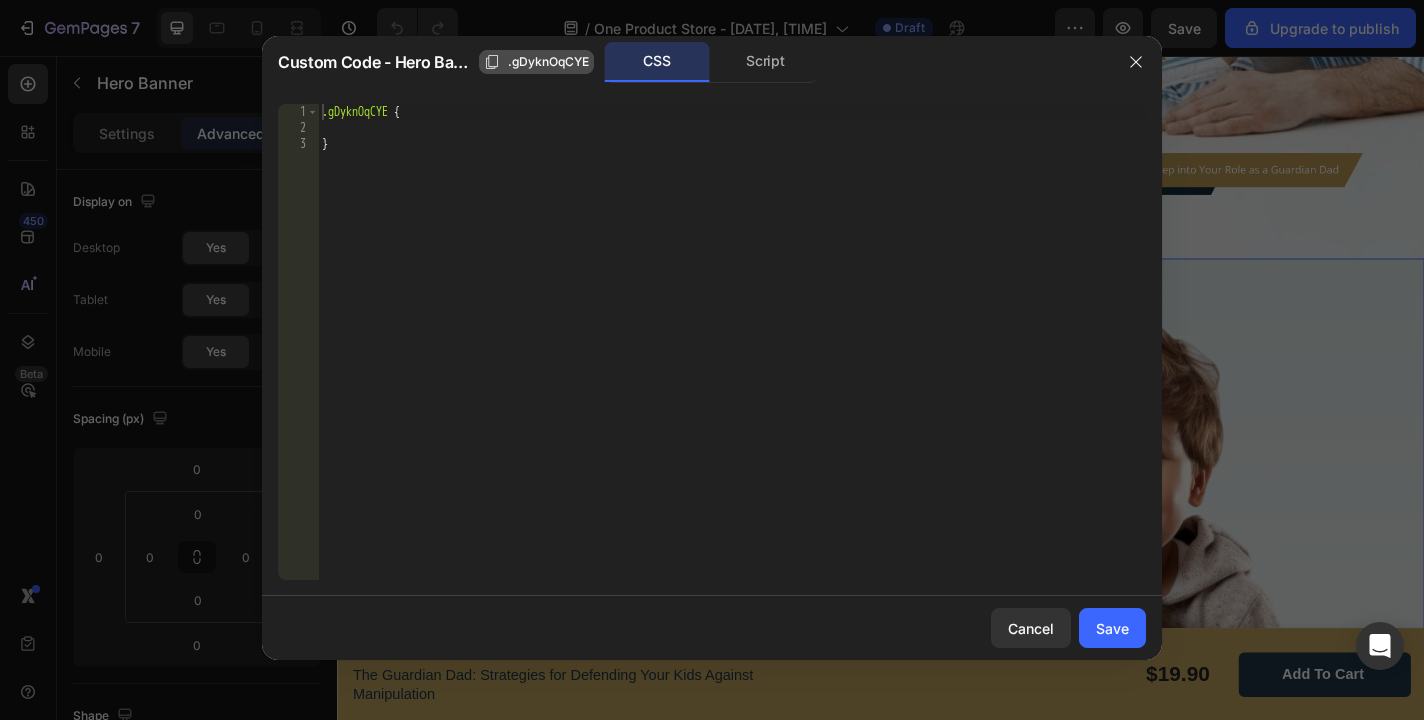 click on ".gDyknOqCYE" 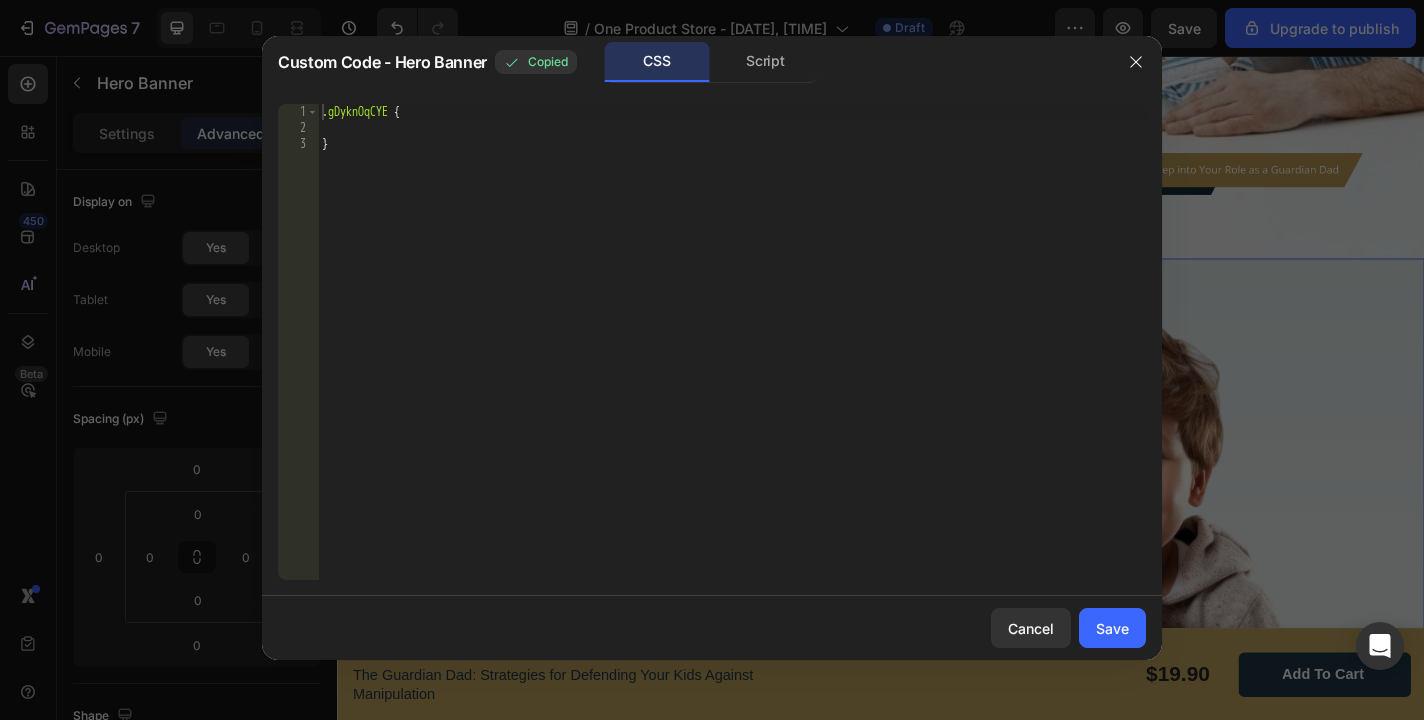 click on "CSS" 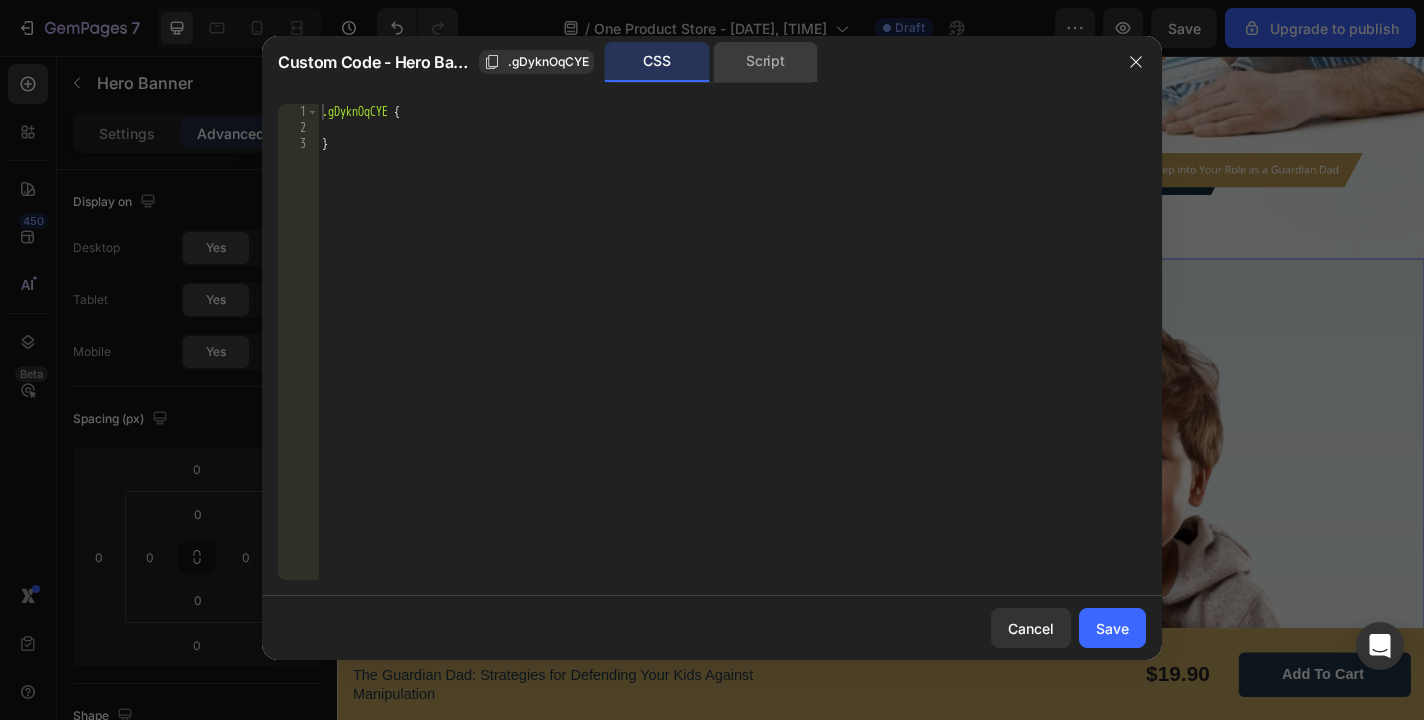 click on "Script" 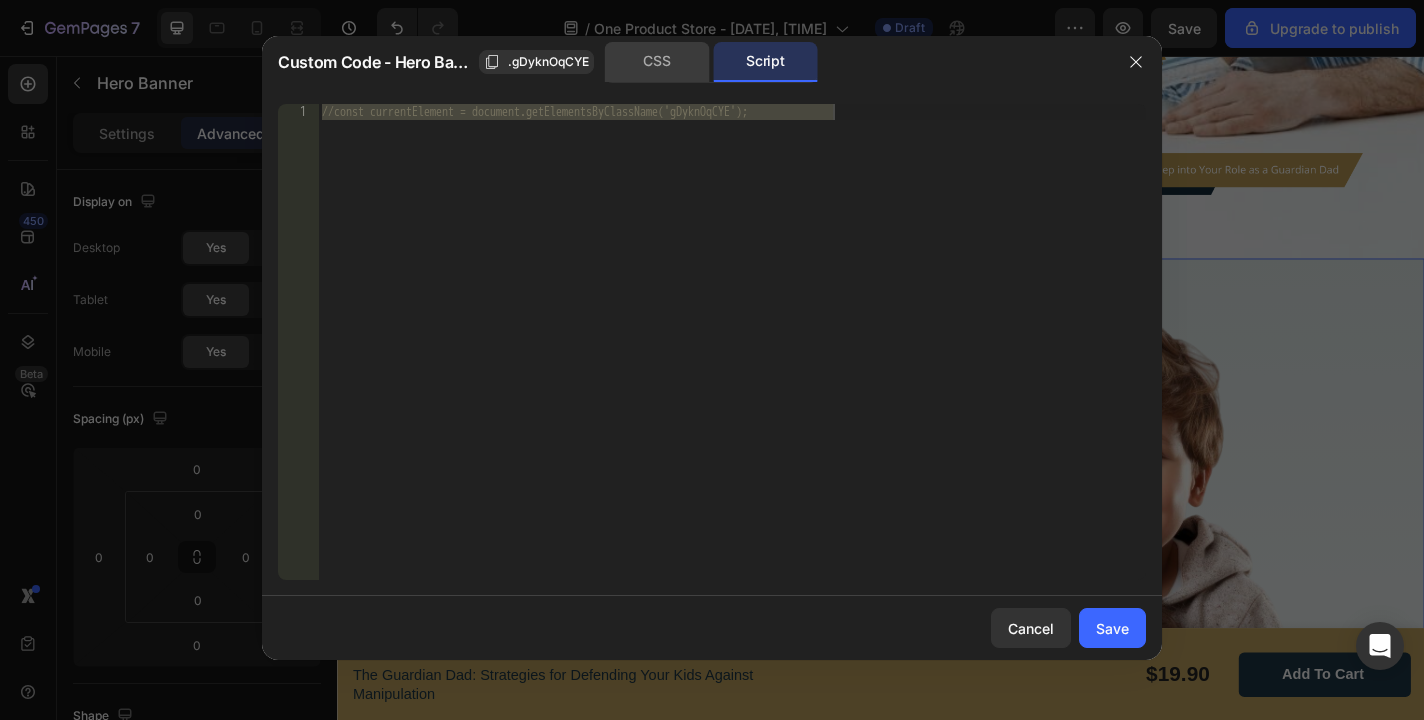 click on "CSS" 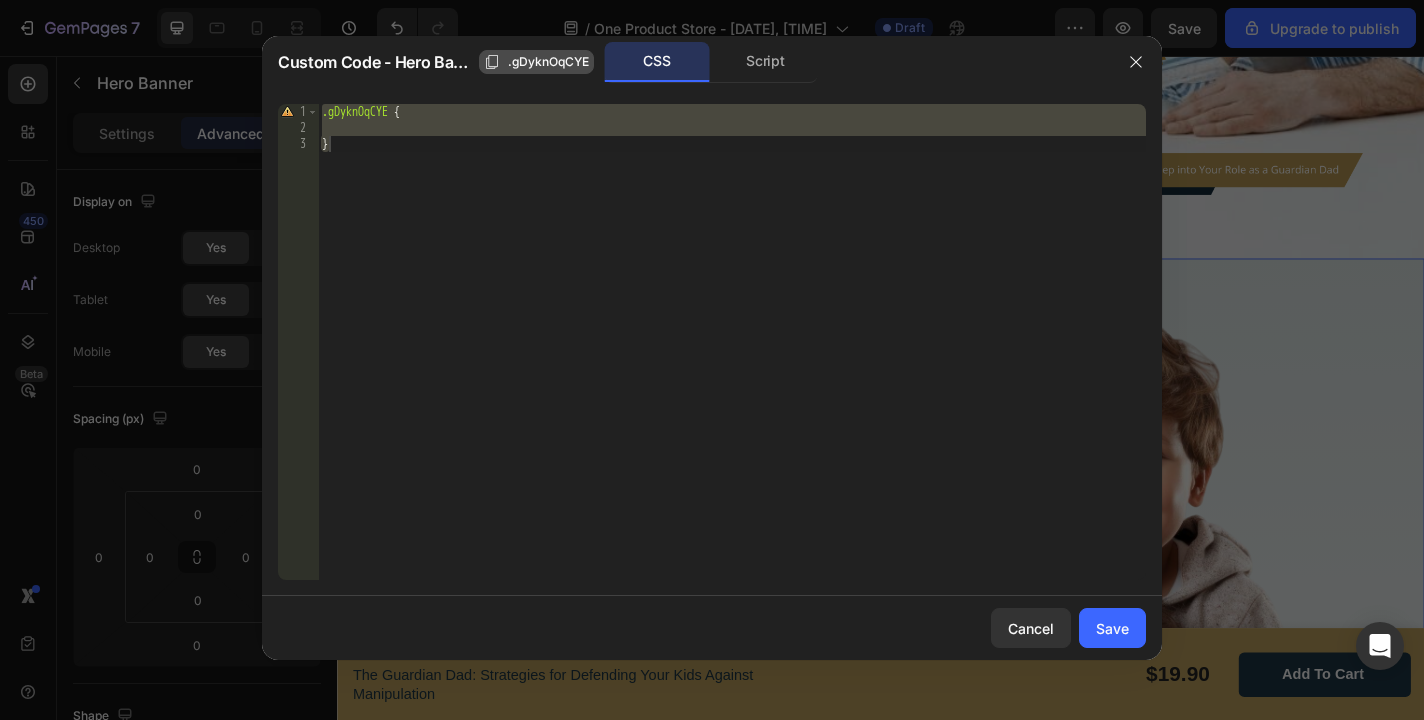 click on ".gDyknOqCYE" 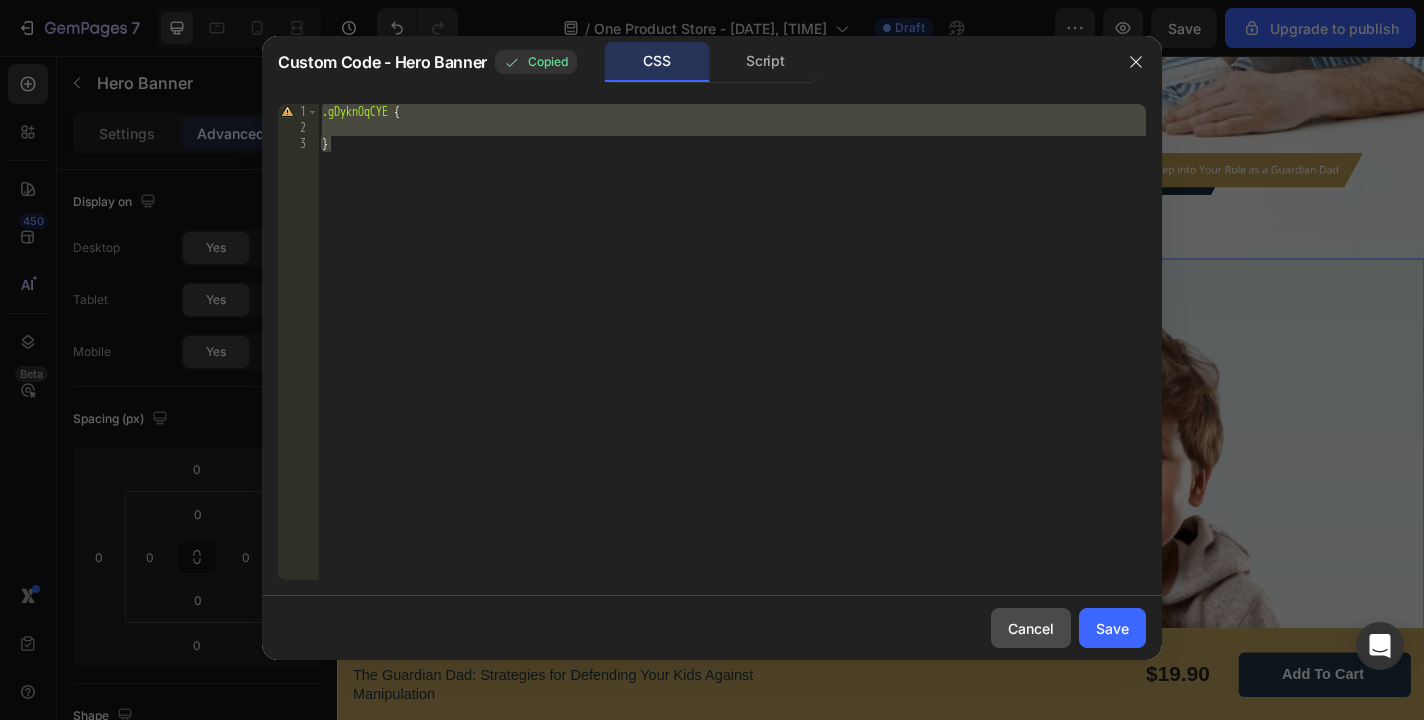 click on "Cancel" at bounding box center (1031, 628) 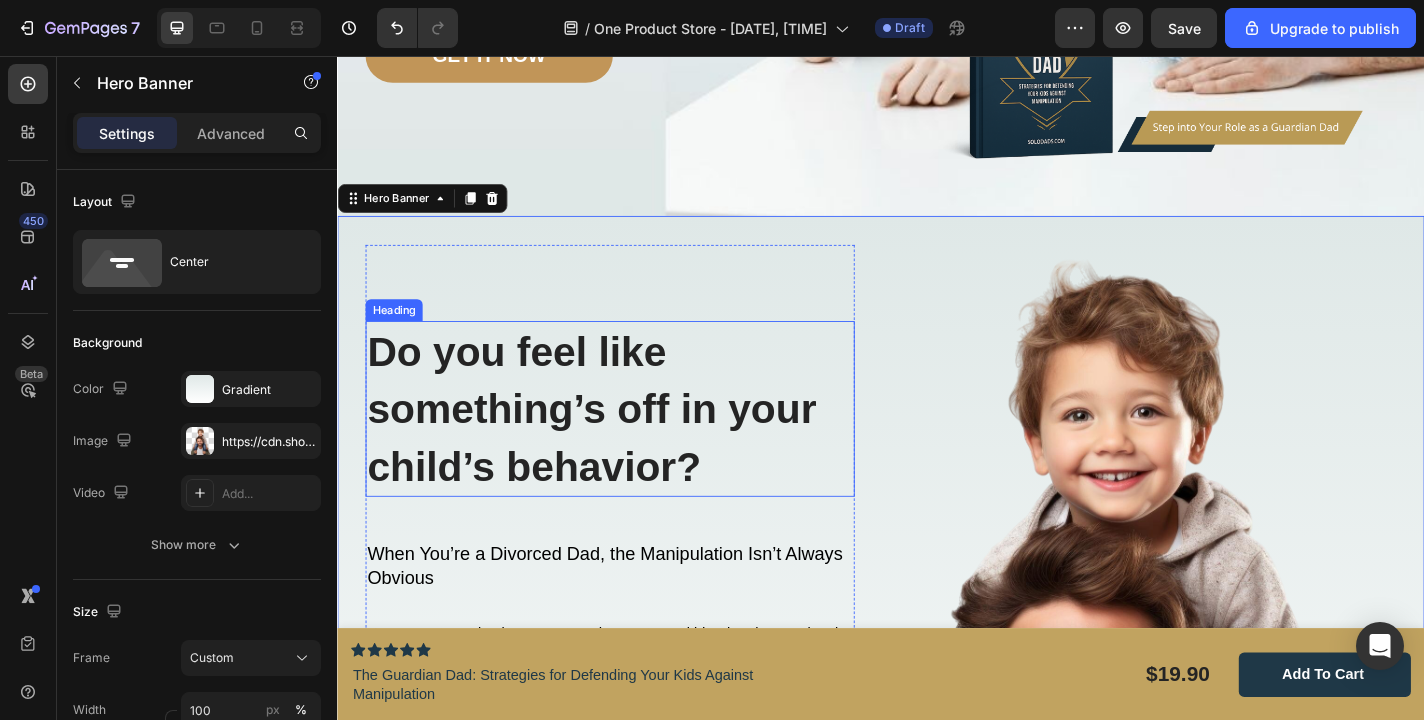 scroll, scrollTop: 684, scrollLeft: 0, axis: vertical 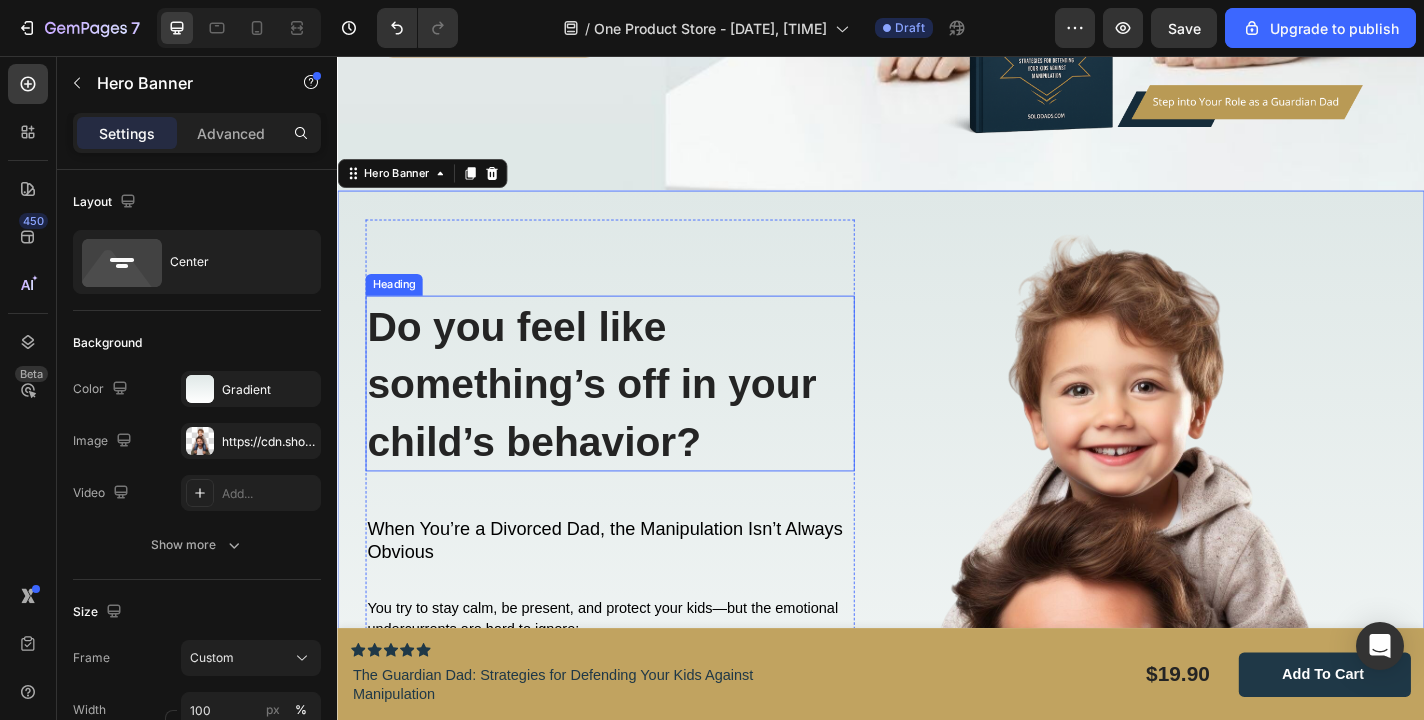 click on "Do you feel like something’s off in your child’s behavior?" at bounding box center [638, 417] 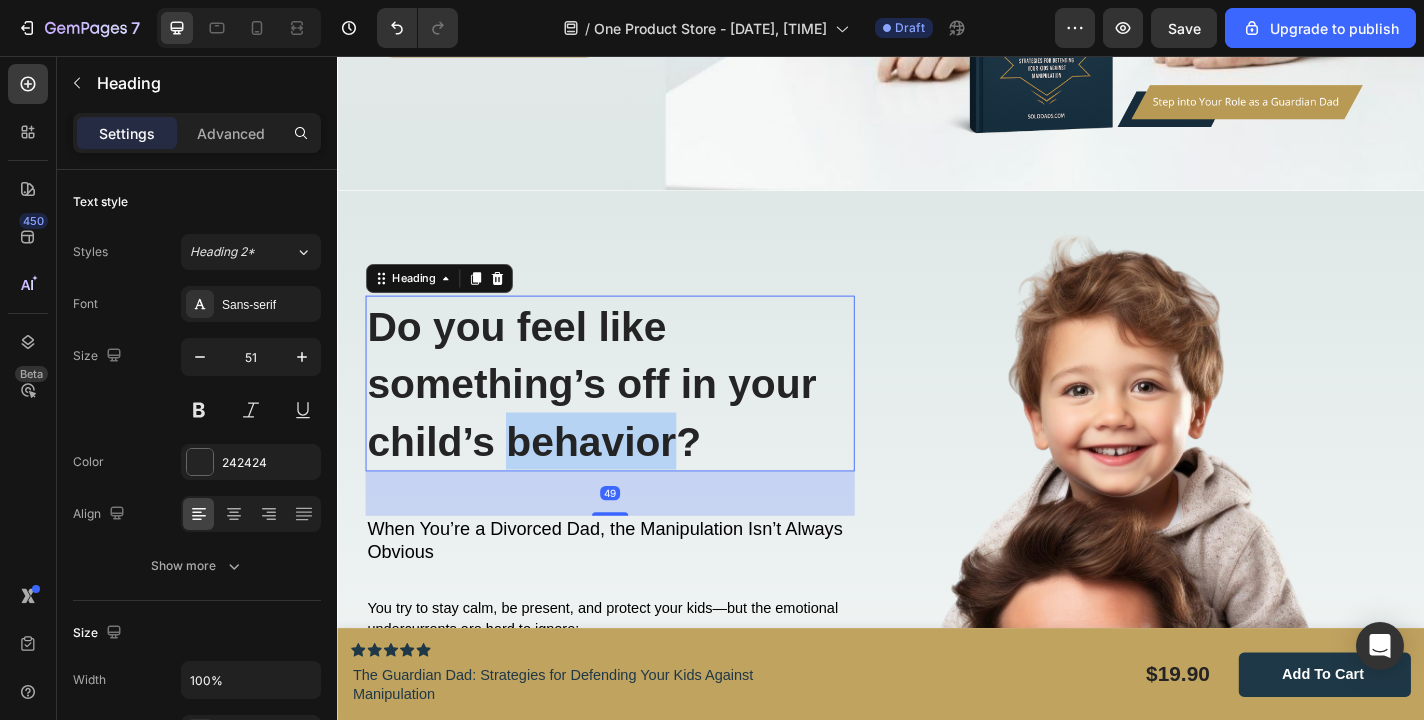 click on "Do you feel like something’s off in your child’s behavior?" at bounding box center (638, 417) 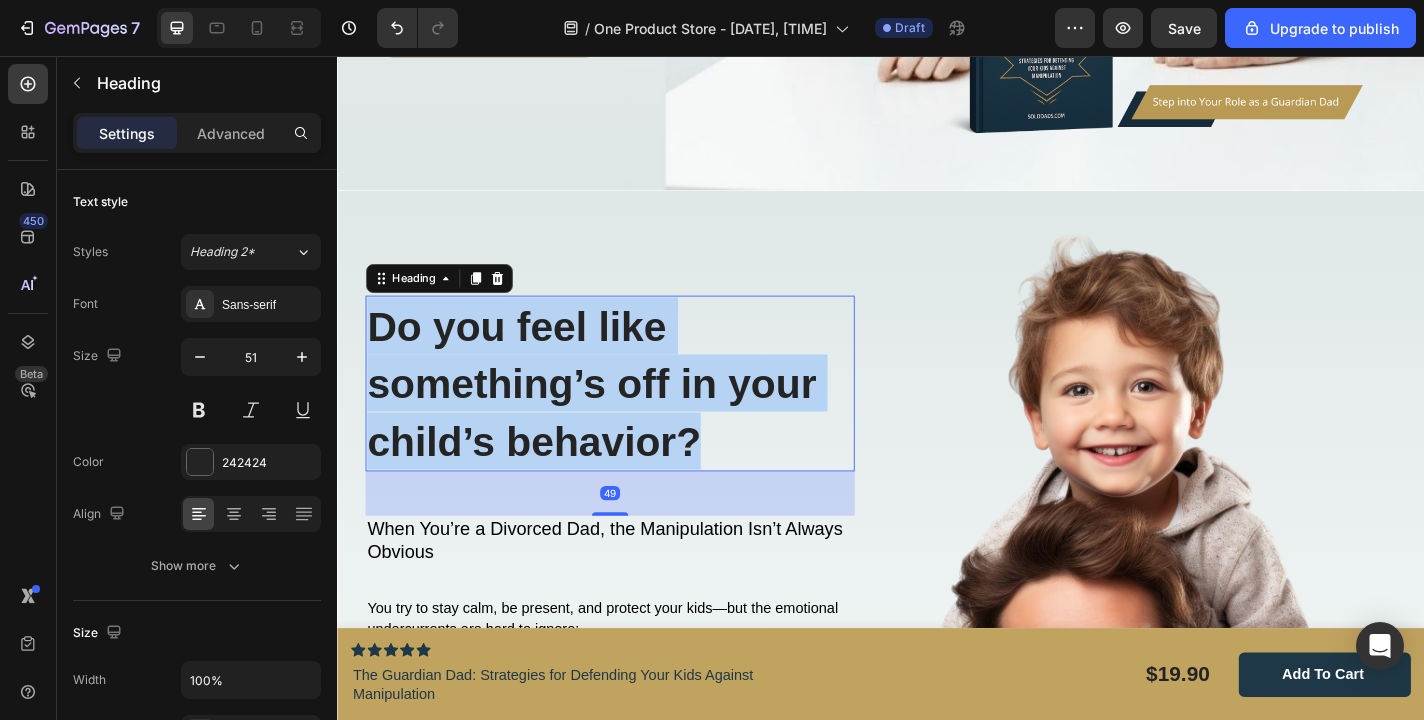 click on "Do you feel like something’s off in your child’s behavior?" at bounding box center [638, 417] 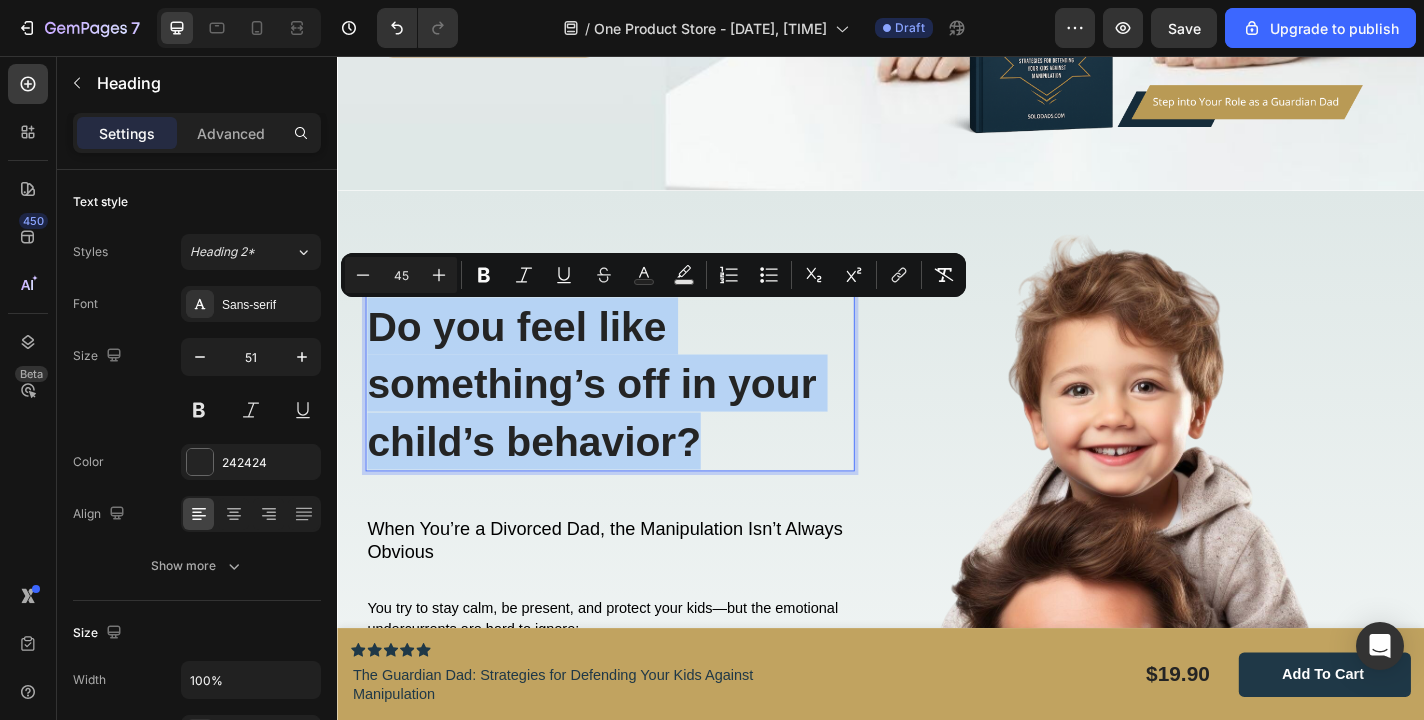 copy on "Do you feel like something’s off in your child’s behavior?" 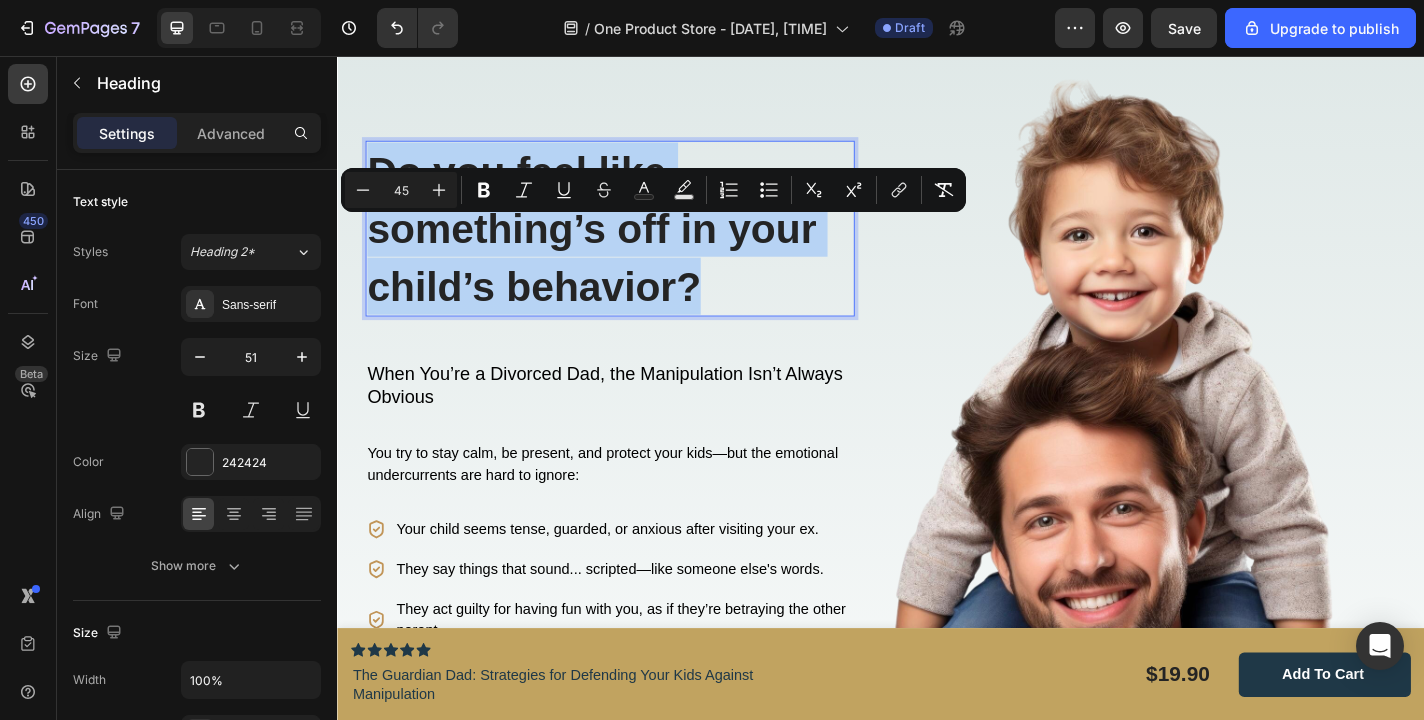 scroll, scrollTop: 882, scrollLeft: 0, axis: vertical 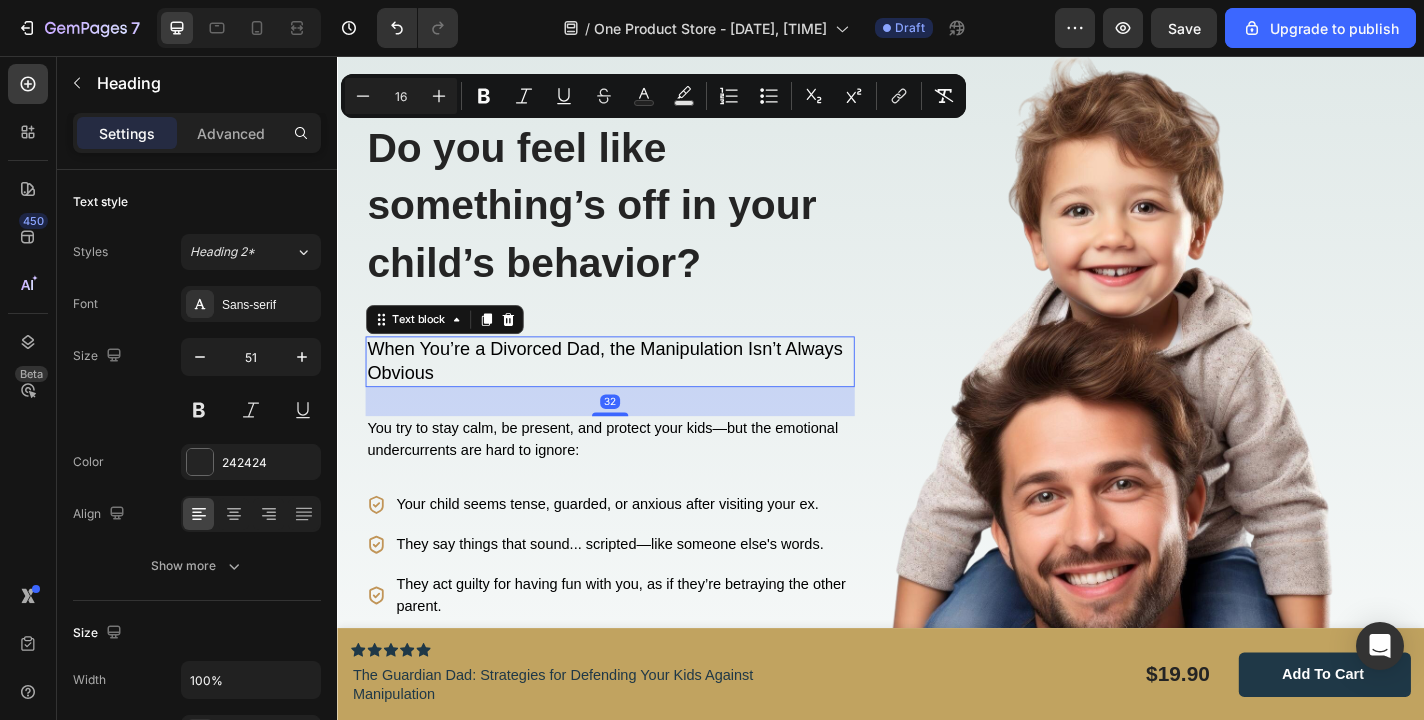 click on "When You’re a Divorced Dad, the Manipulation Isn’t Always Obvious" at bounding box center [632, 392] 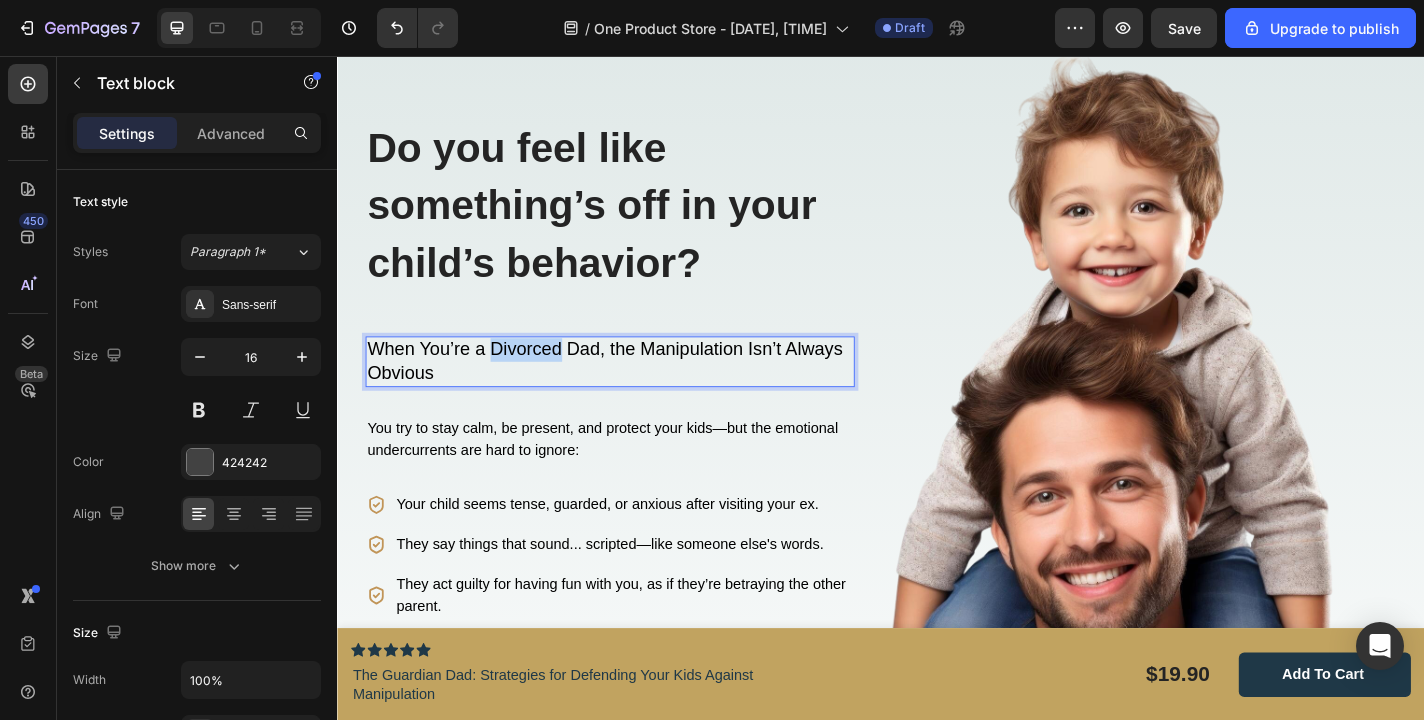 click on "When You’re a Divorced Dad, the Manipulation Isn’t Always Obvious" at bounding box center [632, 392] 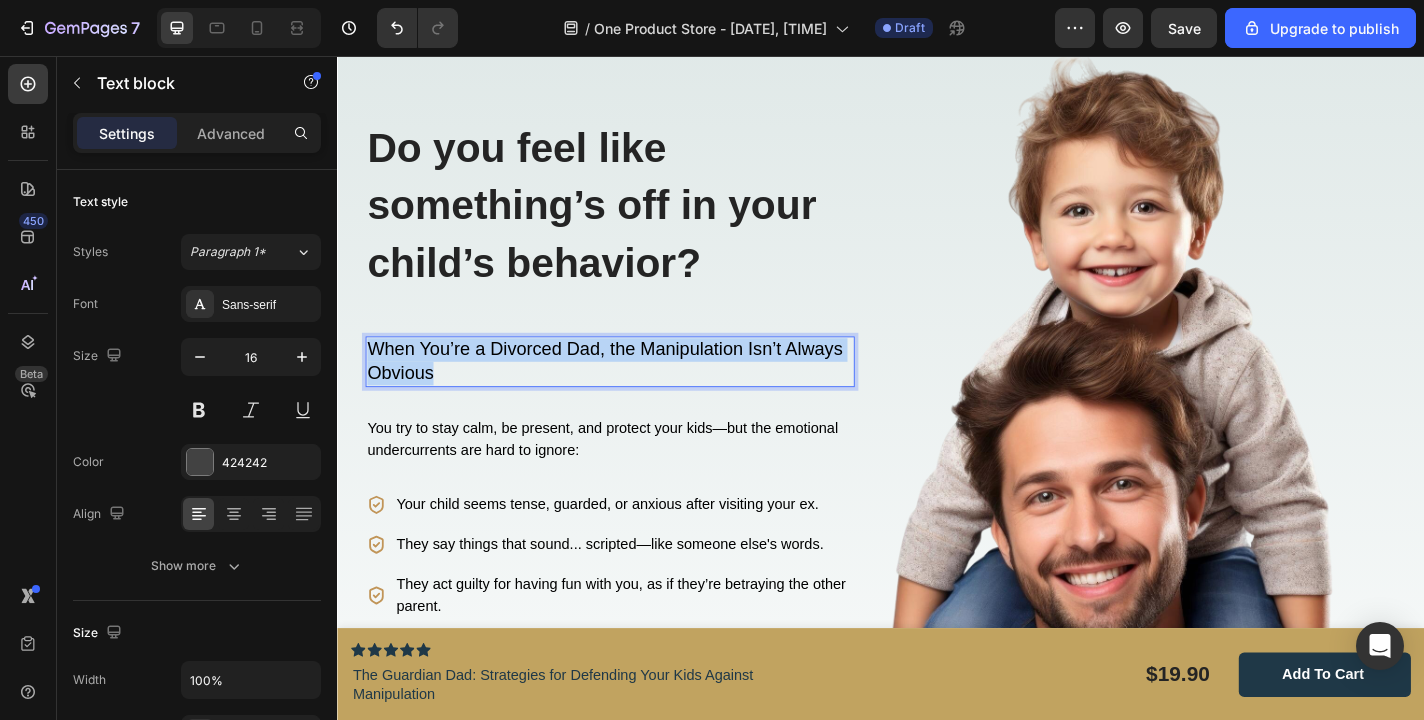 click on "When You’re a Divorced Dad, the Manipulation Isn’t Always Obvious" at bounding box center (632, 392) 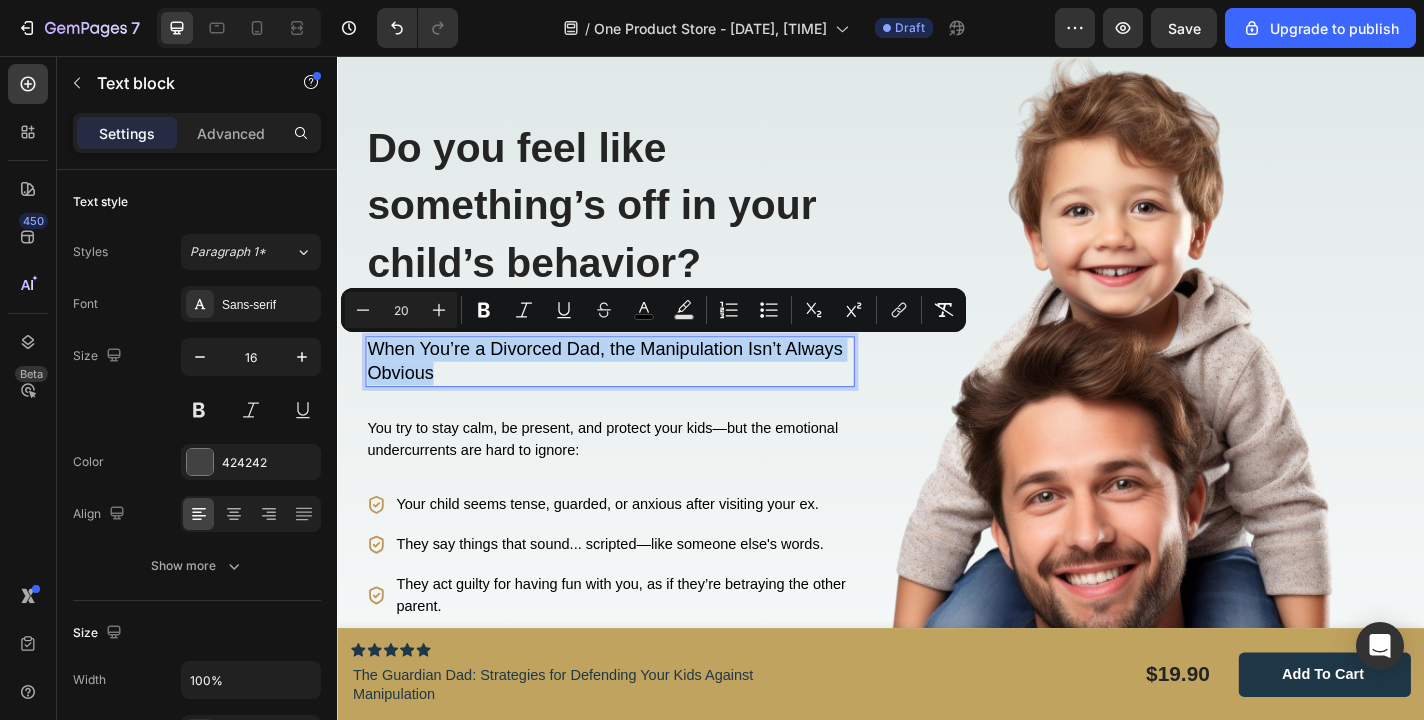 copy on "When You’re a Divorced Dad, the Manipulation Isn’t Always Obvious" 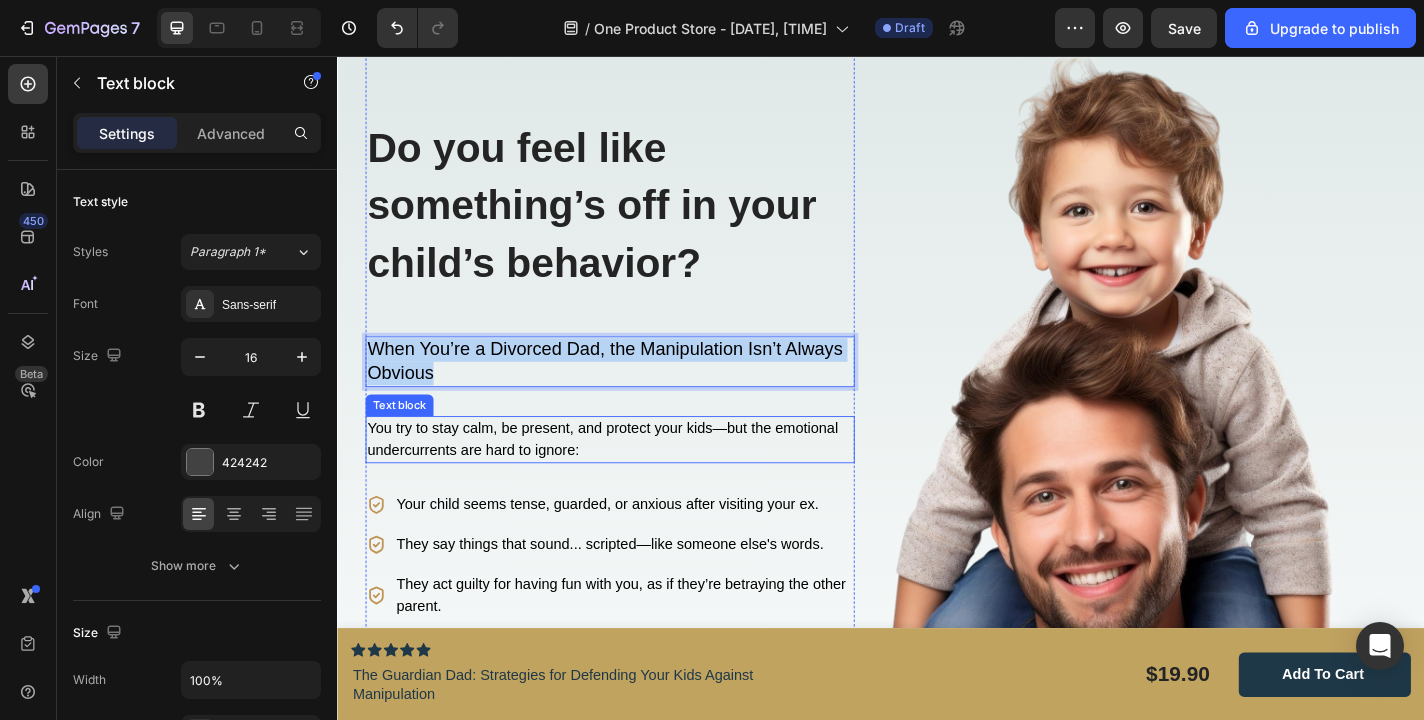 click on "You try to stay calm, be present, and protect your kids—but the emotional undercurrents are hard to ignore:" at bounding box center [630, 478] 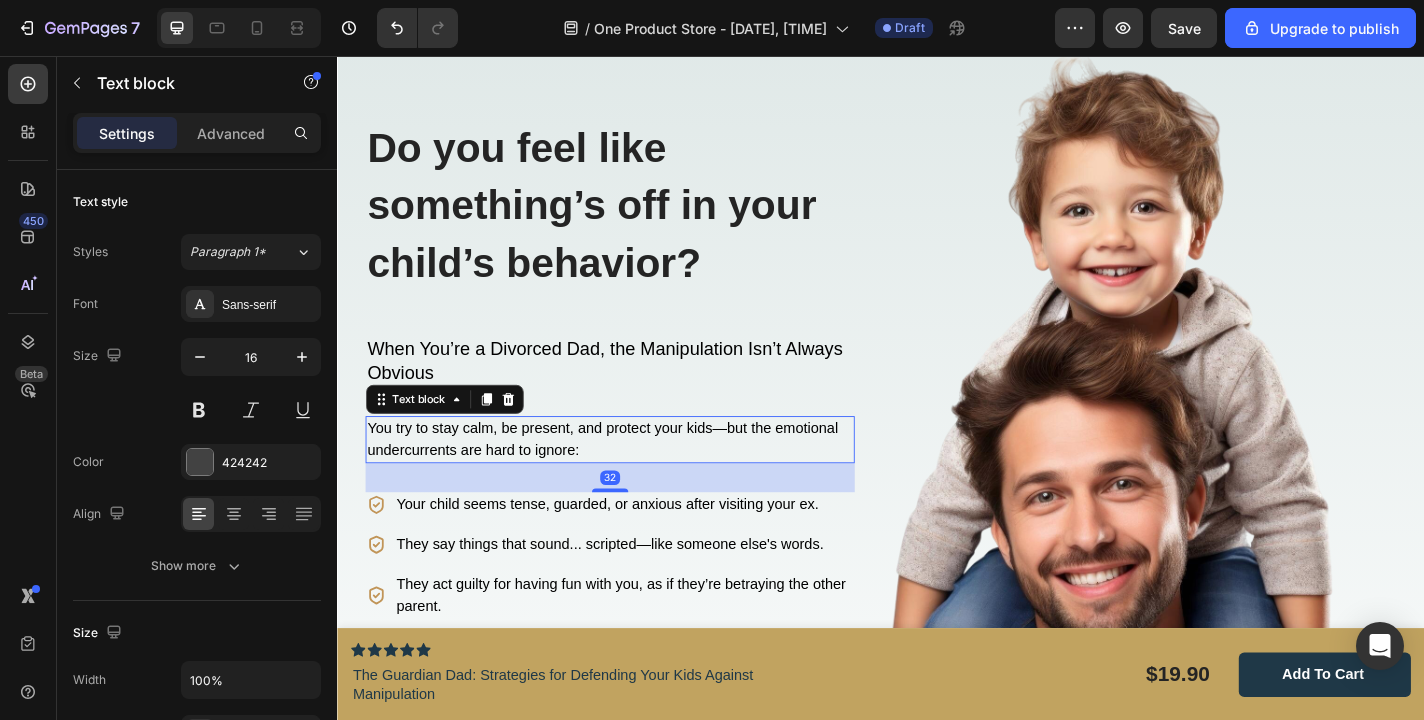 click on "You try to stay calm, be present, and protect your kids—but the emotional undercurrents are hard to ignore:" at bounding box center [630, 478] 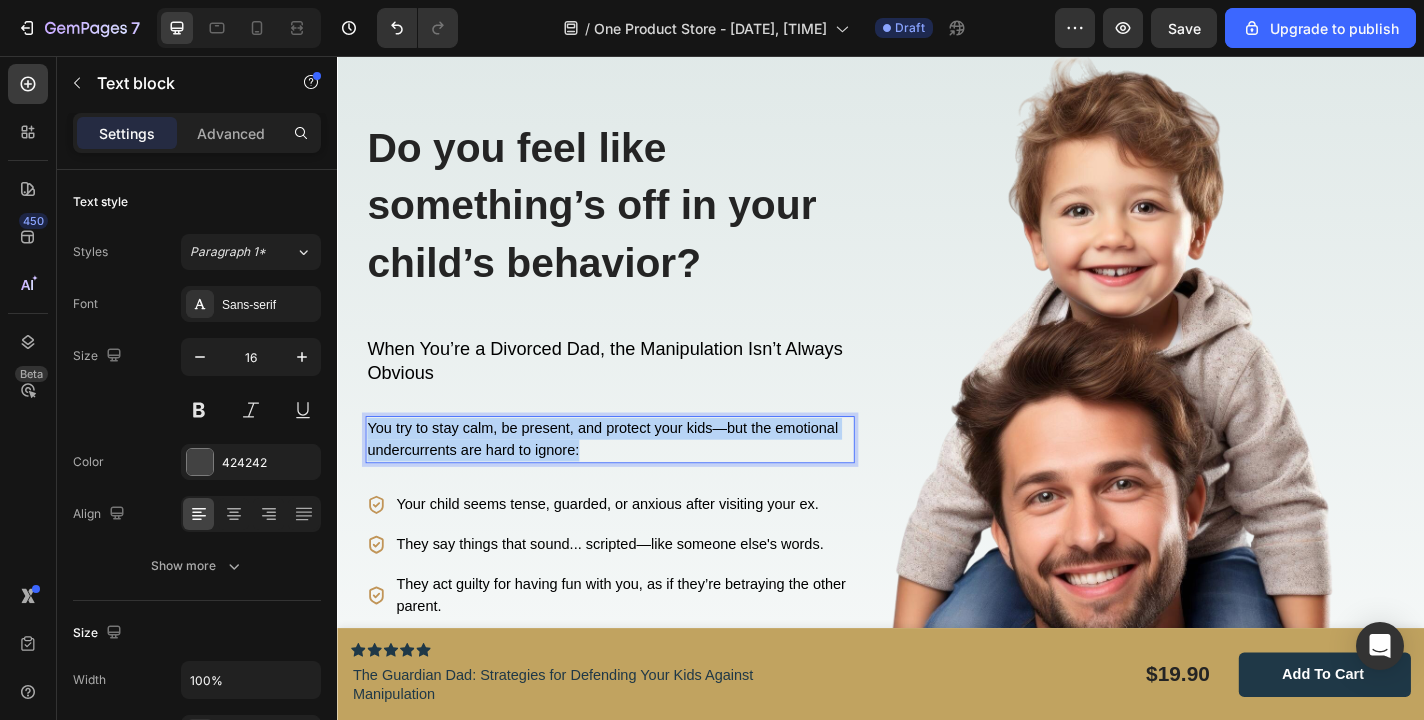 click on "You try to stay calm, be present, and protect your kids—but the emotional undercurrents are hard to ignore:" at bounding box center [630, 478] 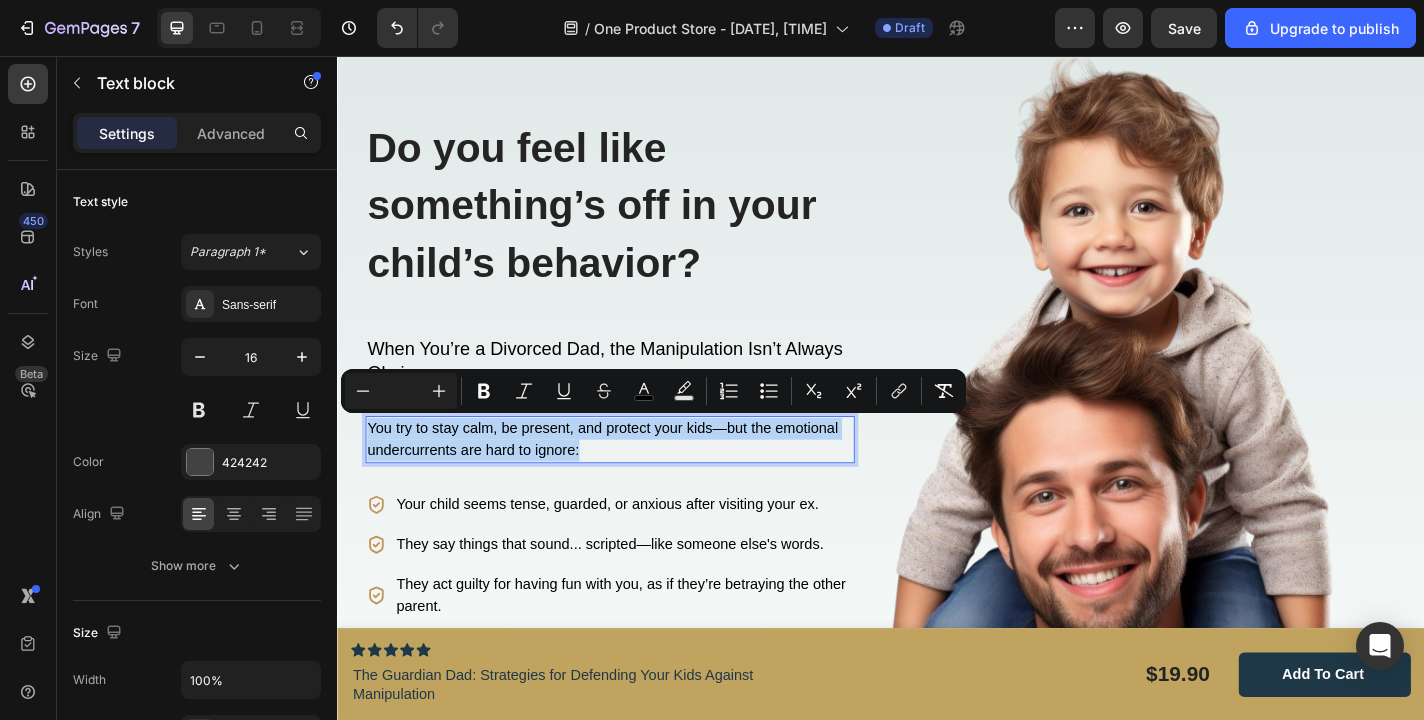 copy on "You try to stay calm, be present, and protect your kids—but the emotional undercurrents are hard to ignore:" 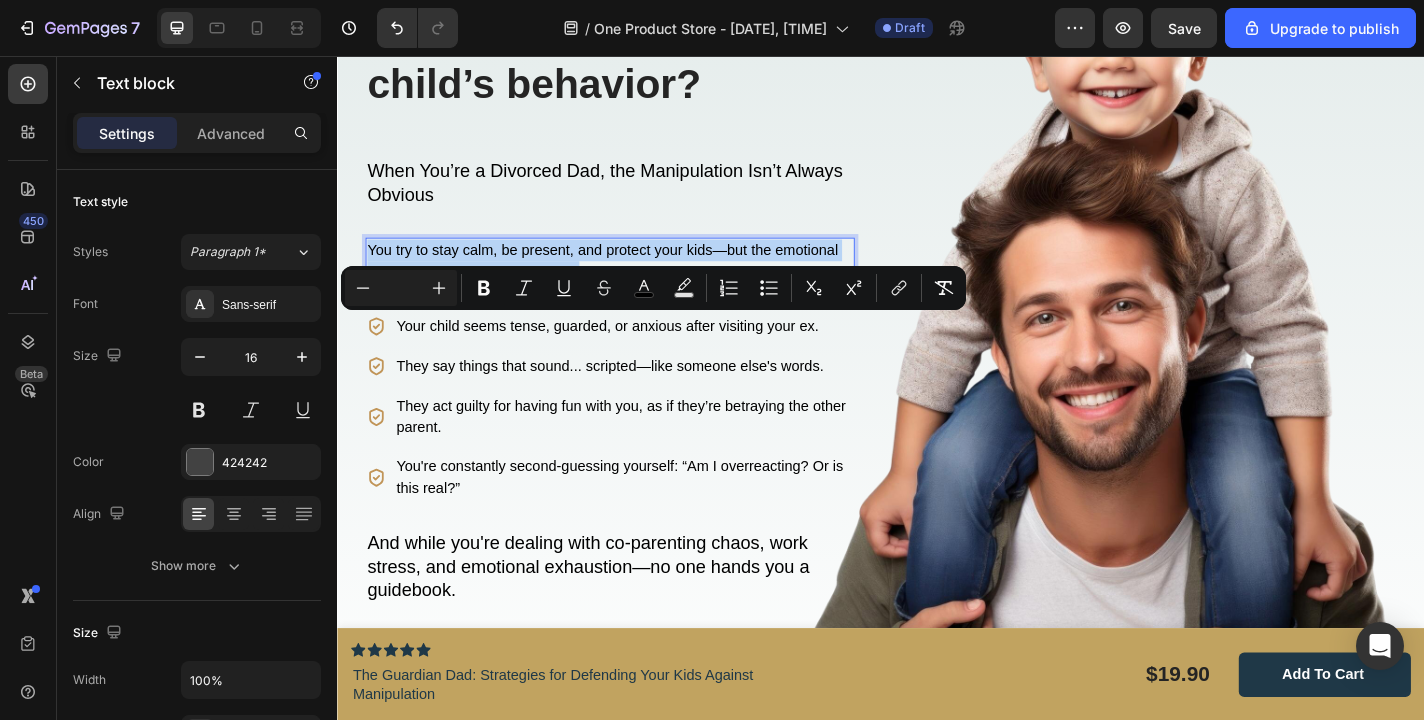 scroll, scrollTop: 1148, scrollLeft: 0, axis: vertical 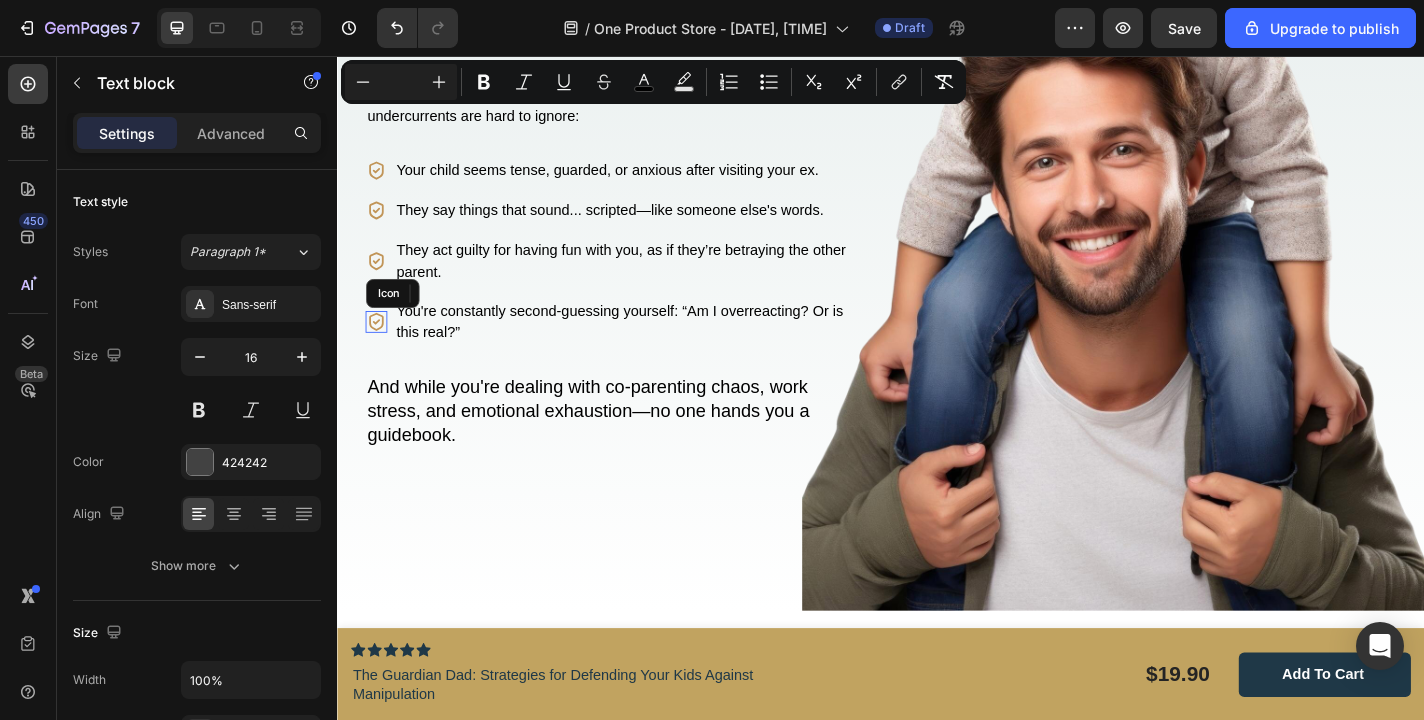 click 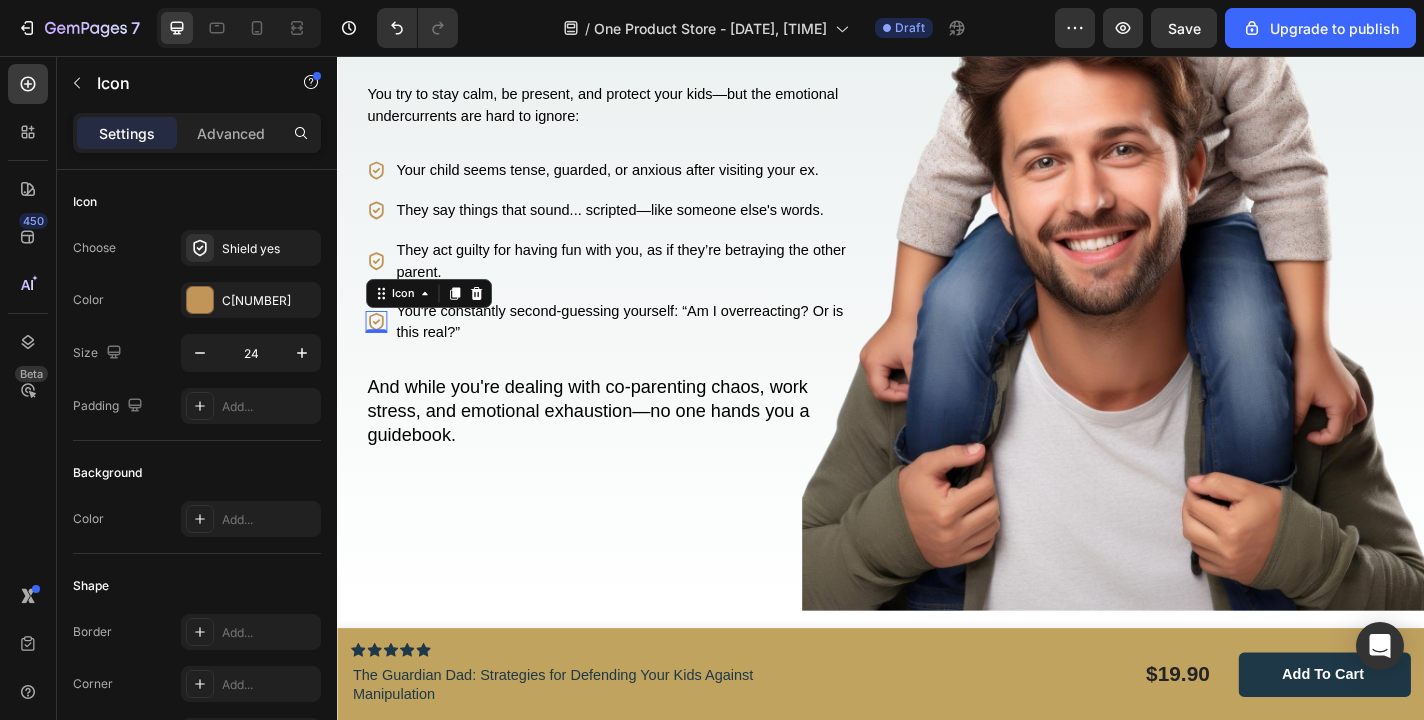 copy on "You try to stay calm, be present, and protect your kids—but the emotional undercurrents are hard to ignore:" 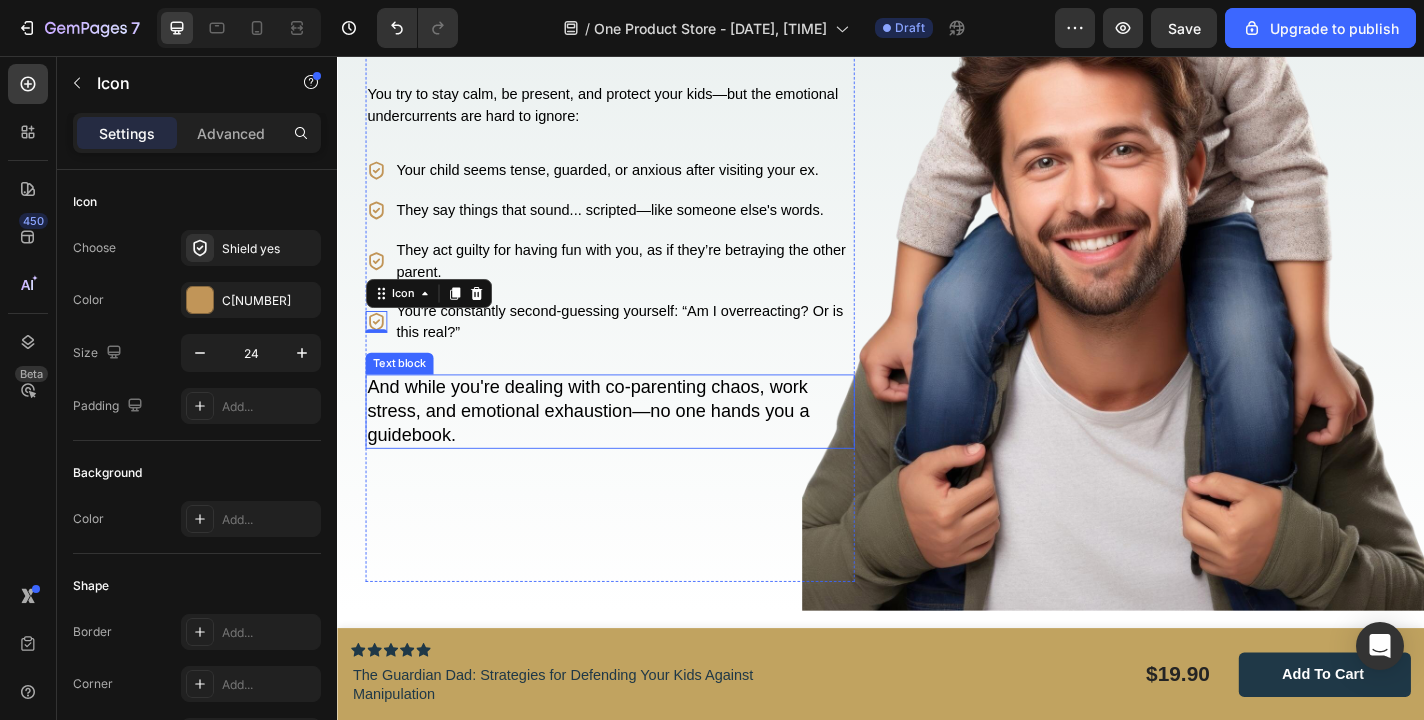 click on "And while you're dealing with co-parenting chaos, work stress, and emotional exhaustion—no one hands you a guidebook." at bounding box center [614, 447] 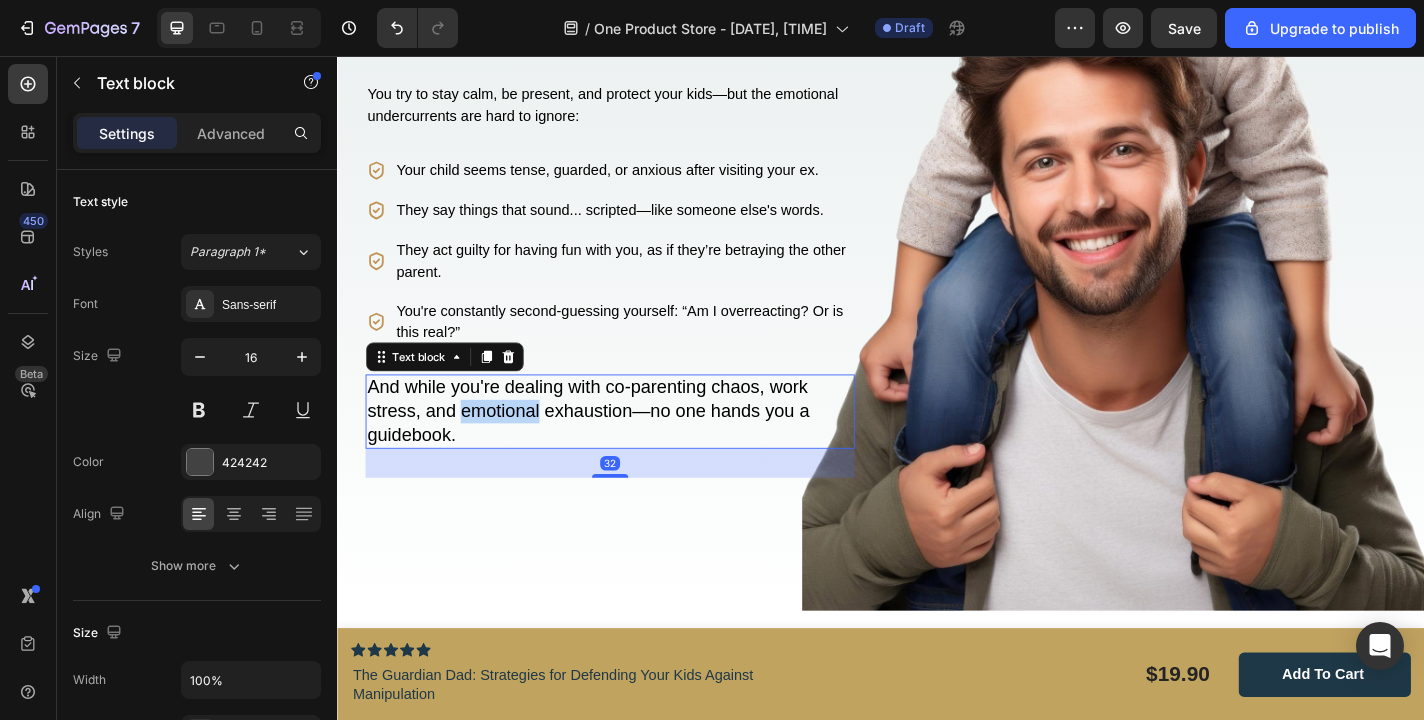 click on "And while you're dealing with co-parenting chaos, work stress, and emotional exhaustion—no one hands you a guidebook." at bounding box center (614, 447) 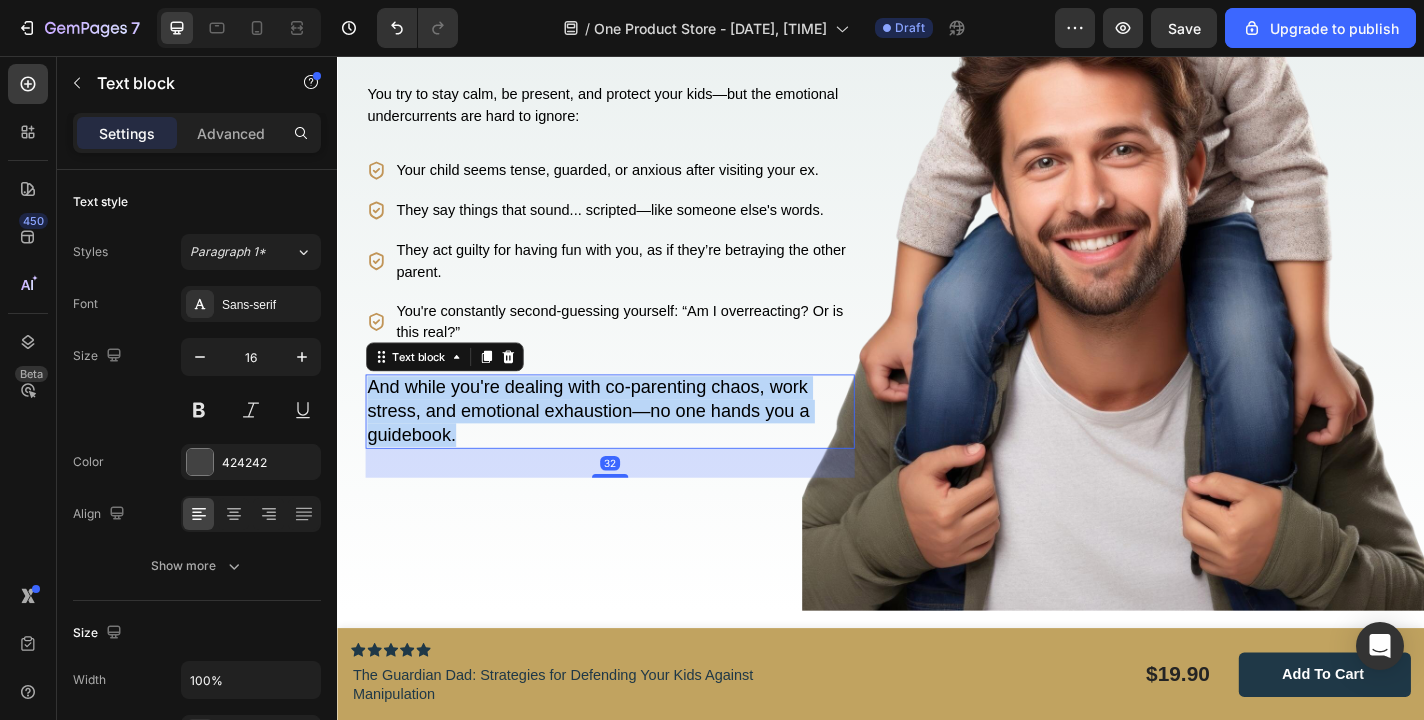 click on "And while you're dealing with co-parenting chaos, work stress, and emotional exhaustion—no one hands you a guidebook." at bounding box center (614, 447) 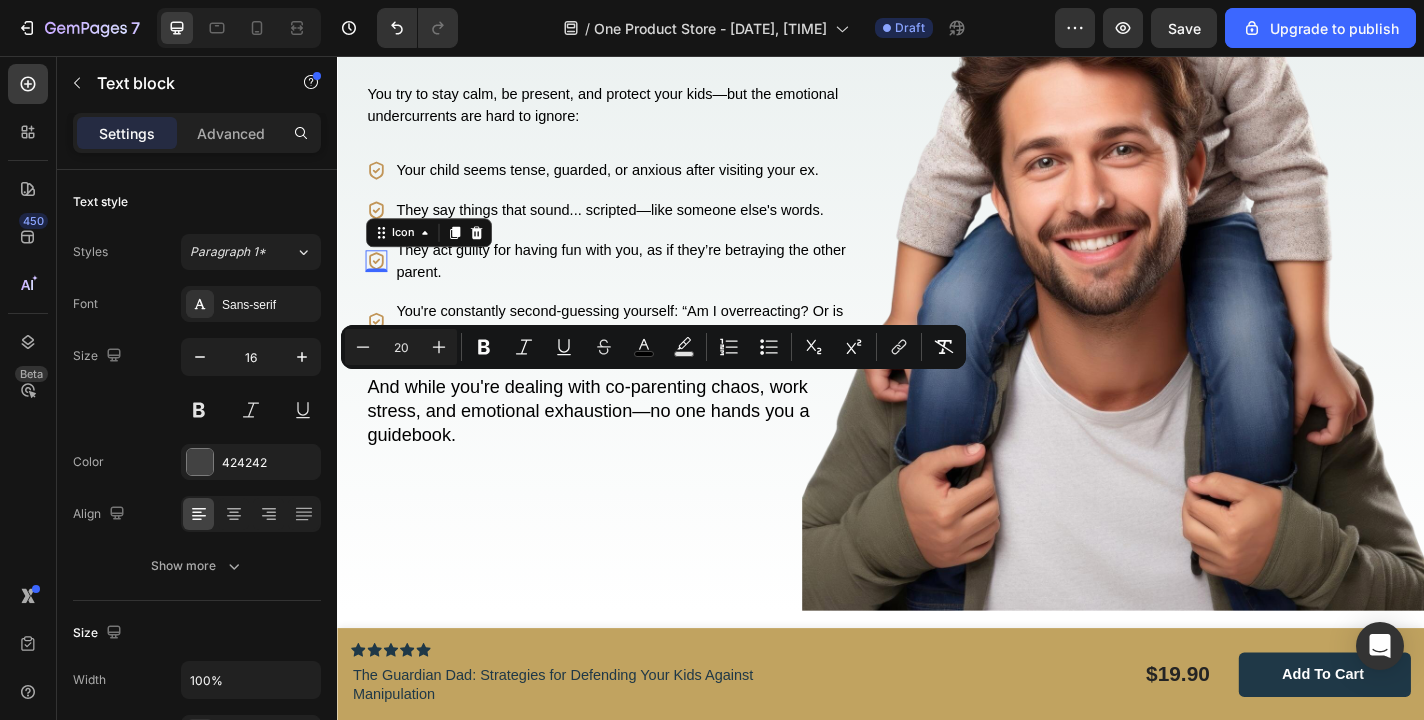 click 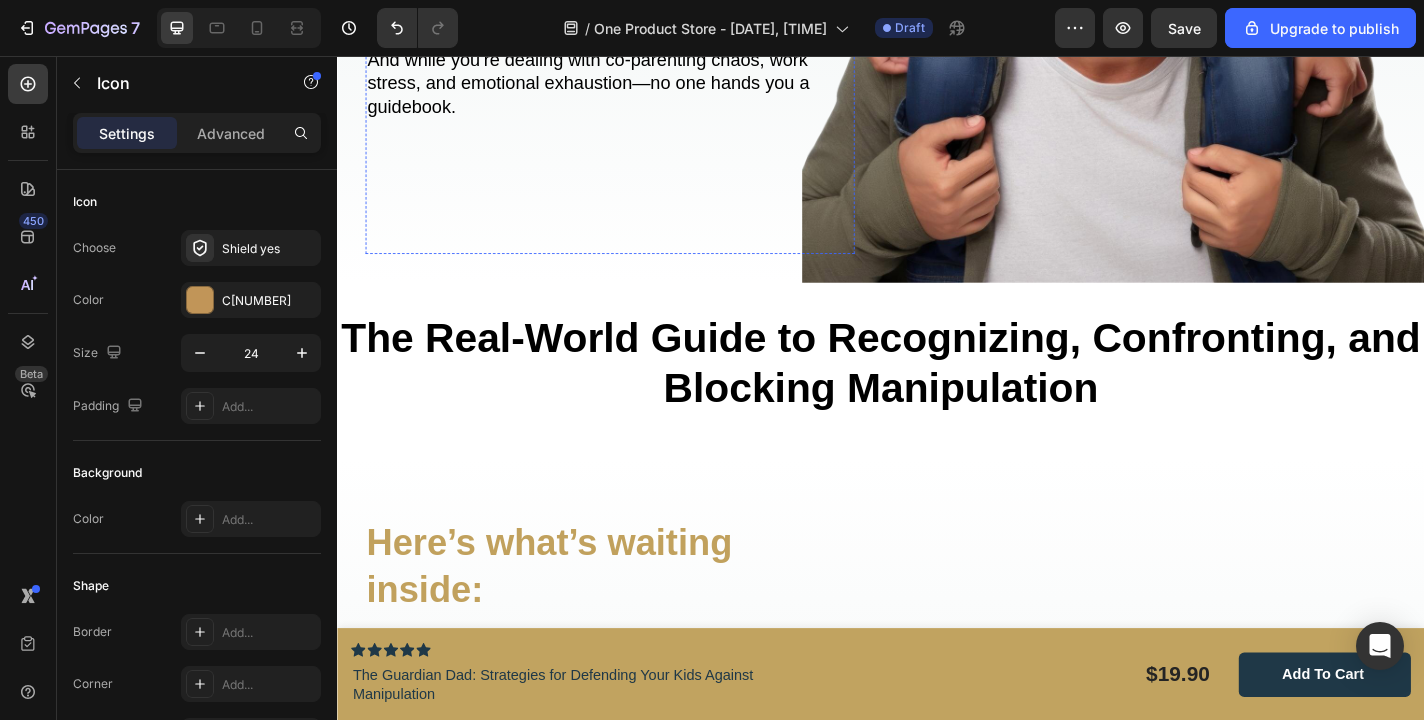scroll, scrollTop: 1658, scrollLeft: 0, axis: vertical 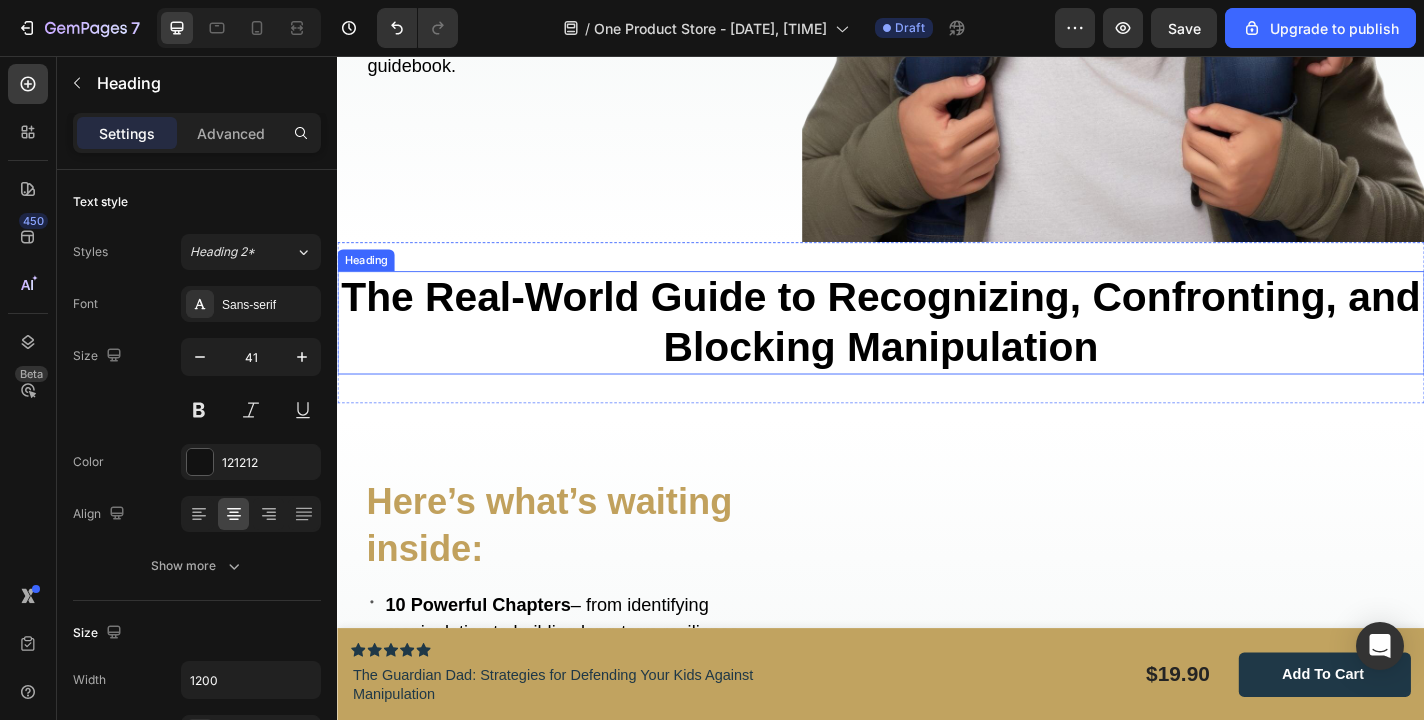 click on "The Real-World Guide to Recognizing, Confronting, and Blocking Manipulation" at bounding box center (937, 349) 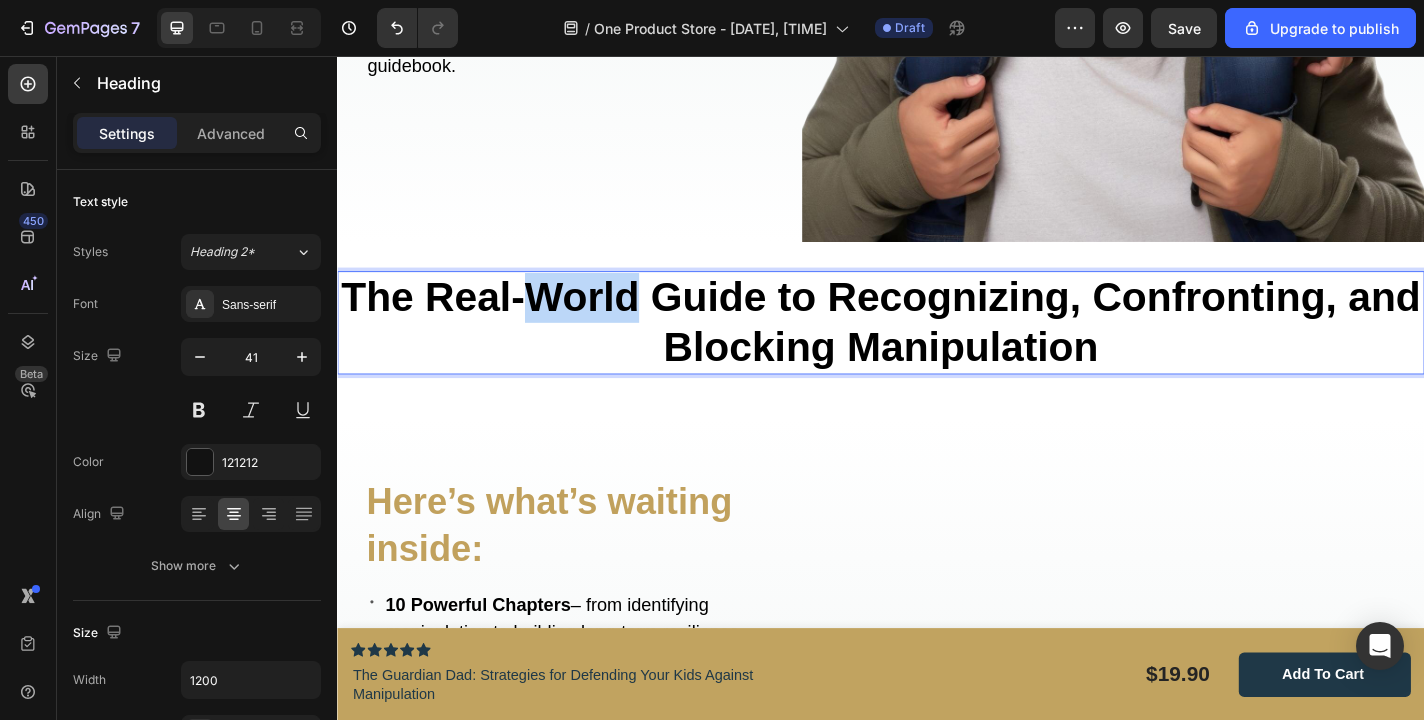 click on "The Real-World Guide to Recognizing, Confronting, and Blocking Manipulation" at bounding box center (937, 349) 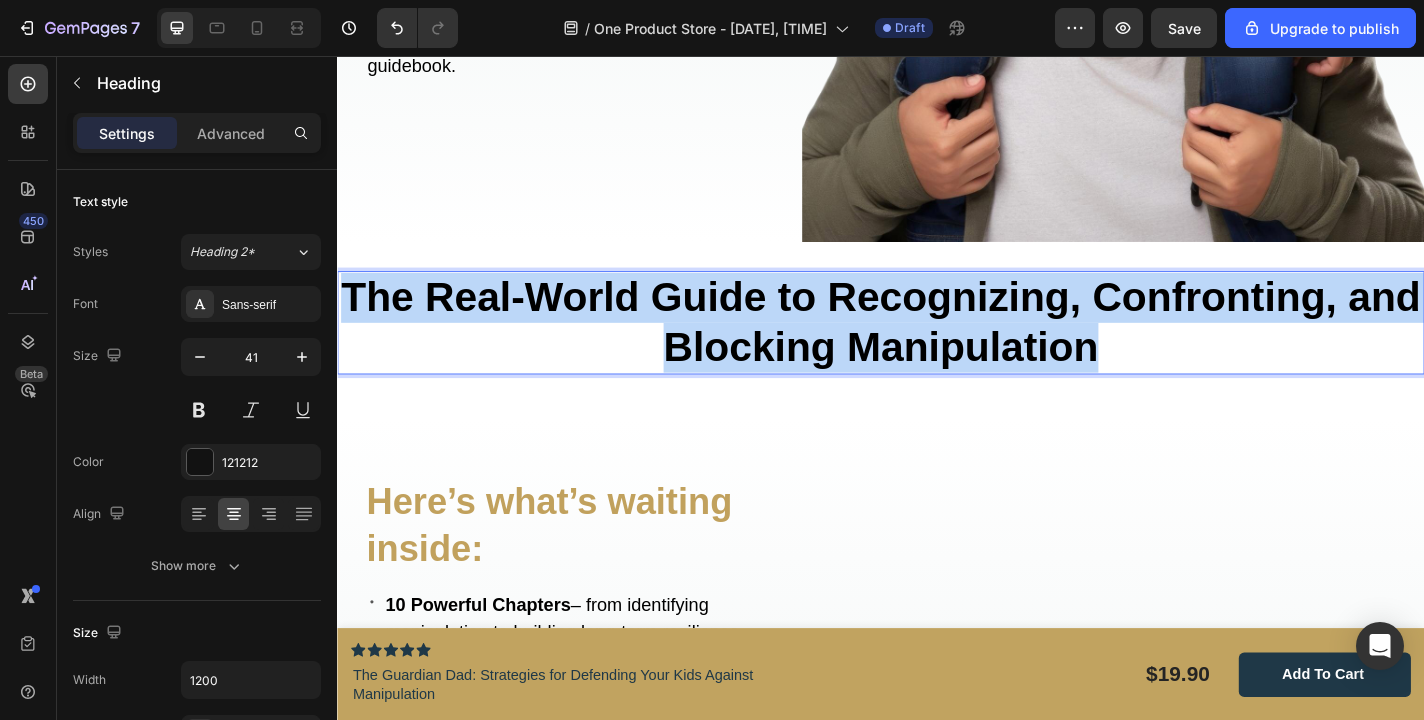 click on "The Real-World Guide to Recognizing, Confronting, and Blocking Manipulation" at bounding box center [937, 349] 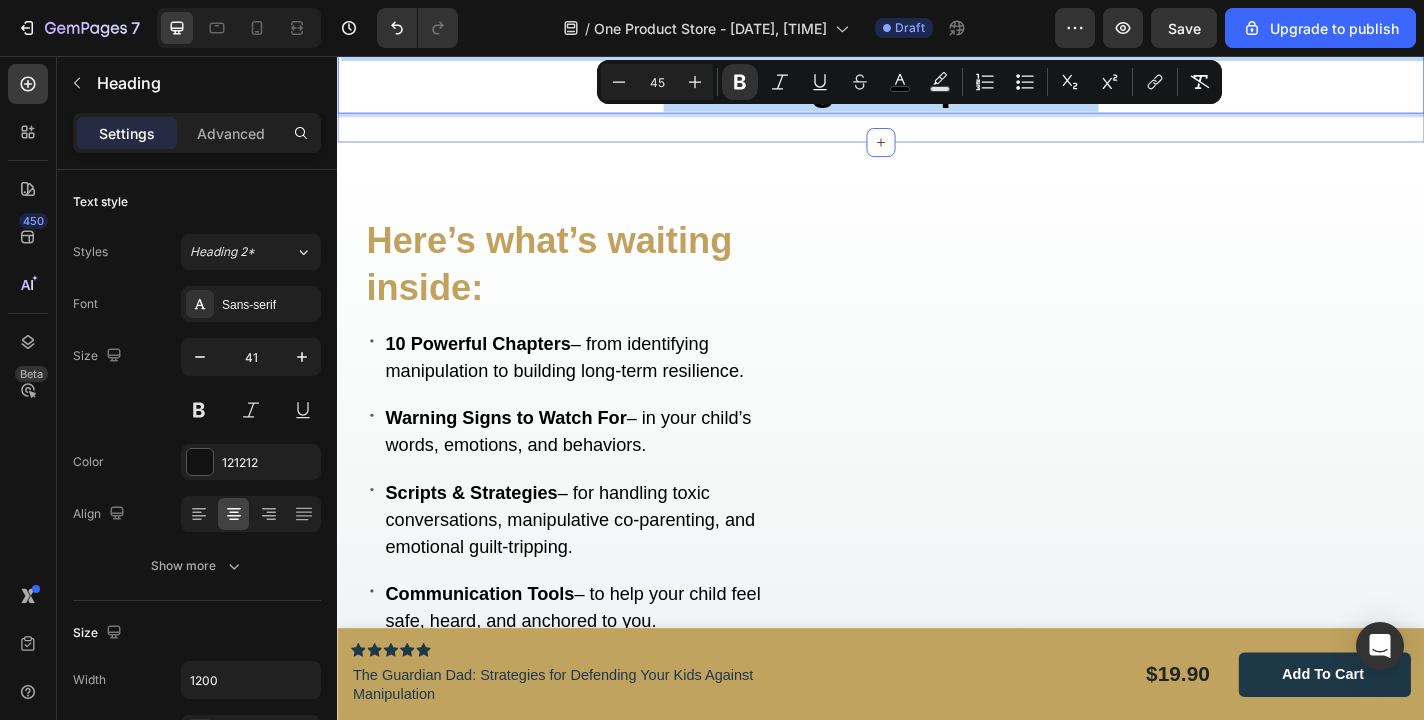 scroll, scrollTop: 1958, scrollLeft: 0, axis: vertical 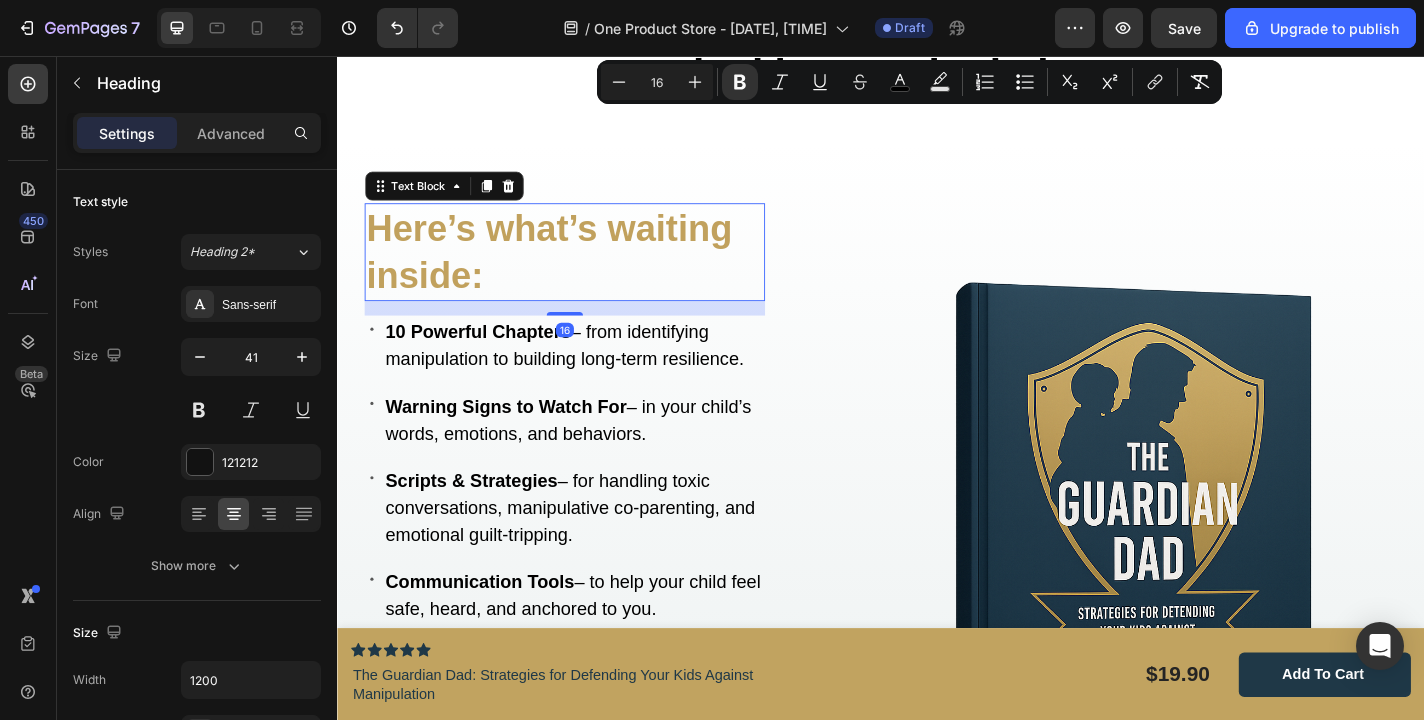 click on "Here’s what’s waiting inside:" at bounding box center [571, 272] 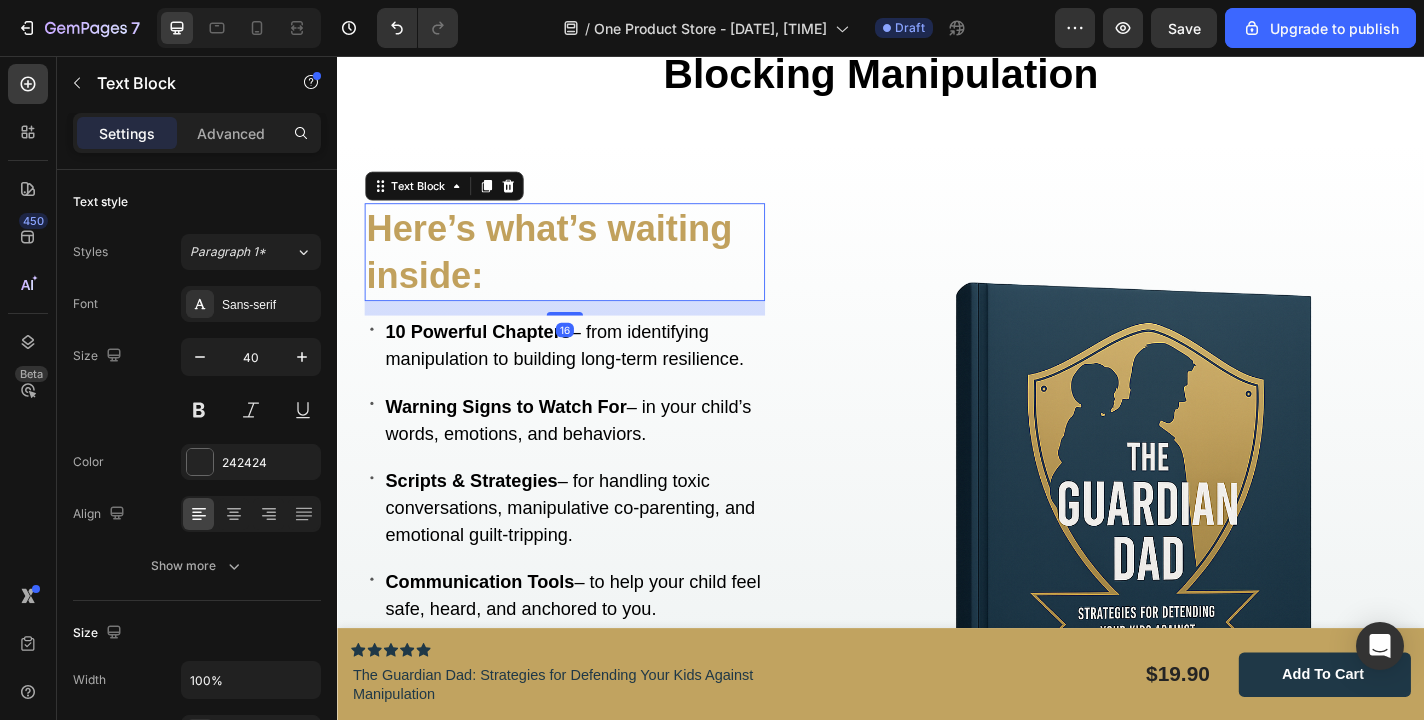 click on "Here’s what’s waiting inside:" at bounding box center (571, 272) 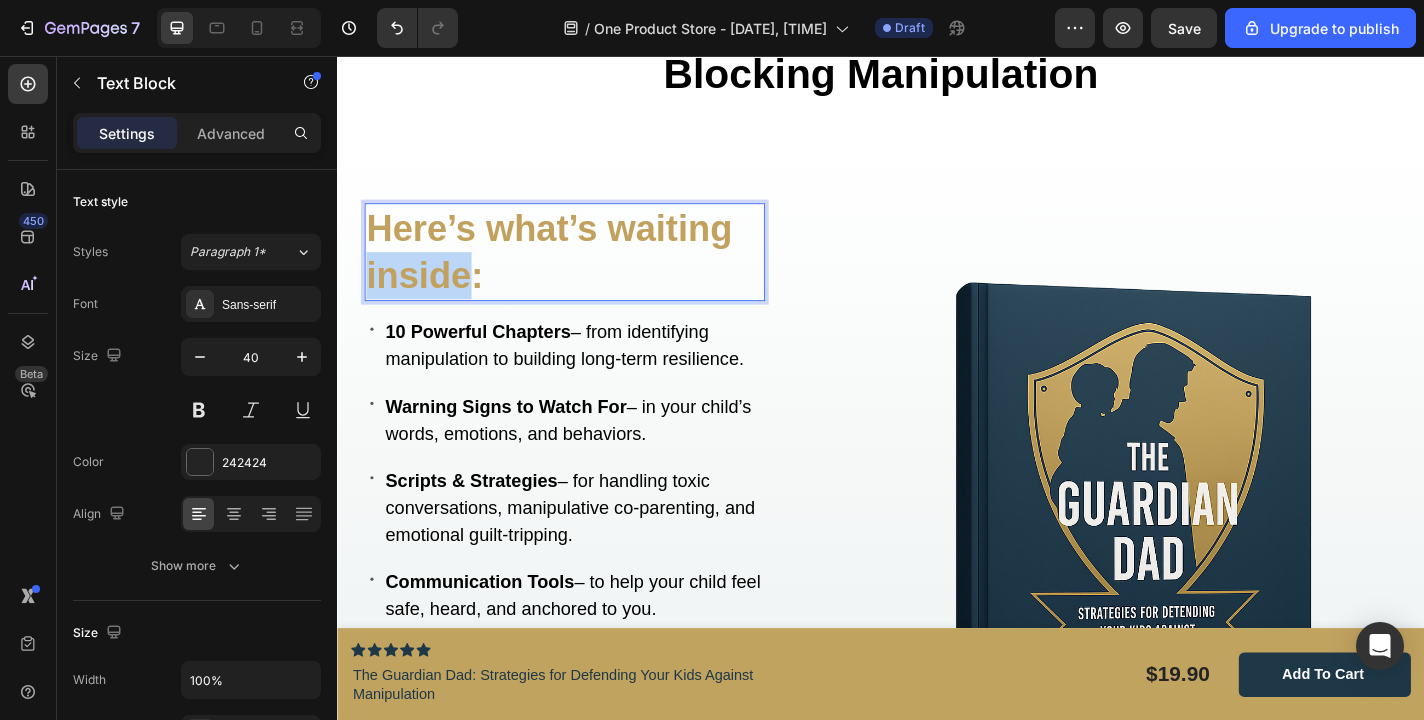 click on "Here’s what’s waiting inside:" at bounding box center (571, 272) 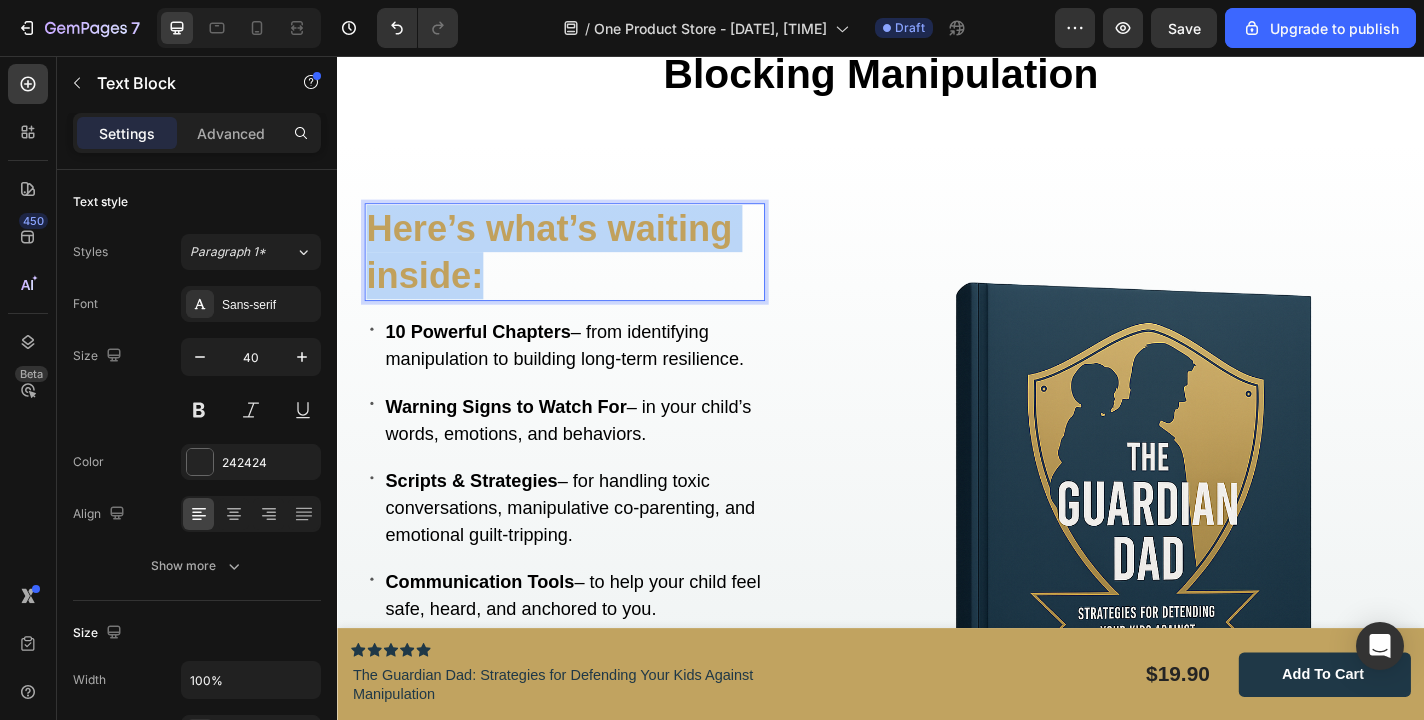 click on "Here’s what’s waiting inside:" at bounding box center (571, 272) 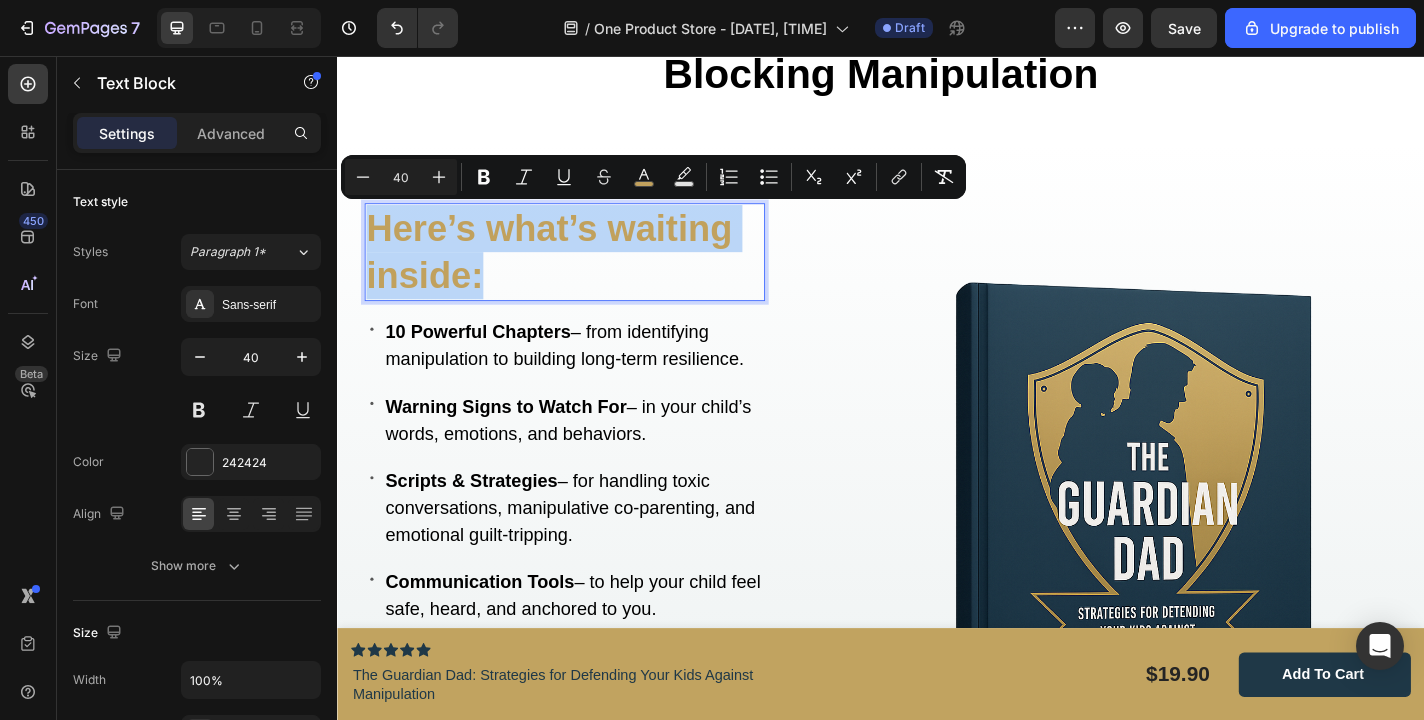 click on "Here’s what’s waiting inside:" at bounding box center [588, 272] 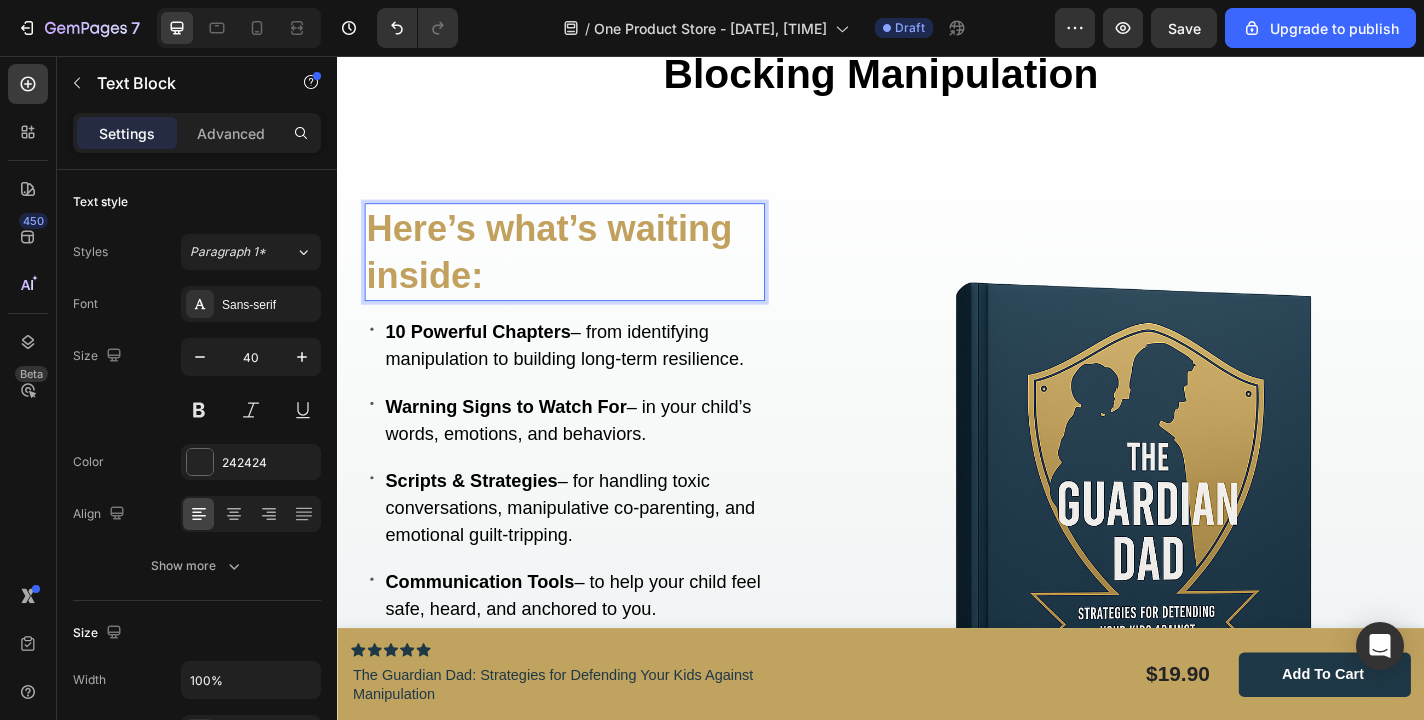 click on "Here’s what’s waiting inside:" at bounding box center (588, 272) 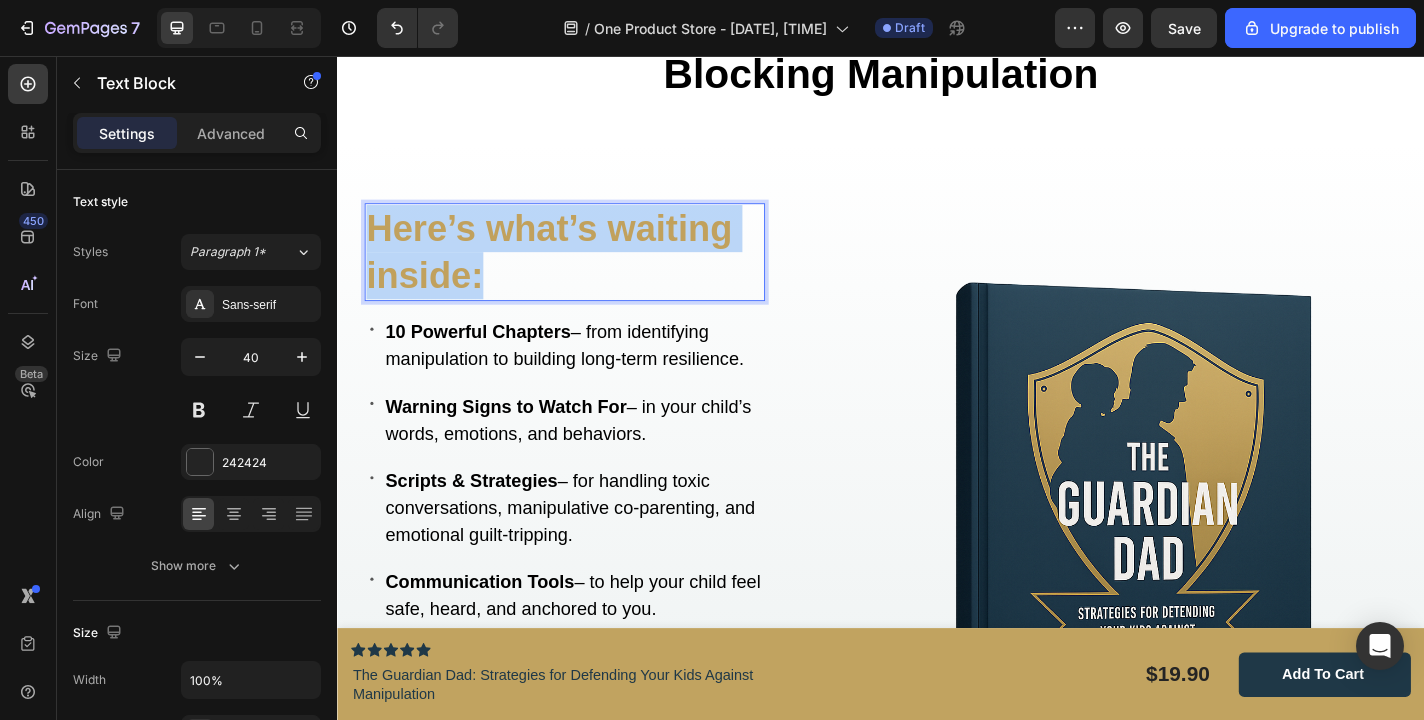 click on "Here’s what’s waiting inside:" at bounding box center (588, 272) 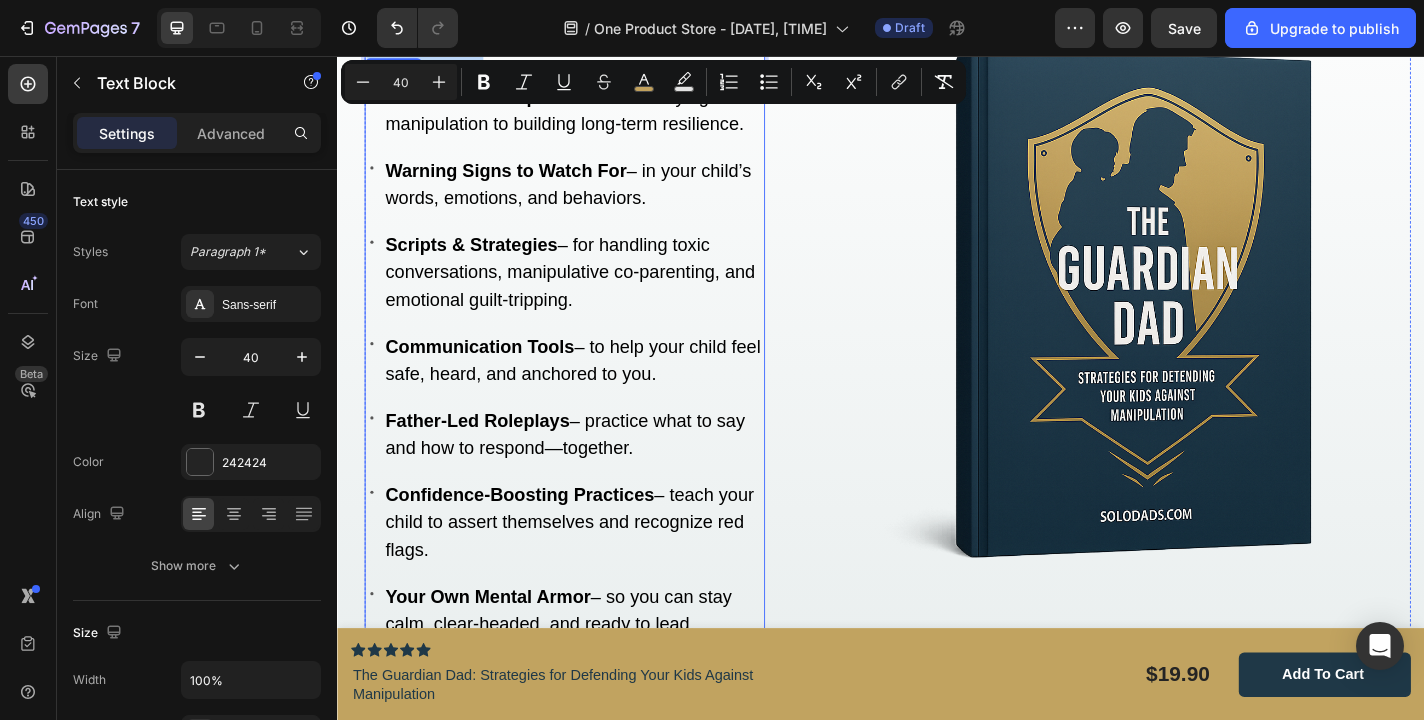 scroll, scrollTop: 2222, scrollLeft: 0, axis: vertical 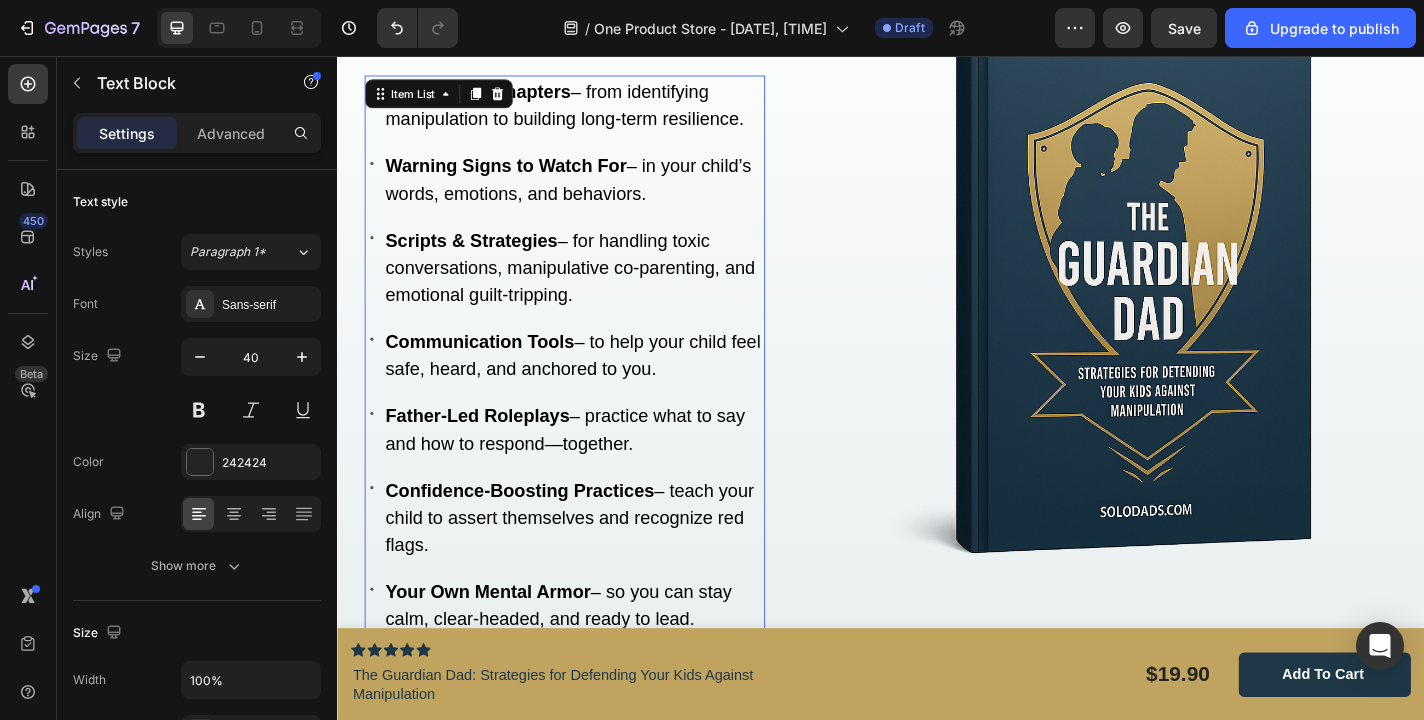 click on "Communication Tools  – to help your child feel safe, heard, and anchored to you." at bounding box center [597, 386] 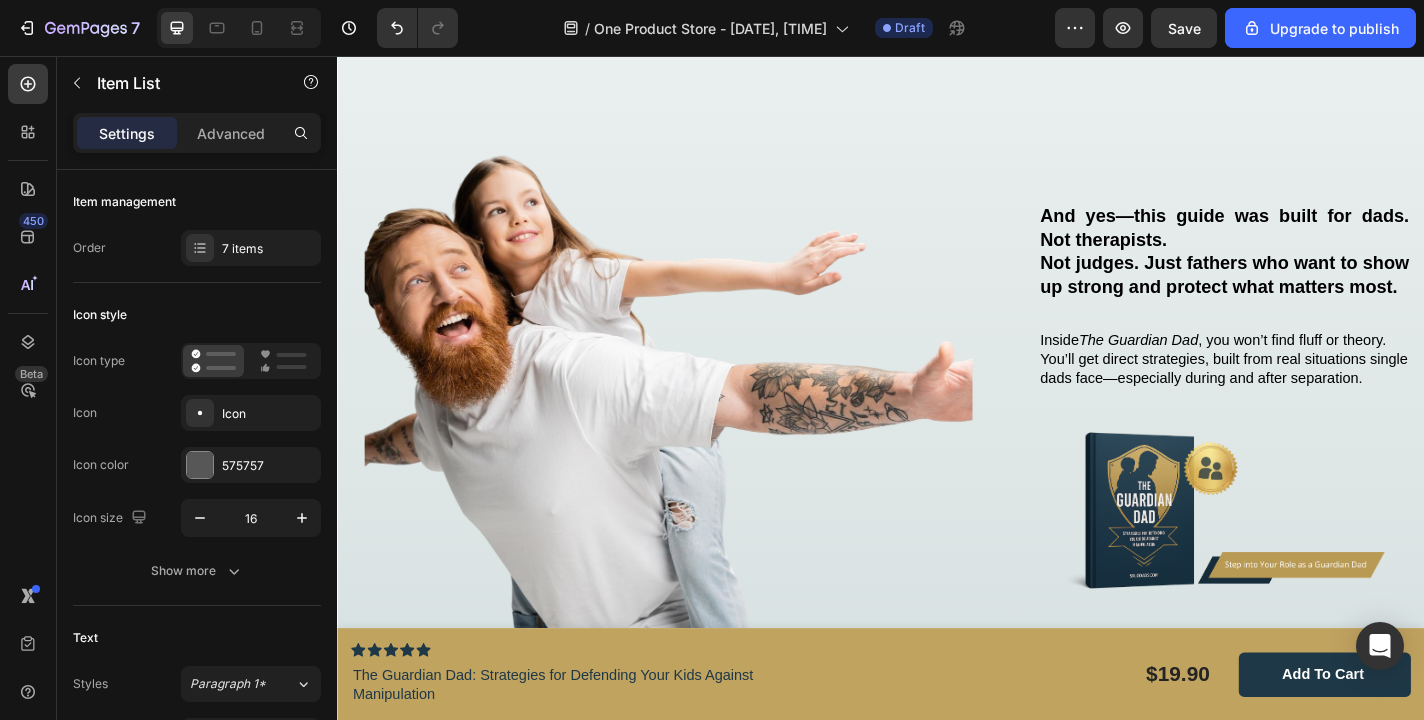 scroll, scrollTop: 2907, scrollLeft: 0, axis: vertical 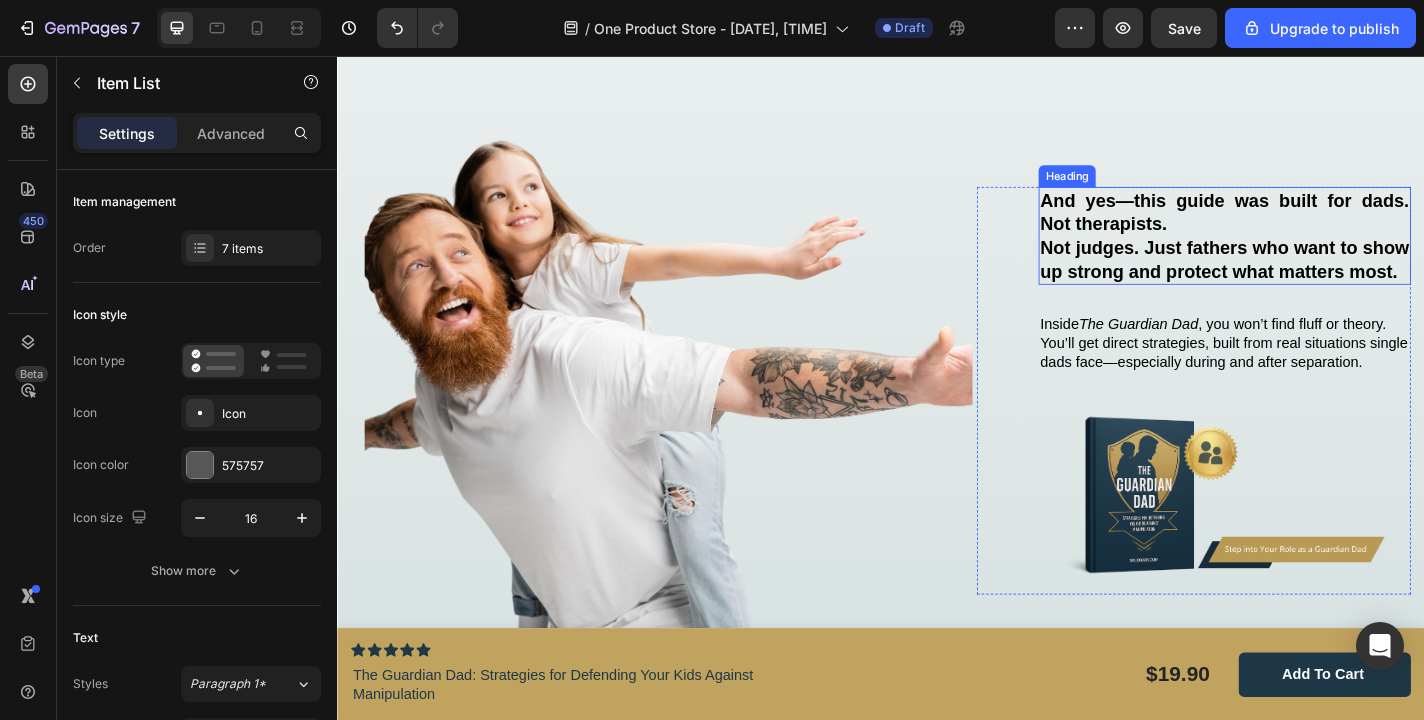 click on "Not judges. Just fathers who want to show up strong and protect what matters most." at bounding box center (1316, 280) 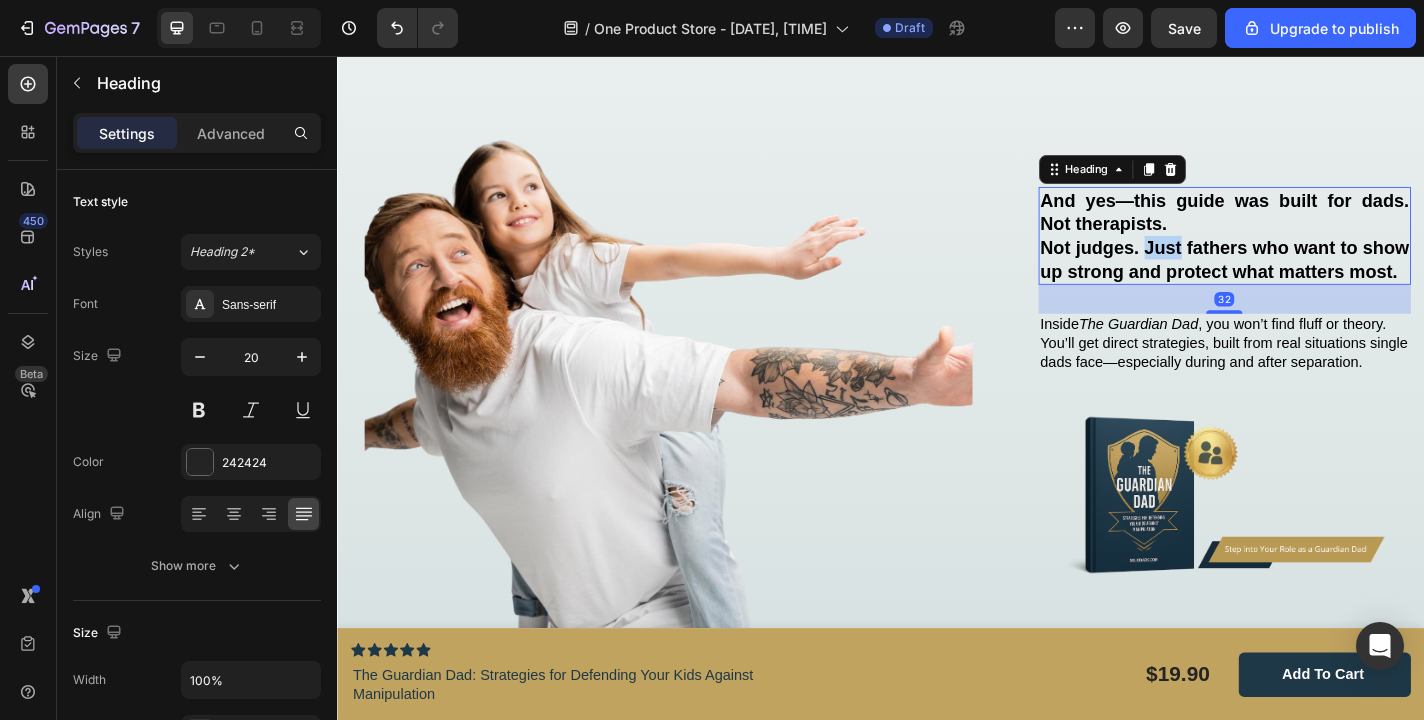 click on "Not judges. Just fathers who want to show up strong and protect what matters most." at bounding box center [1316, 280] 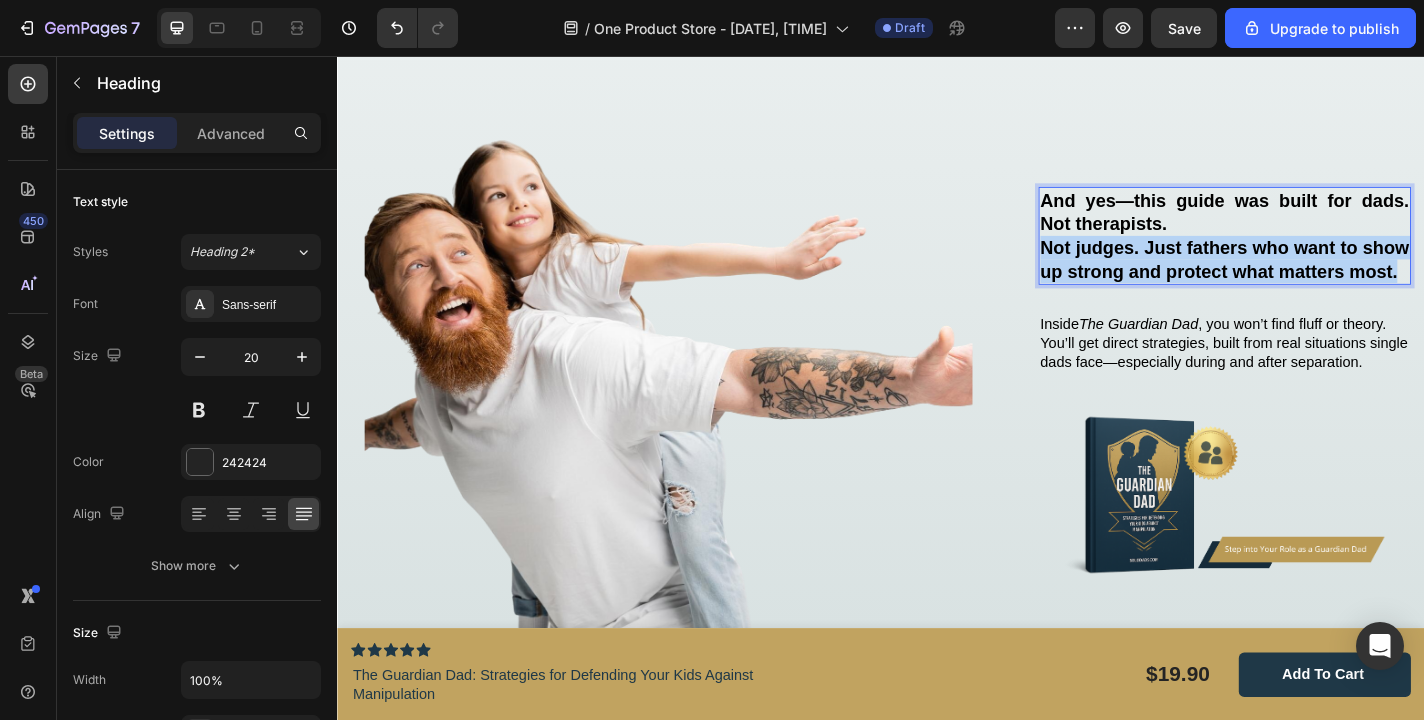 click on "Not judges. Just fathers who want to show up strong and protect what matters most." at bounding box center [1316, 280] 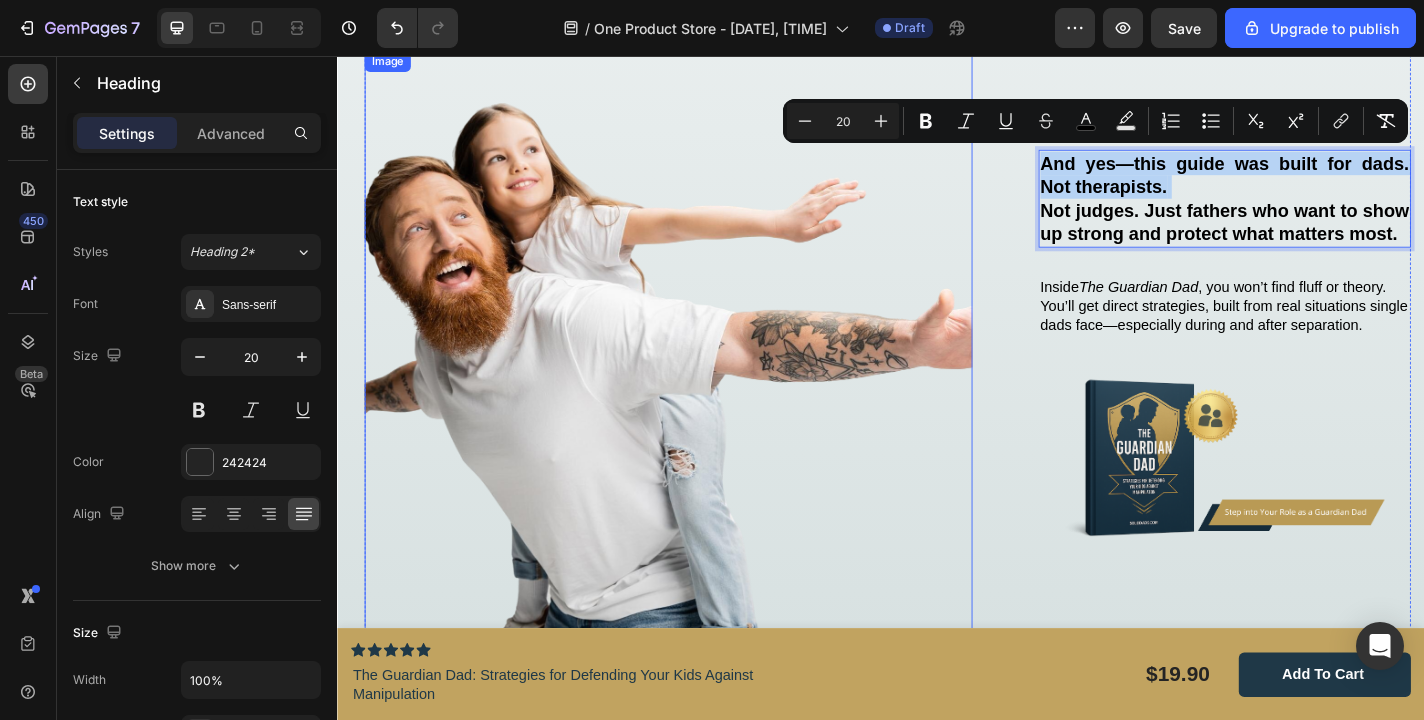scroll, scrollTop: 2955, scrollLeft: 0, axis: vertical 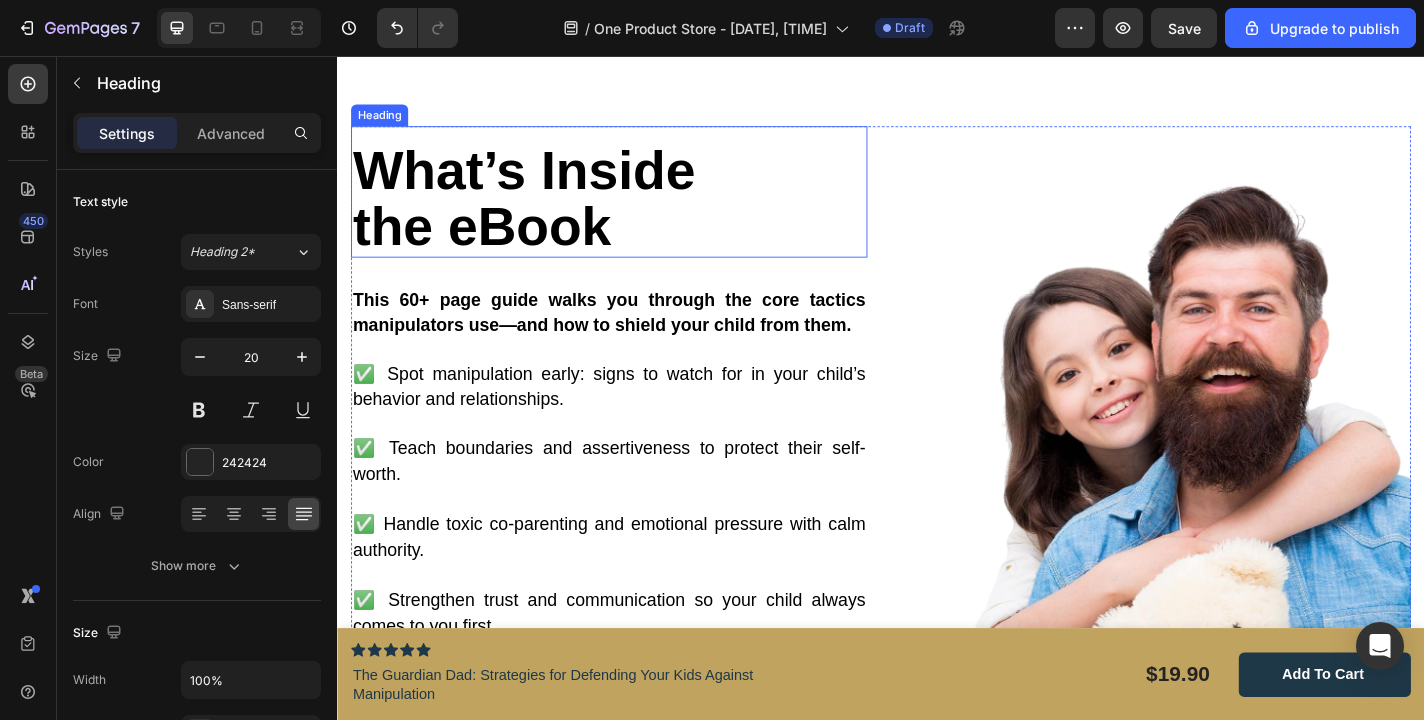 click on "the eBook" at bounding box center [496, 244] 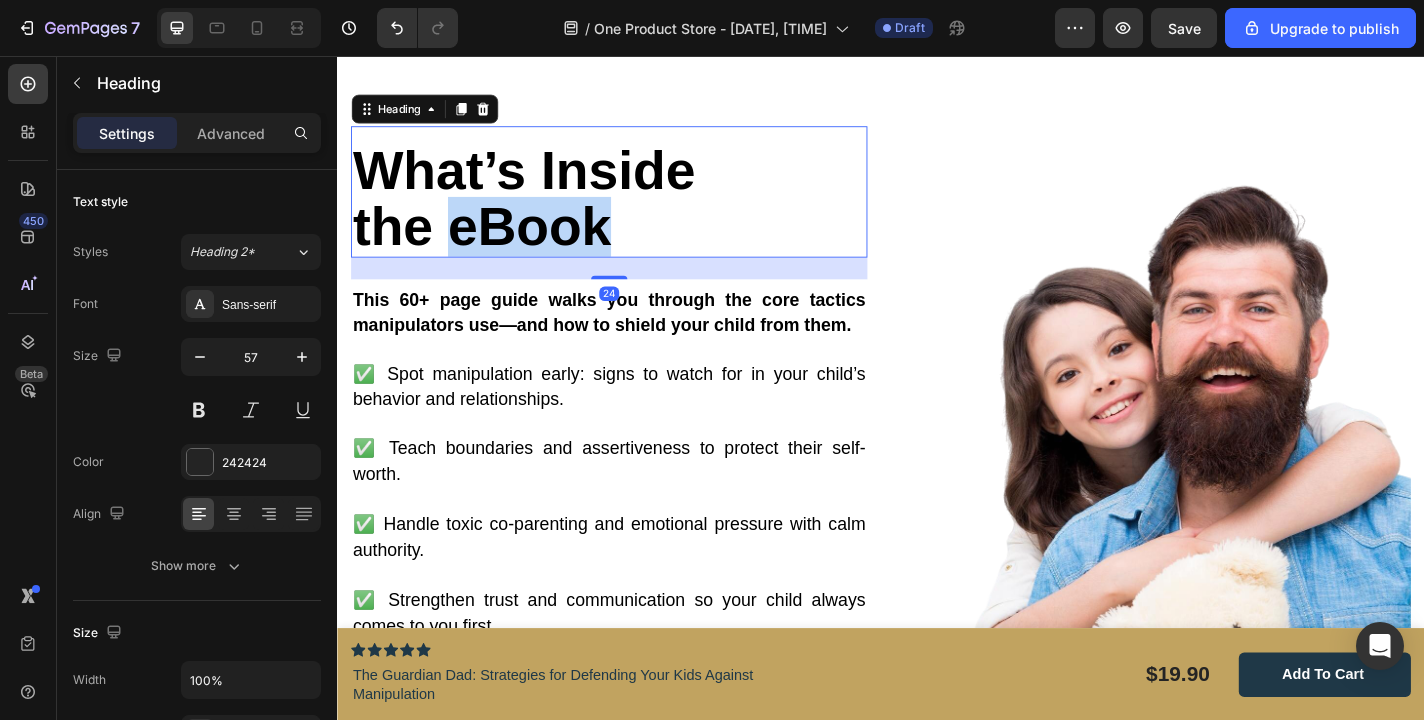 click on "the eBook" at bounding box center [496, 244] 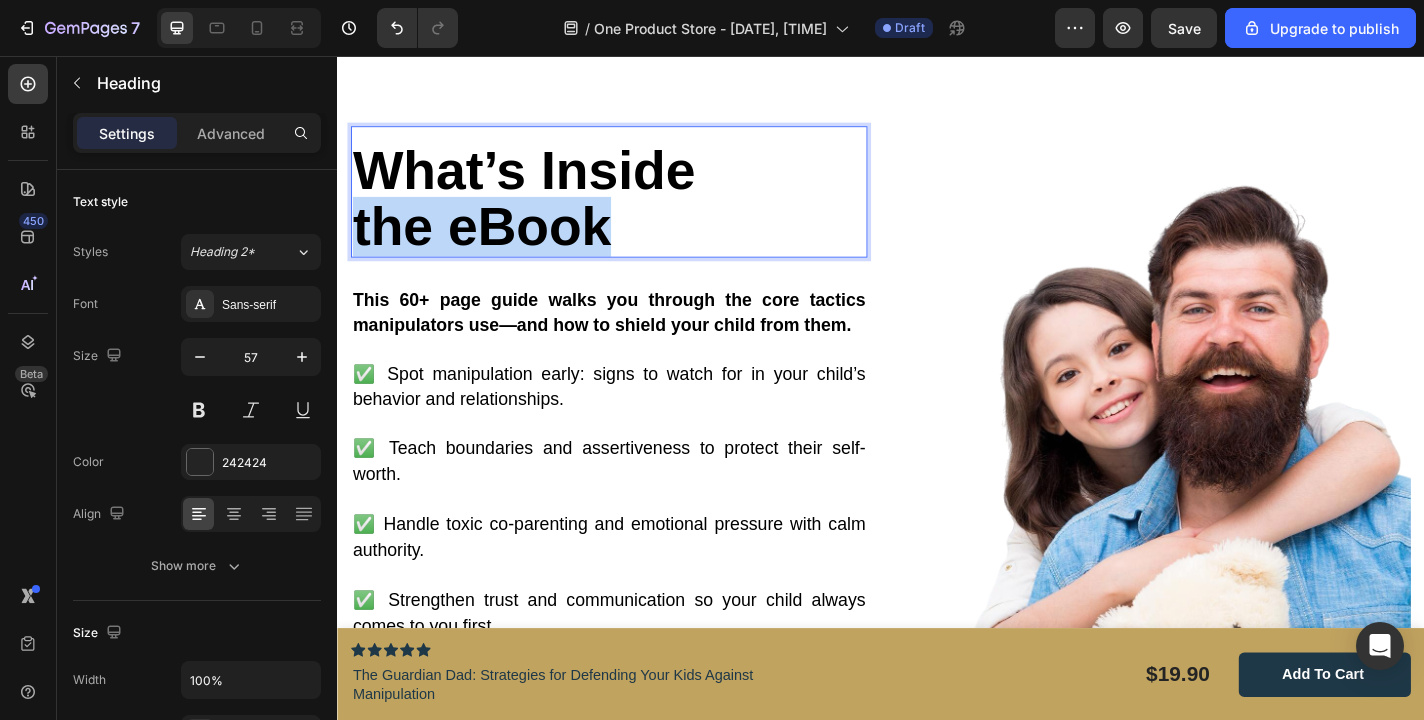 click on "the eBook" at bounding box center [496, 244] 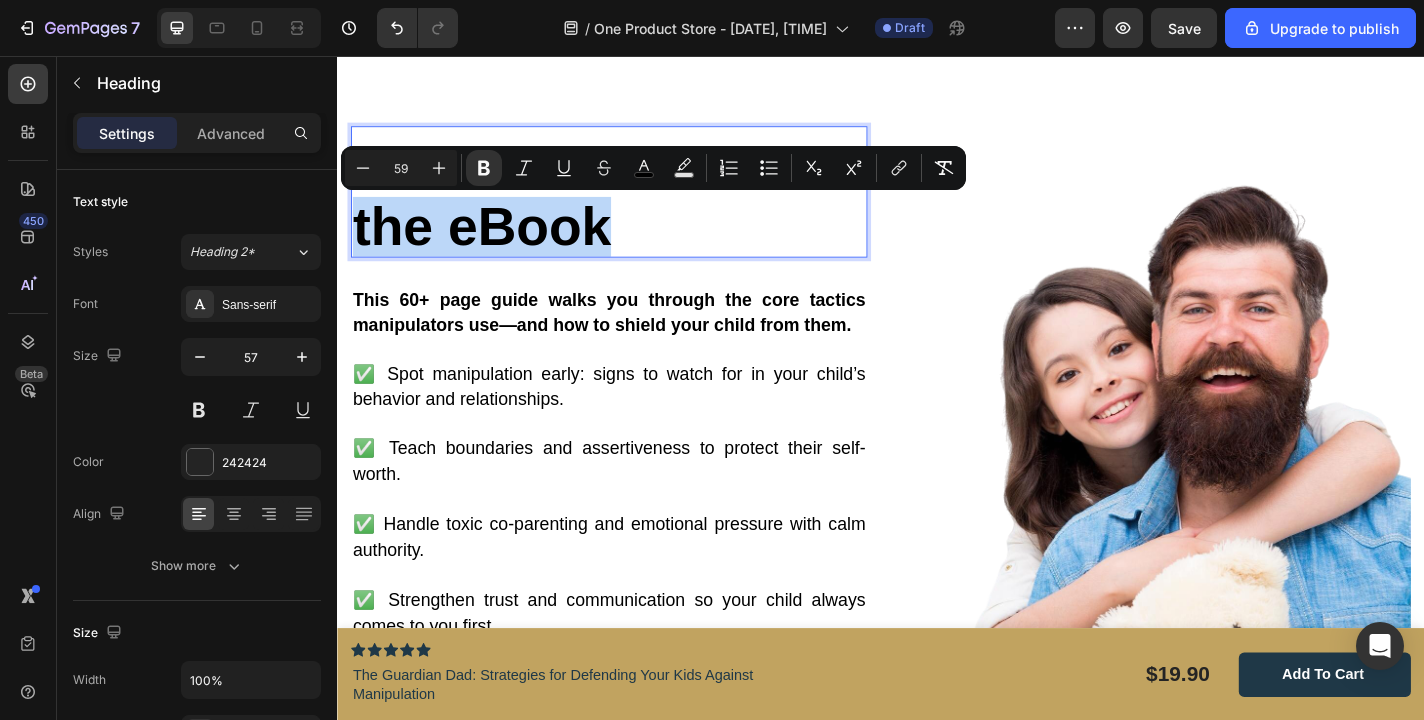 click on "the eBook" at bounding box center (496, 244) 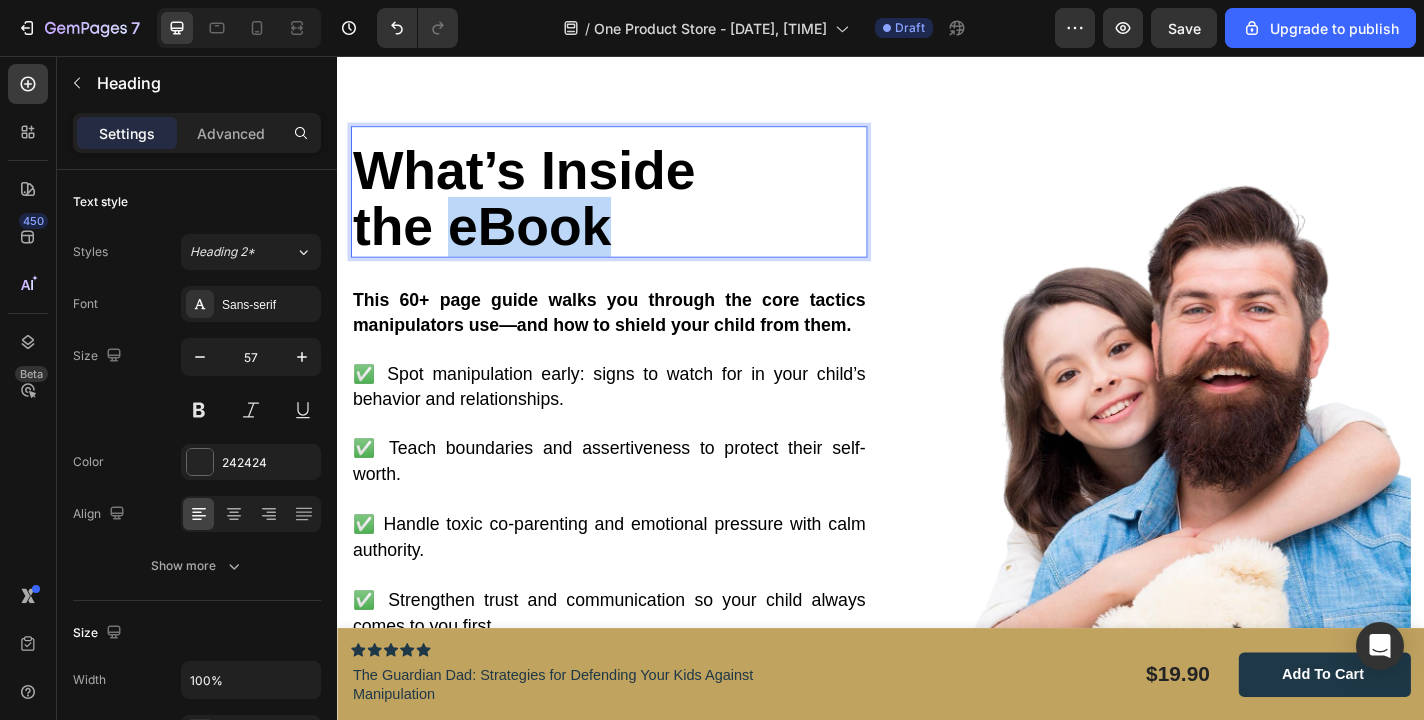 click on "the eBook" at bounding box center (496, 244) 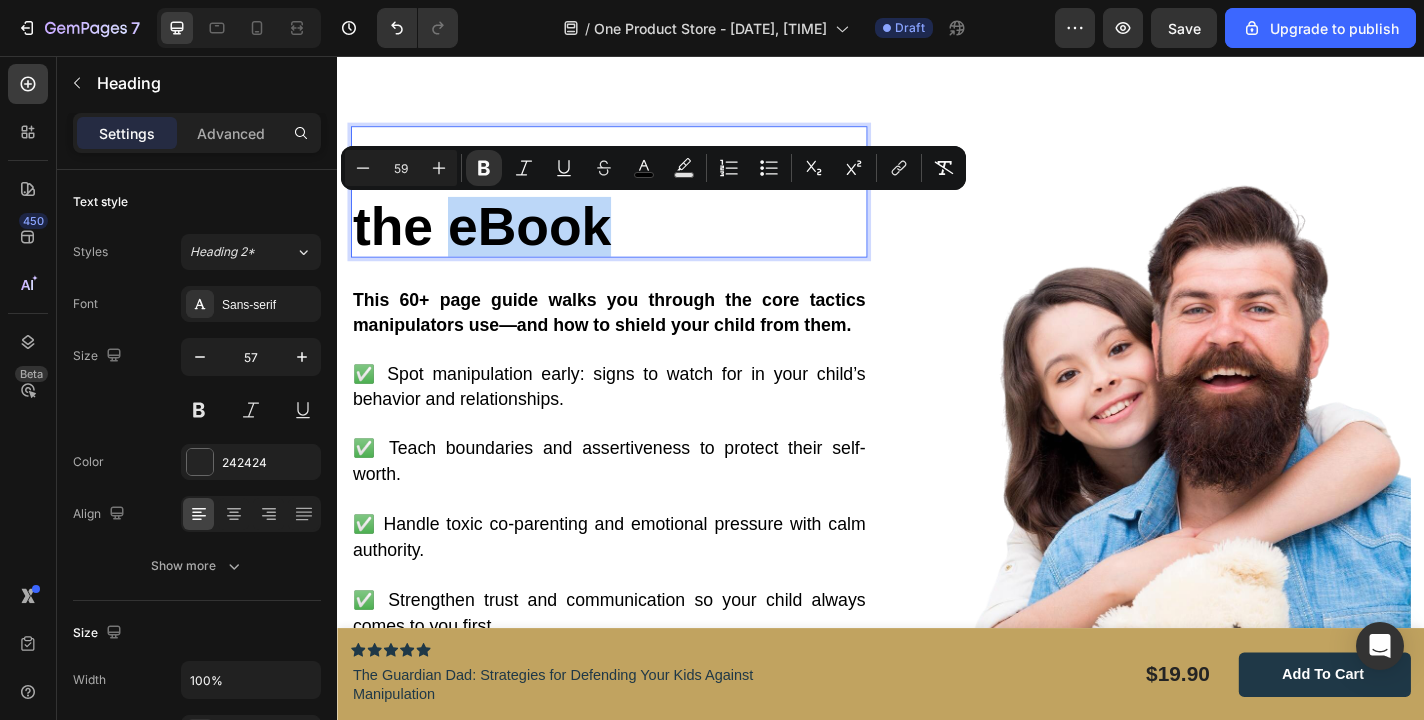 click on "What’s Inside  the eBook" at bounding box center (637, 213) 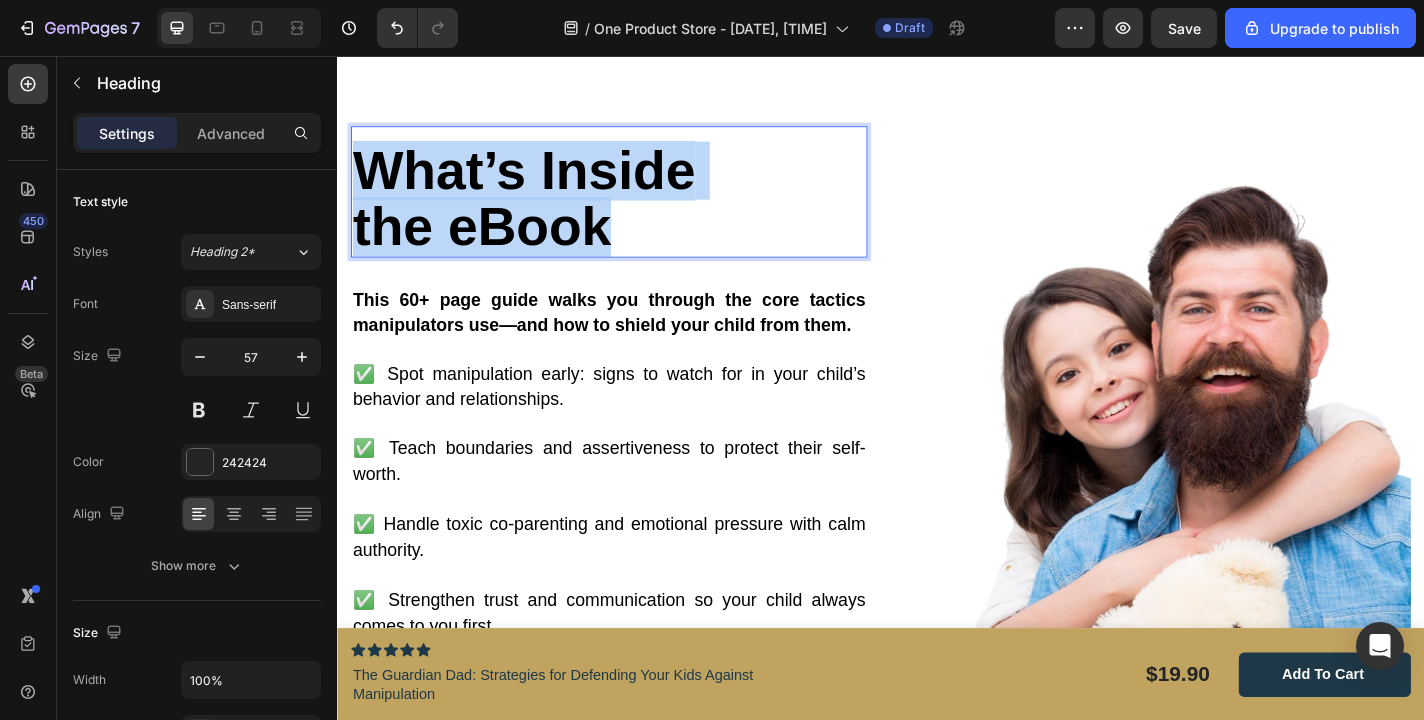 drag, startPoint x: 646, startPoint y: 237, endPoint x: 374, endPoint y: 193, distance: 275.53583 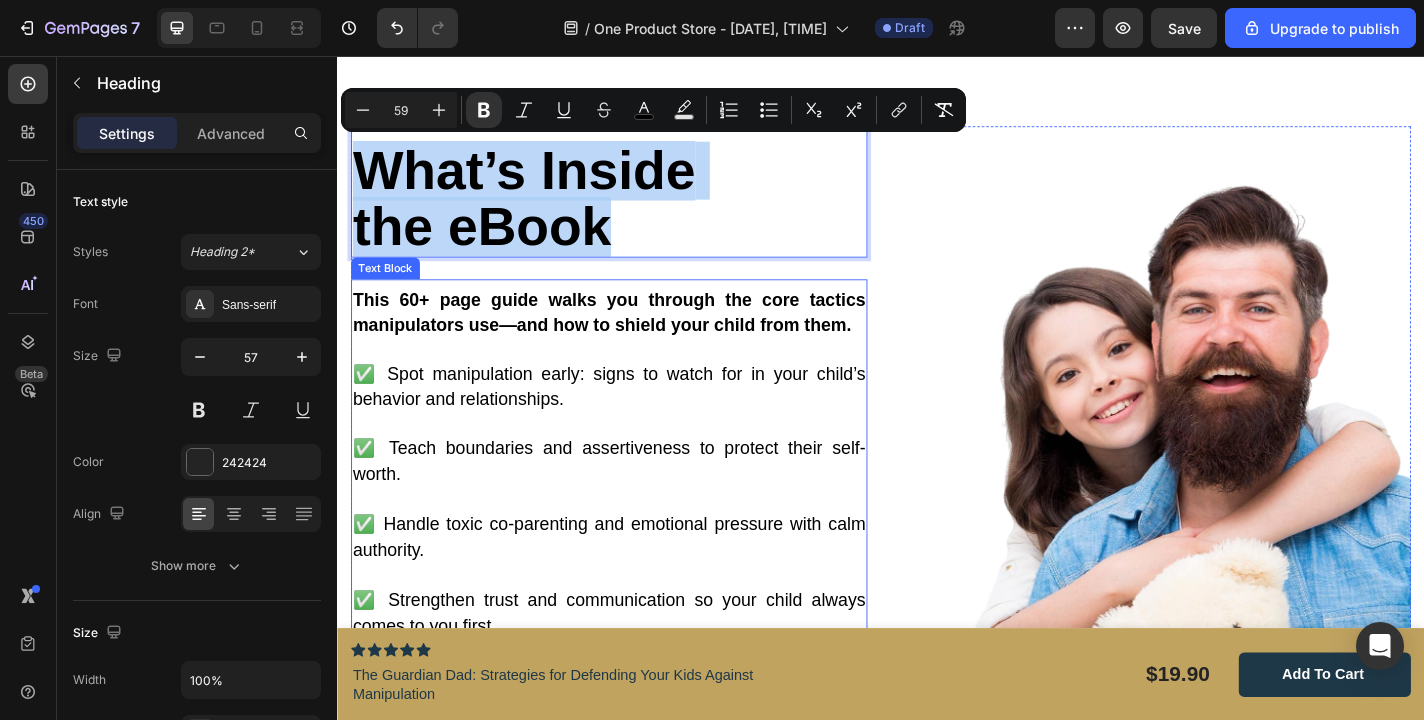 click on "This 60+ page guide walks you through the core tactics manipulators use—and how to shield your child from them." at bounding box center (637, 338) 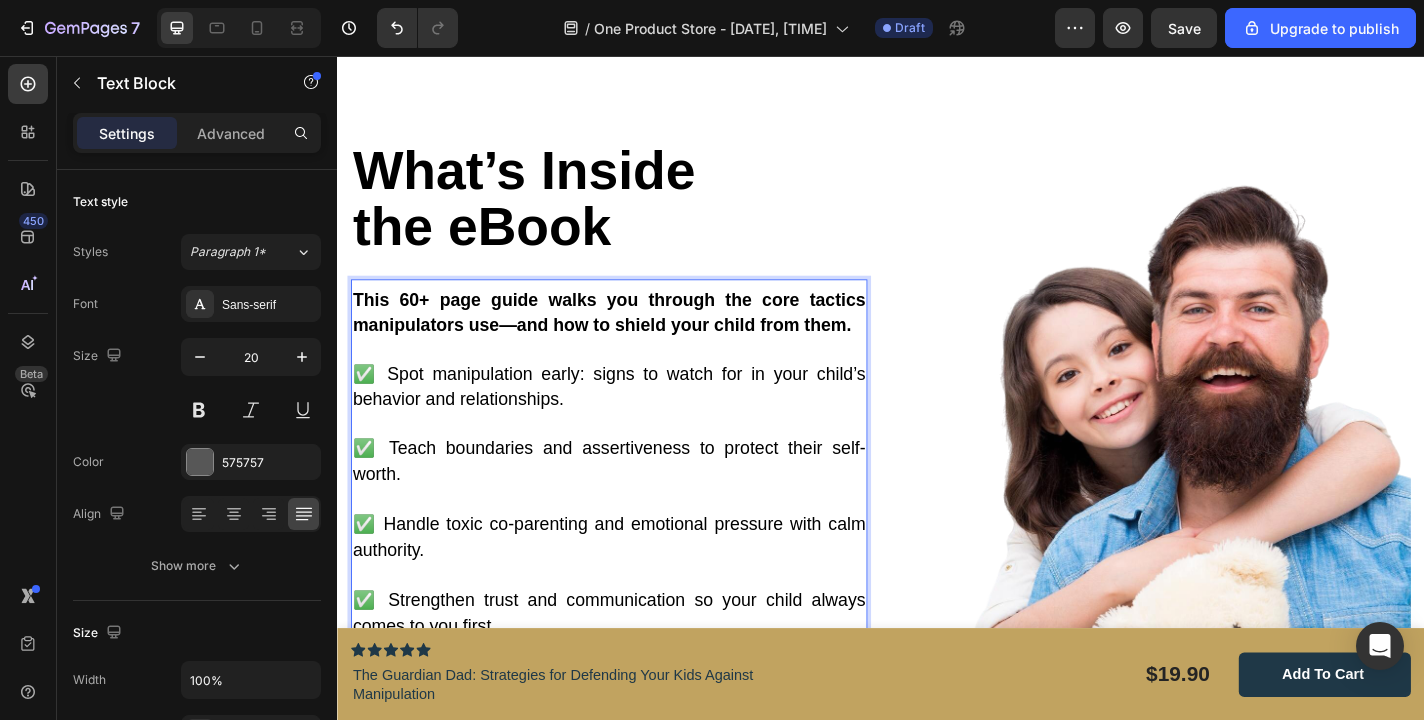 click on "This 60+ page guide walks you through the core tactics manipulators use—and how to shield your child from them." at bounding box center (637, 331) 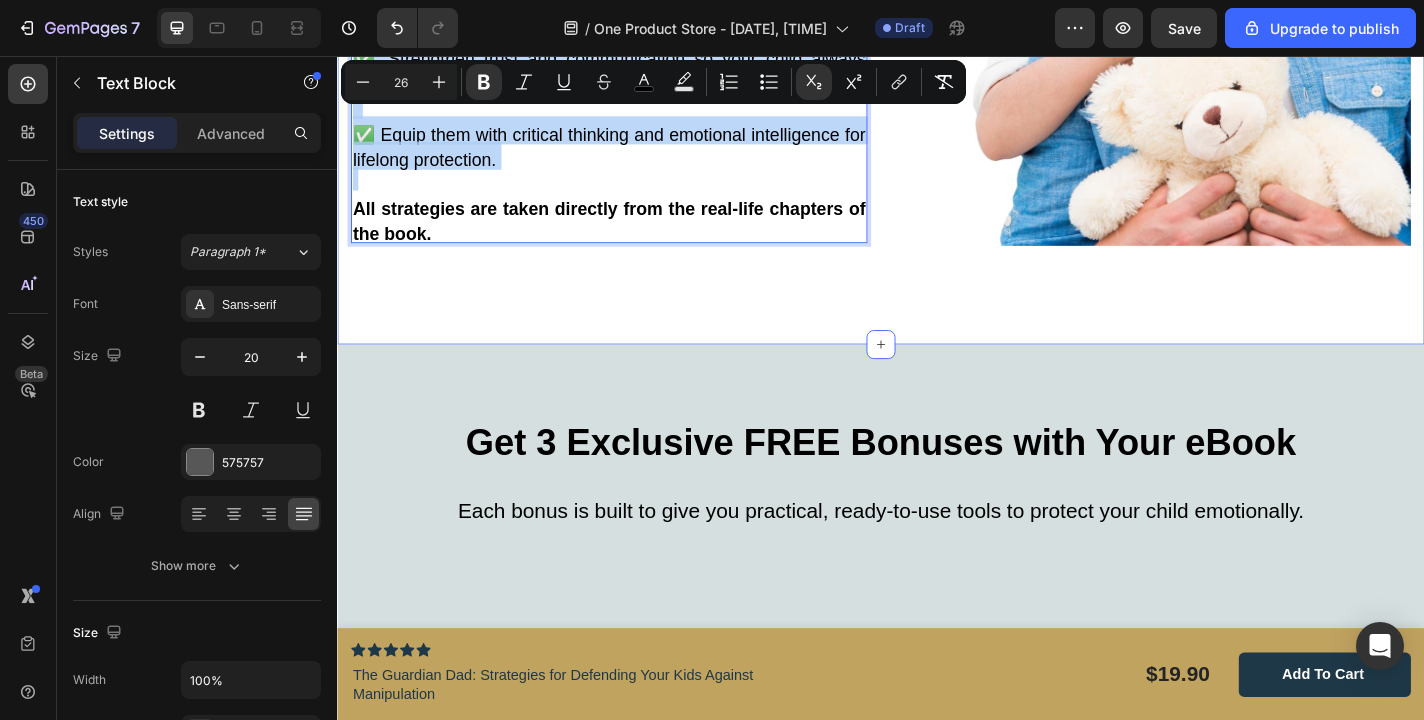 scroll, scrollTop: 5087, scrollLeft: 0, axis: vertical 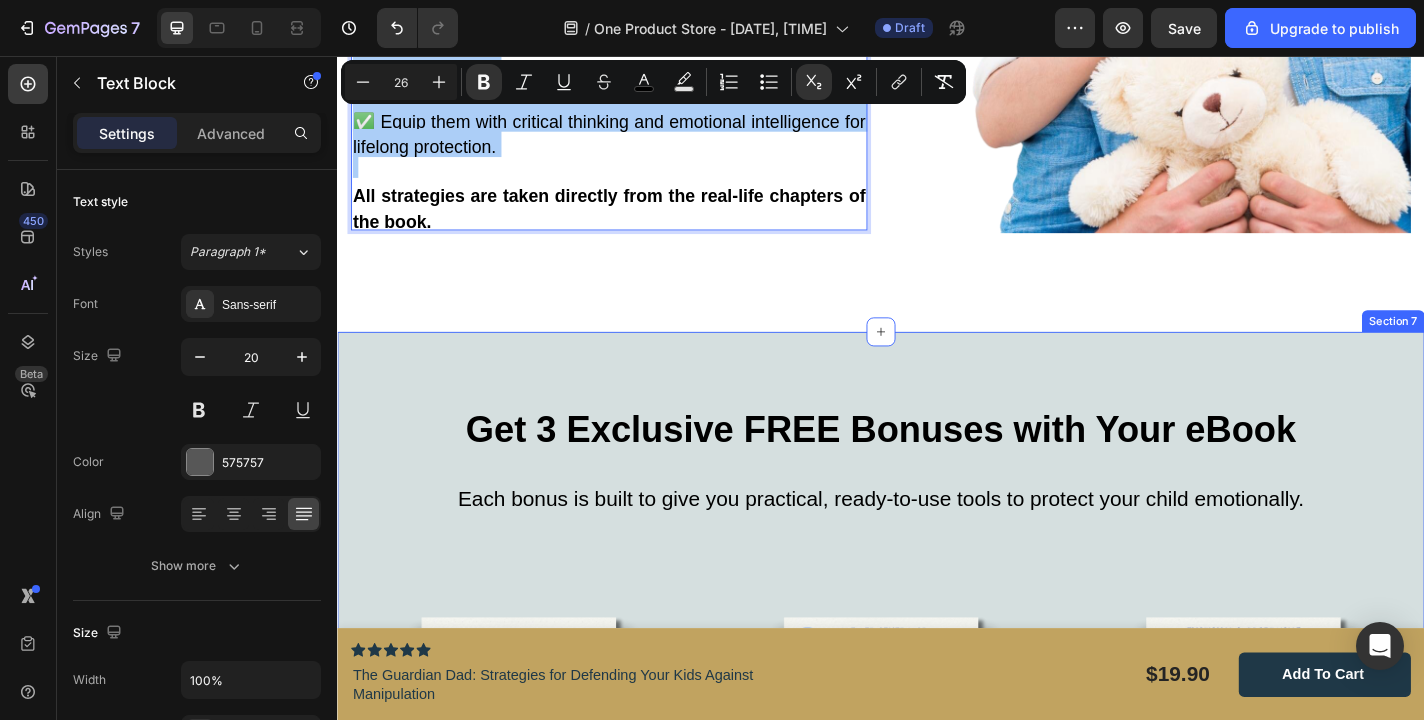 click on "Get 3 Exclusive FREE Bonuses with Your eBook Heading Each bonus is built to give you practical, ready-to-use tools to protect your child emotionally. Text block Row Image Behavior Tracker PDF (Ready-to-Use) Text block Monitor emotional shifts and behavioral red flags with a printable weekly tracking sheet—no setup needed. Text block Image Letter of Love Generator Text block Use our AI tool to craft custom, heartfelt messages for your child in seconds—perfect for building connection. Text block Image Voice Note Script Generator Text block Get a pre-written, powerful 1-minute script to record and send during tough emotional moments—when your child needs reassurance. Text block Row Section 7" at bounding box center (937, 829) 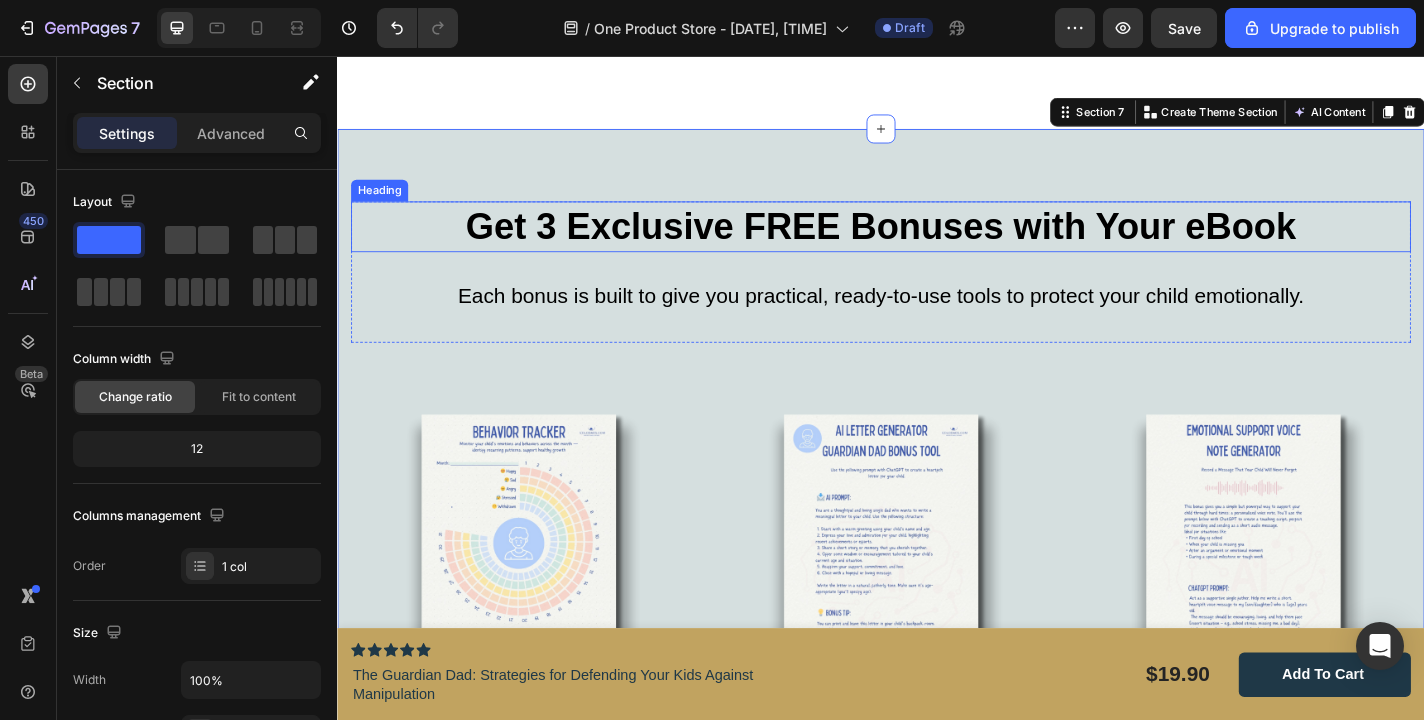 scroll, scrollTop: 5336, scrollLeft: 0, axis: vertical 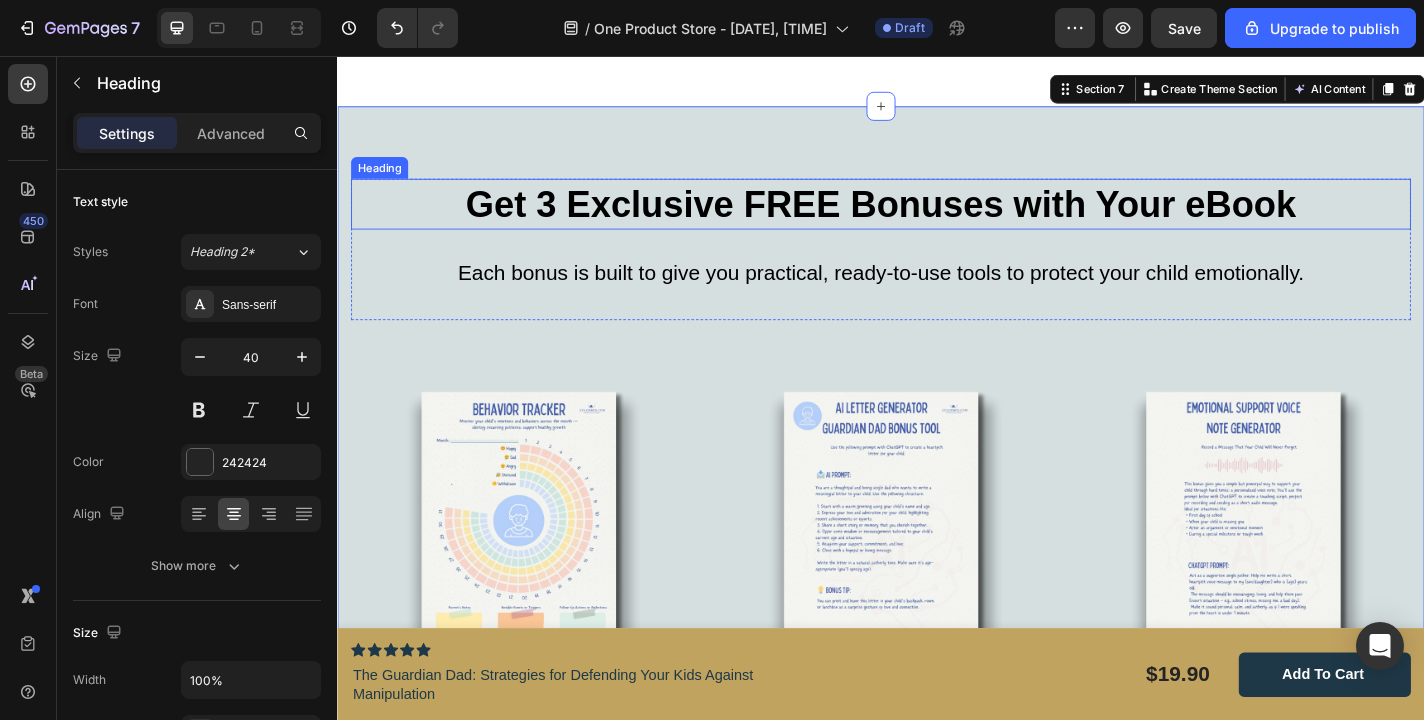 click on "Get 3 Exclusive FREE Bonuses with Your eBook" at bounding box center (937, 219) 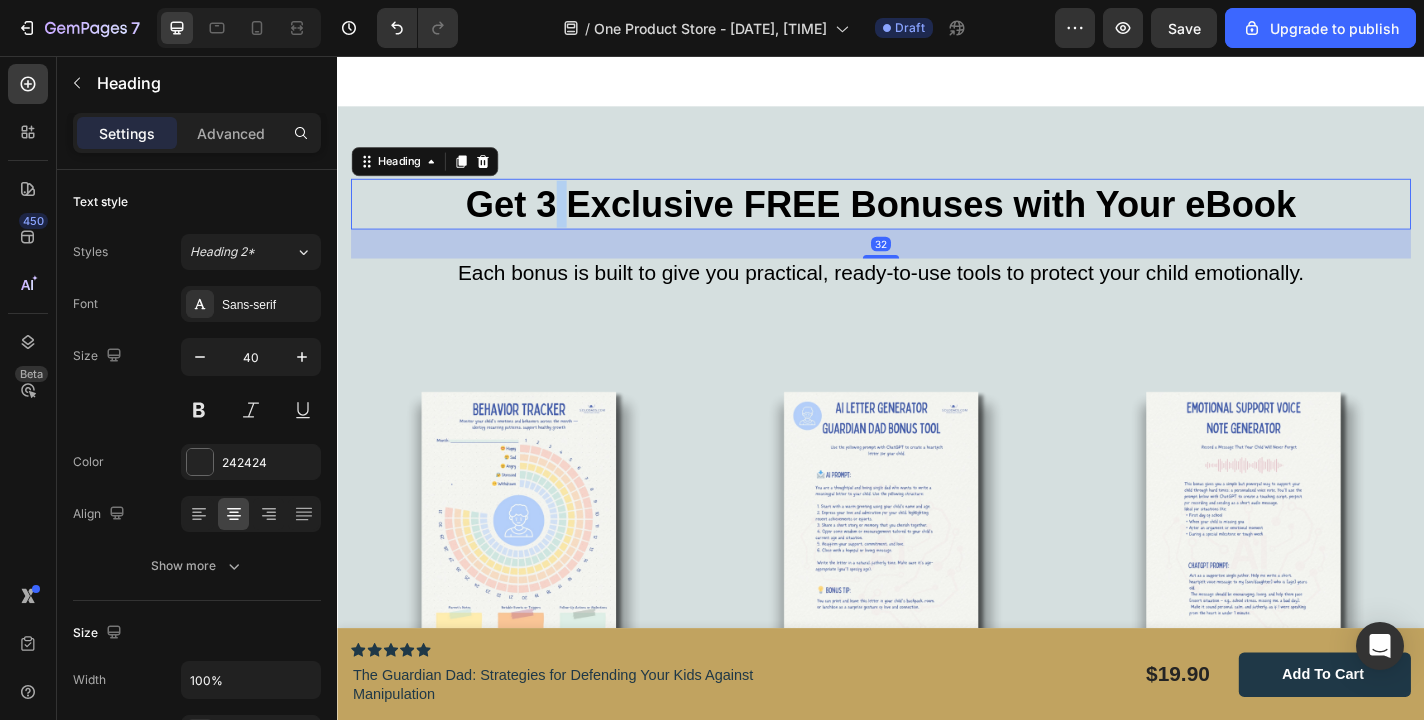 click on "Get 3 Exclusive FREE Bonuses with Your eBook" at bounding box center [937, 219] 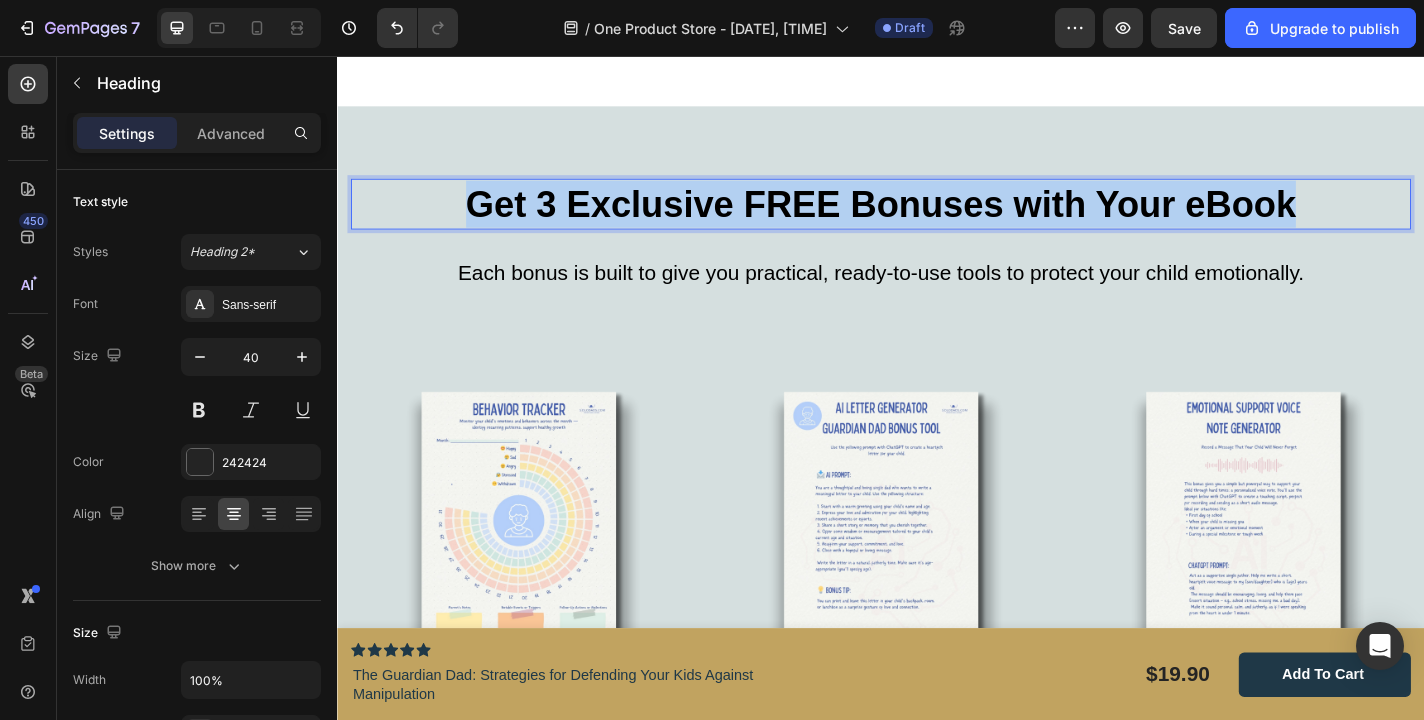 click on "Get 3 Exclusive FREE Bonuses with Your eBook" at bounding box center [937, 219] 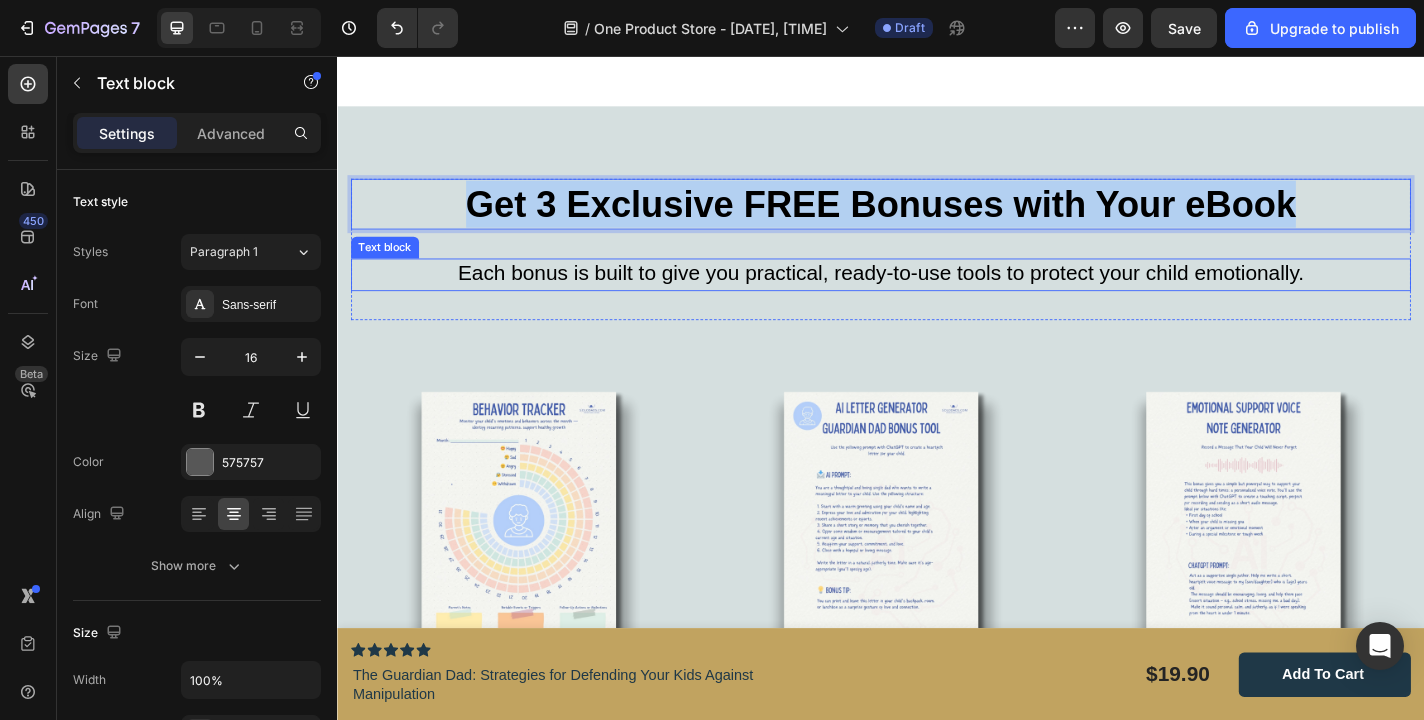 click on "Each bonus is built to give you practical, ready-to-use tools to protect your child emotionally." at bounding box center [937, 295] 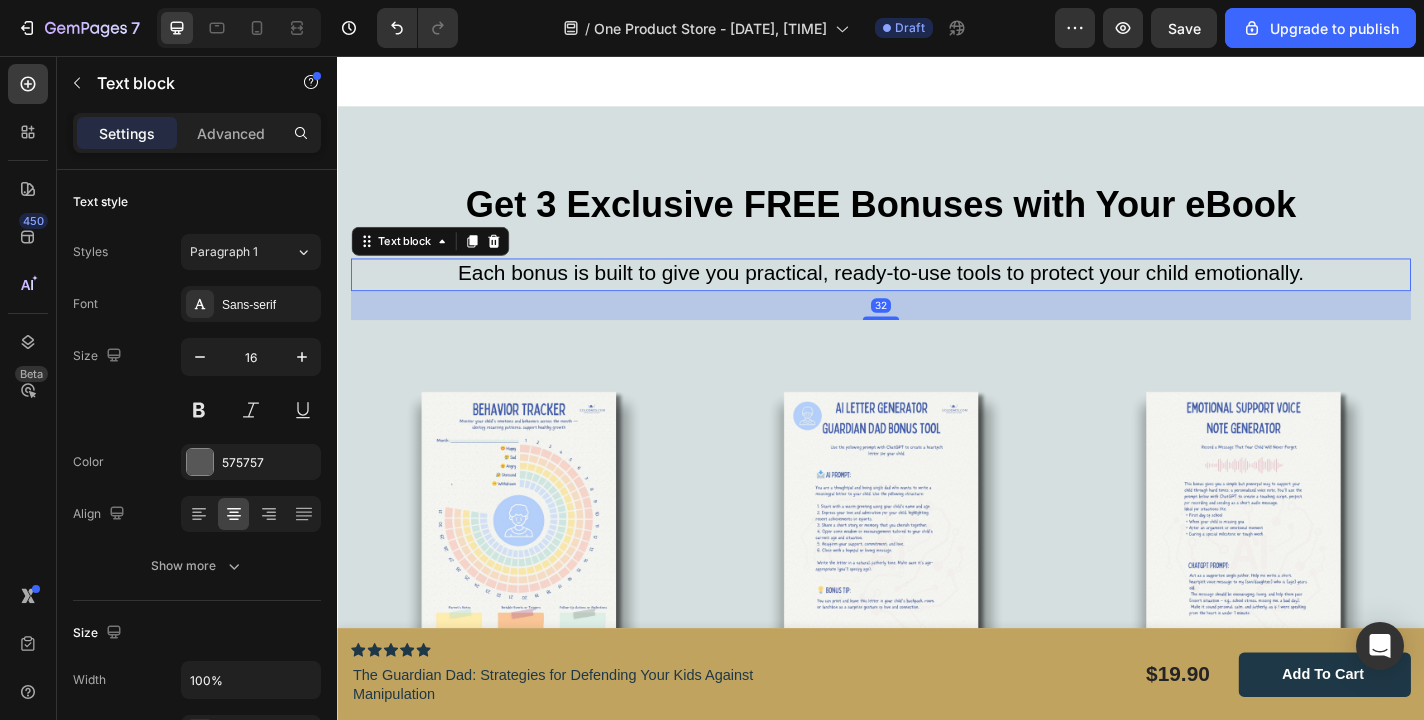 click on "Each bonus is built to give you practical, ready-to-use tools to protect your child emotionally." at bounding box center (937, 295) 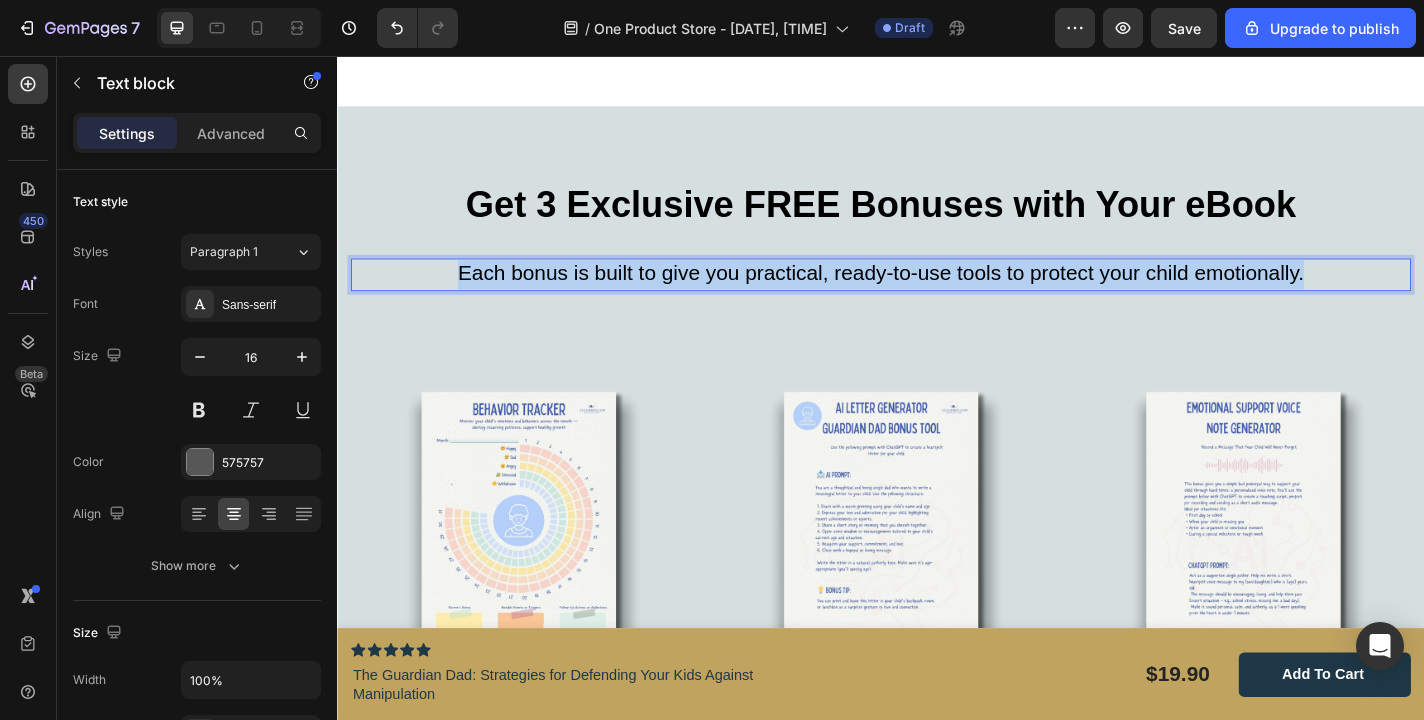 click on "Each bonus is built to give you practical, ready-to-use tools to protect your child emotionally." at bounding box center [937, 295] 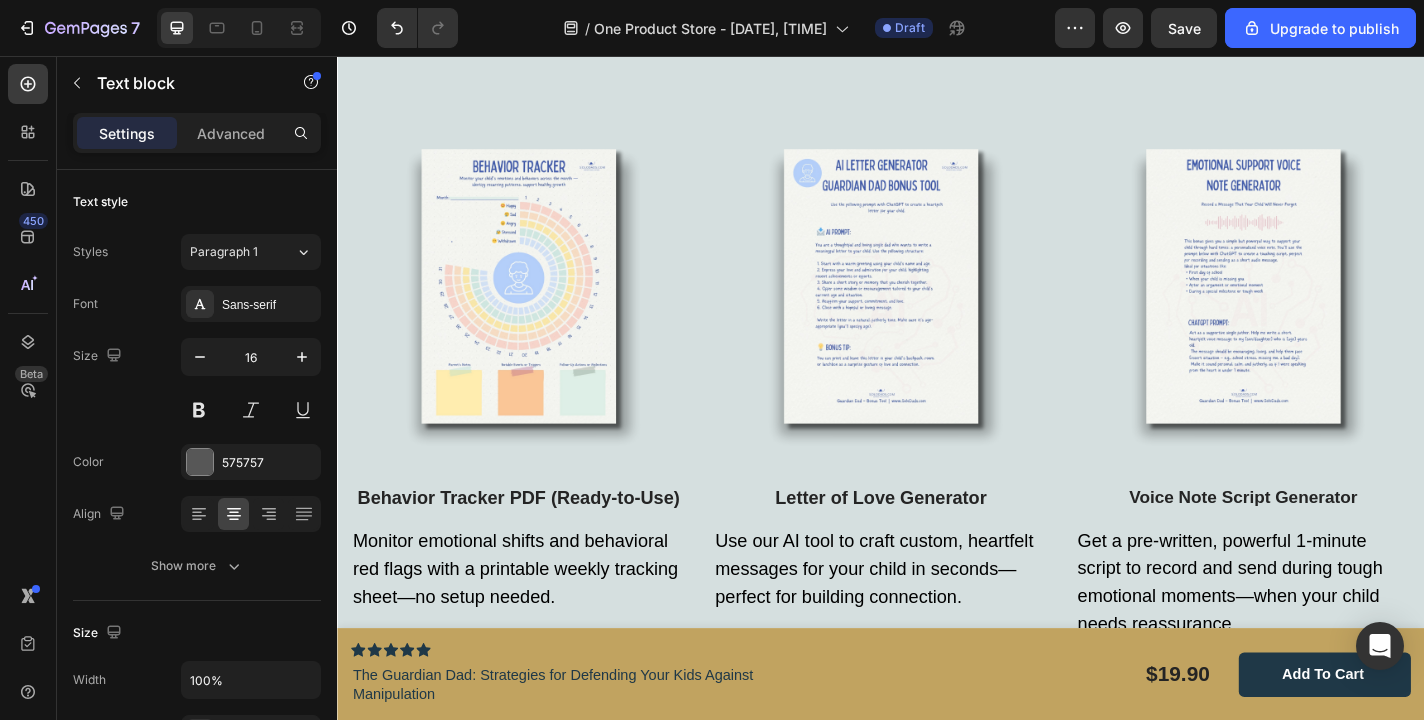 scroll, scrollTop: 5649, scrollLeft: 0, axis: vertical 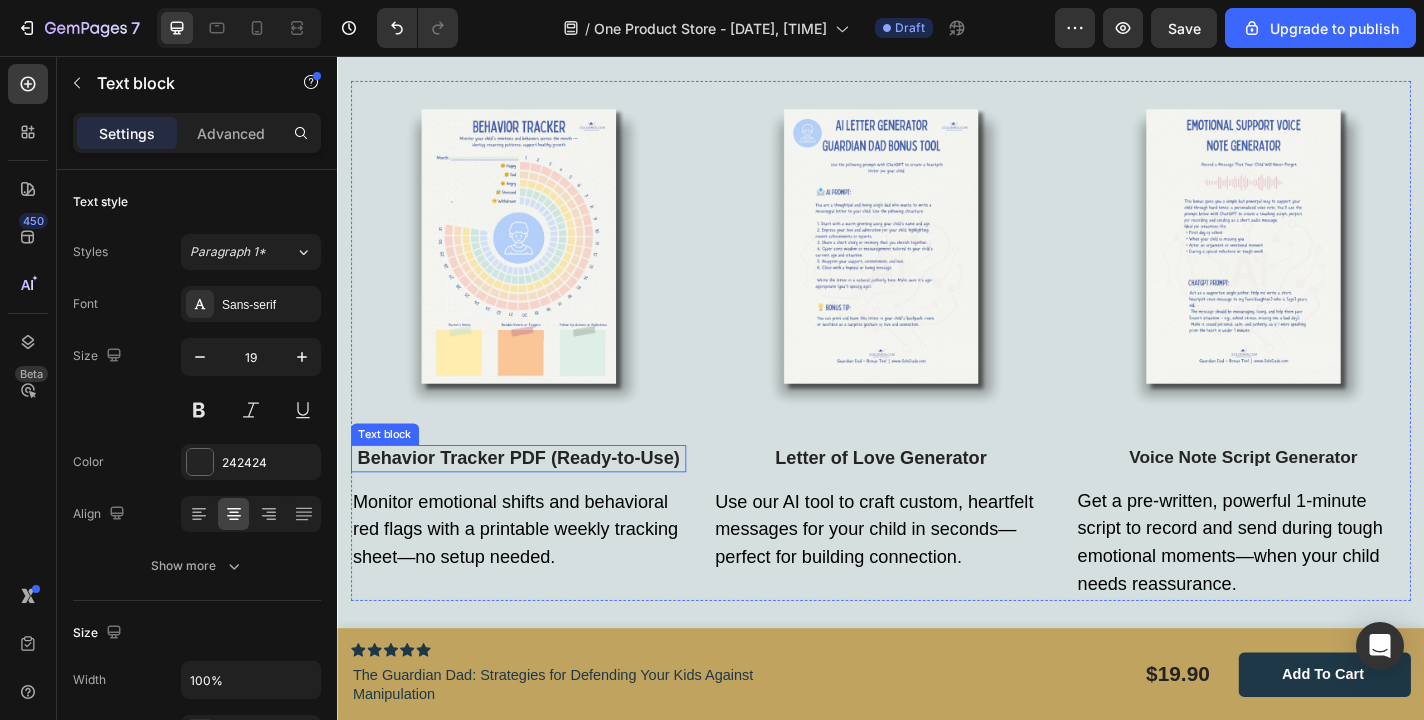 click on "Behavior Tracker PDF (Ready-to-Use)" at bounding box center [537, 499] 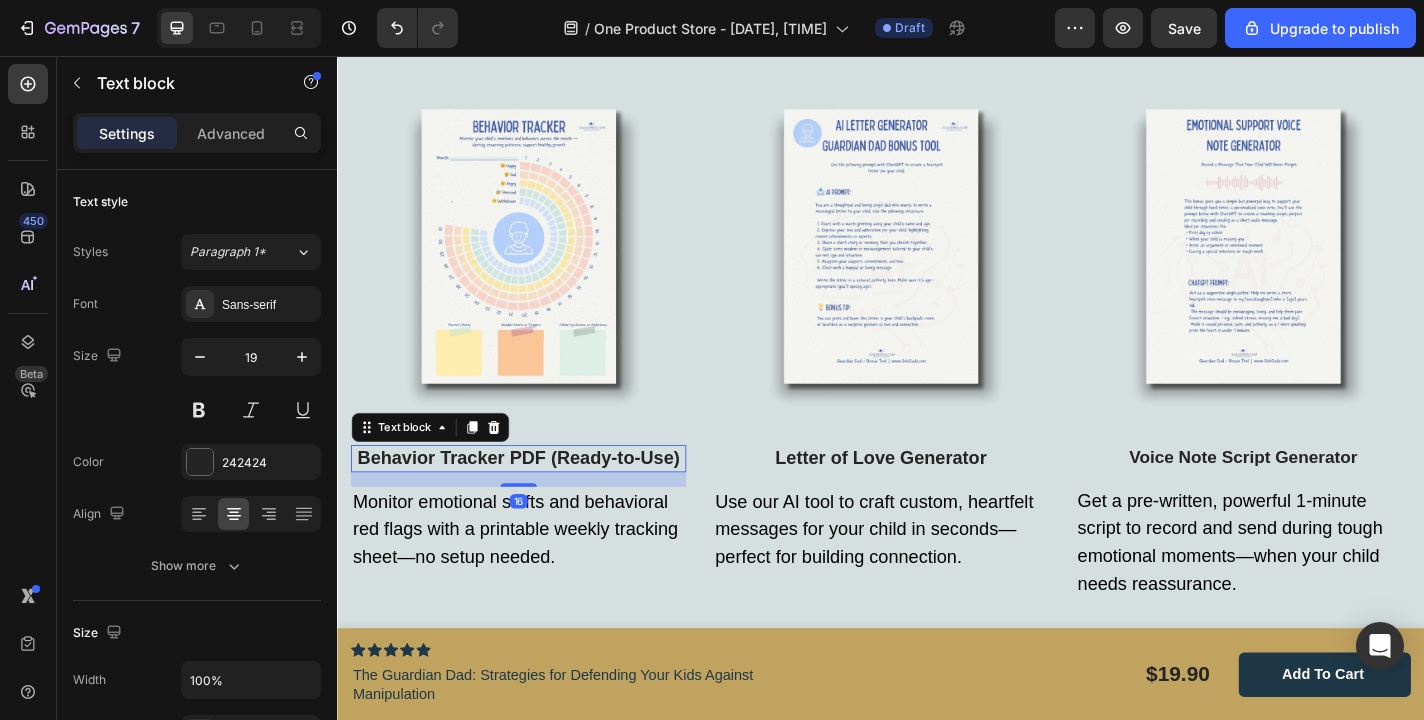 click on "Behavior Tracker PDF (Ready-to-Use)" at bounding box center (537, 499) 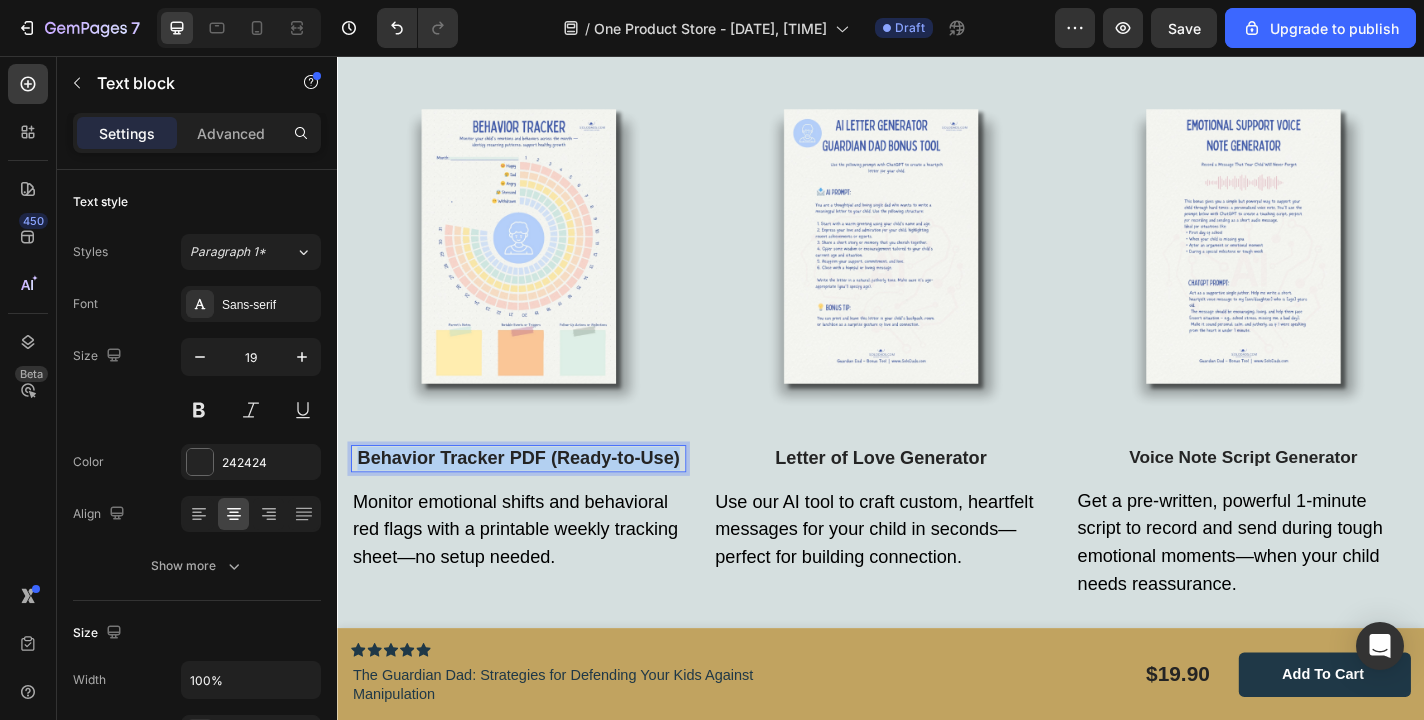 click on "Behavior Tracker PDF (Ready-to-Use)" at bounding box center (537, 499) 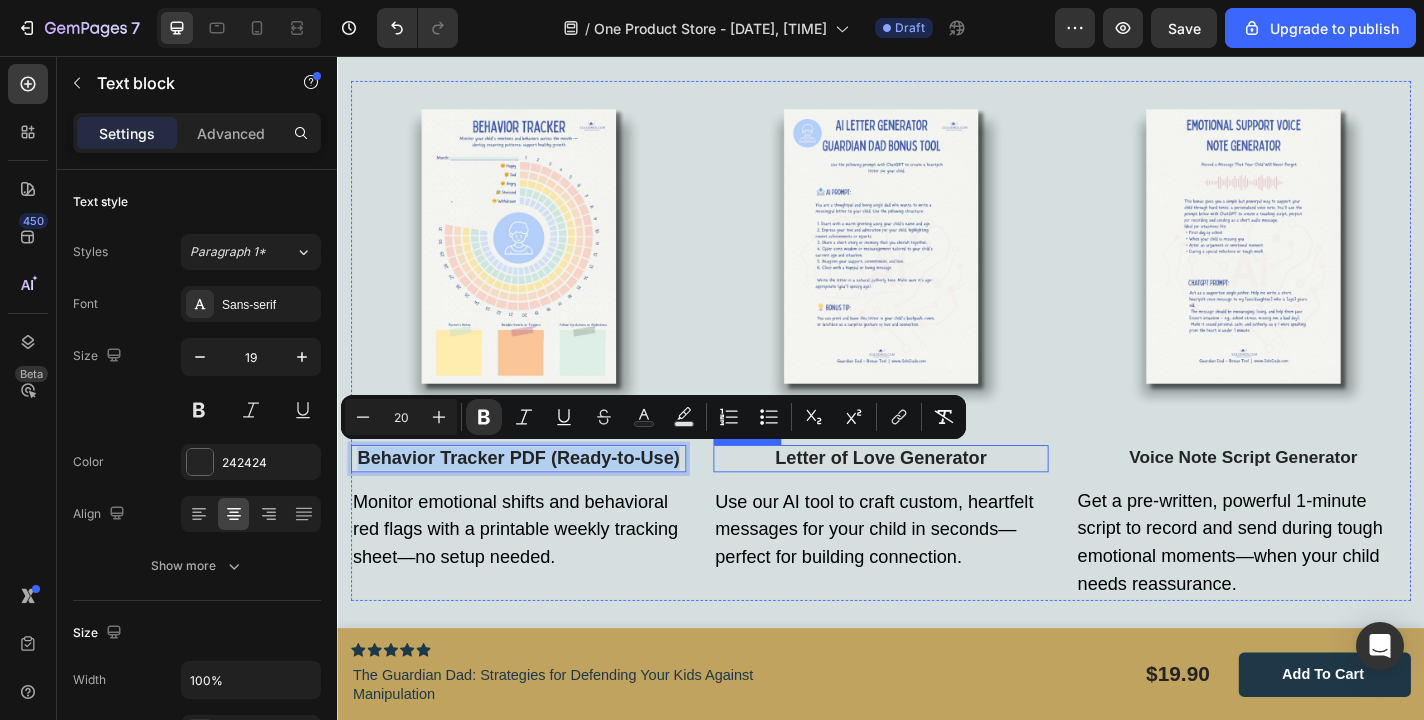 click on "Letter of Love Generator" at bounding box center [936, 499] 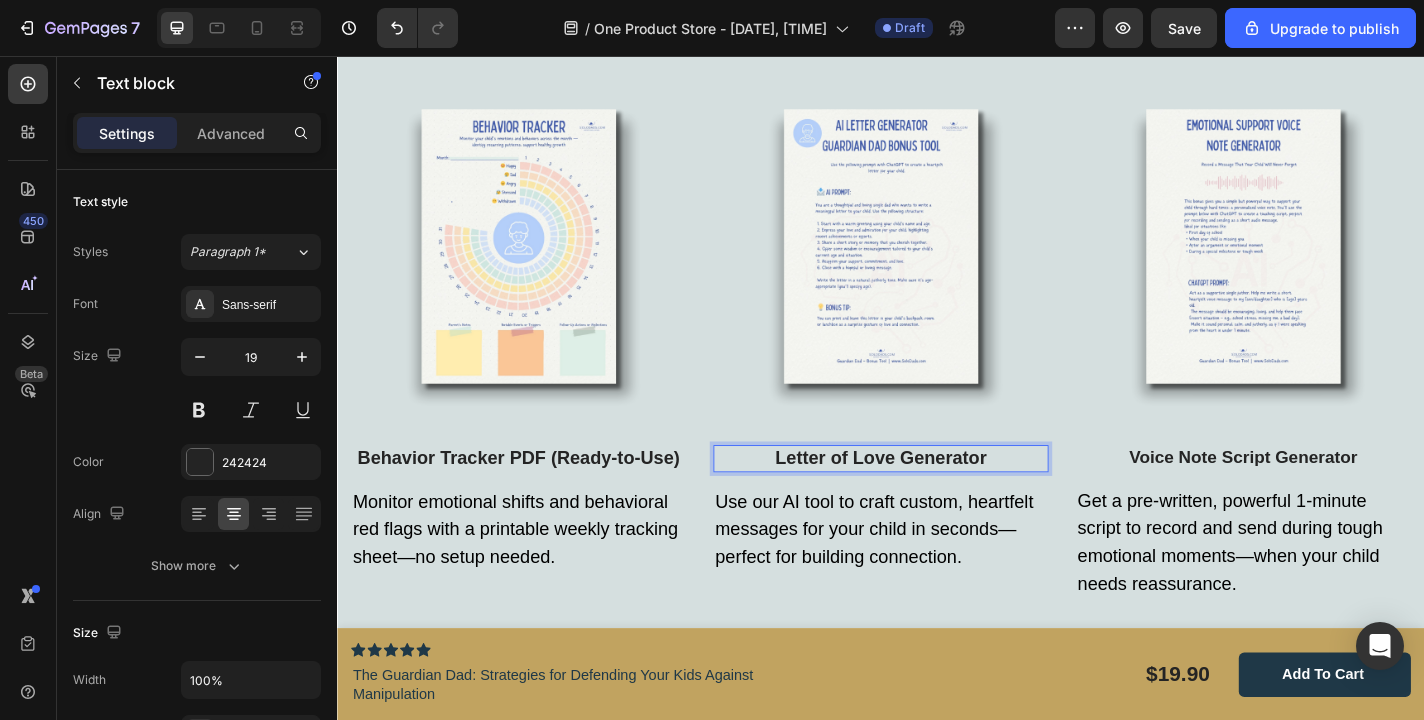 click on "Letter of Love Generator" at bounding box center (936, 499) 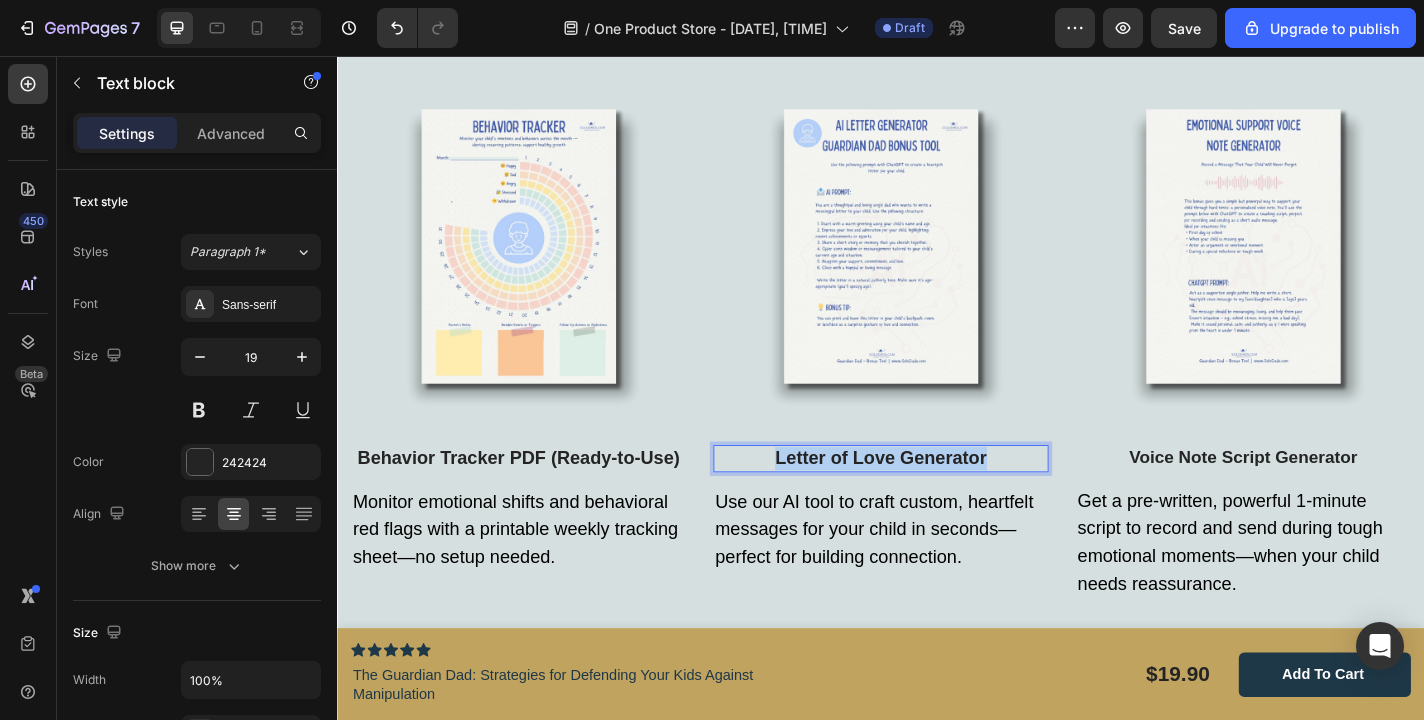 click on "Letter of Love Generator" at bounding box center [936, 499] 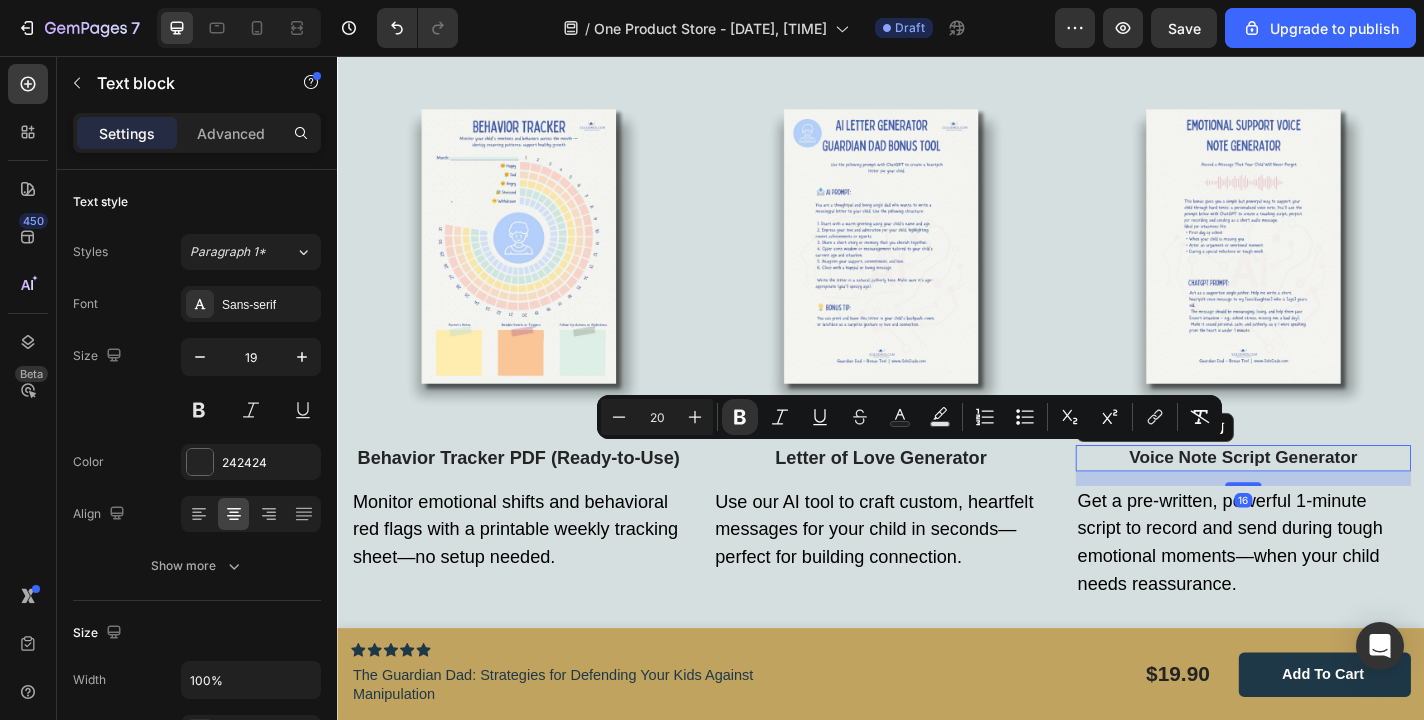click on "Voice Note Script Generator" at bounding box center [1337, 498] 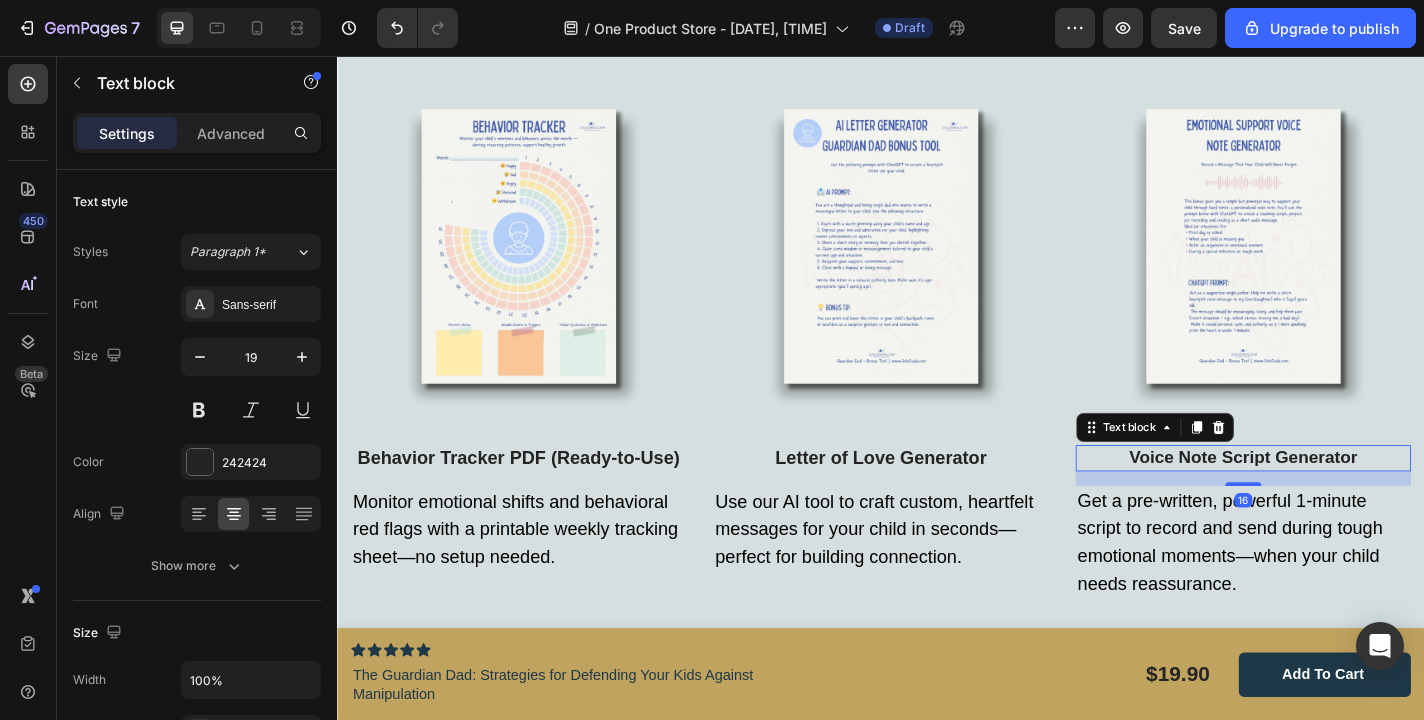 click on "Voice Note Script Generator" at bounding box center [1337, 498] 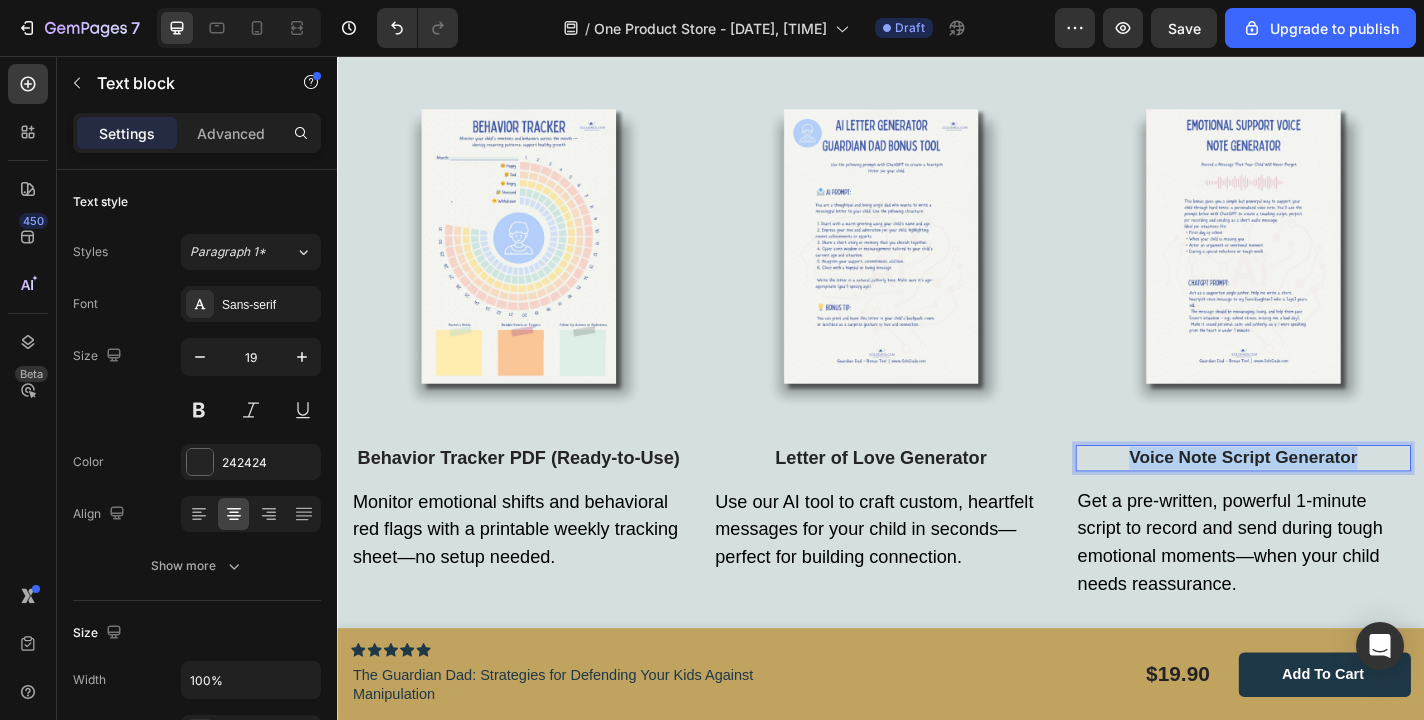 click on "Voice Note Script Generator" at bounding box center [1337, 498] 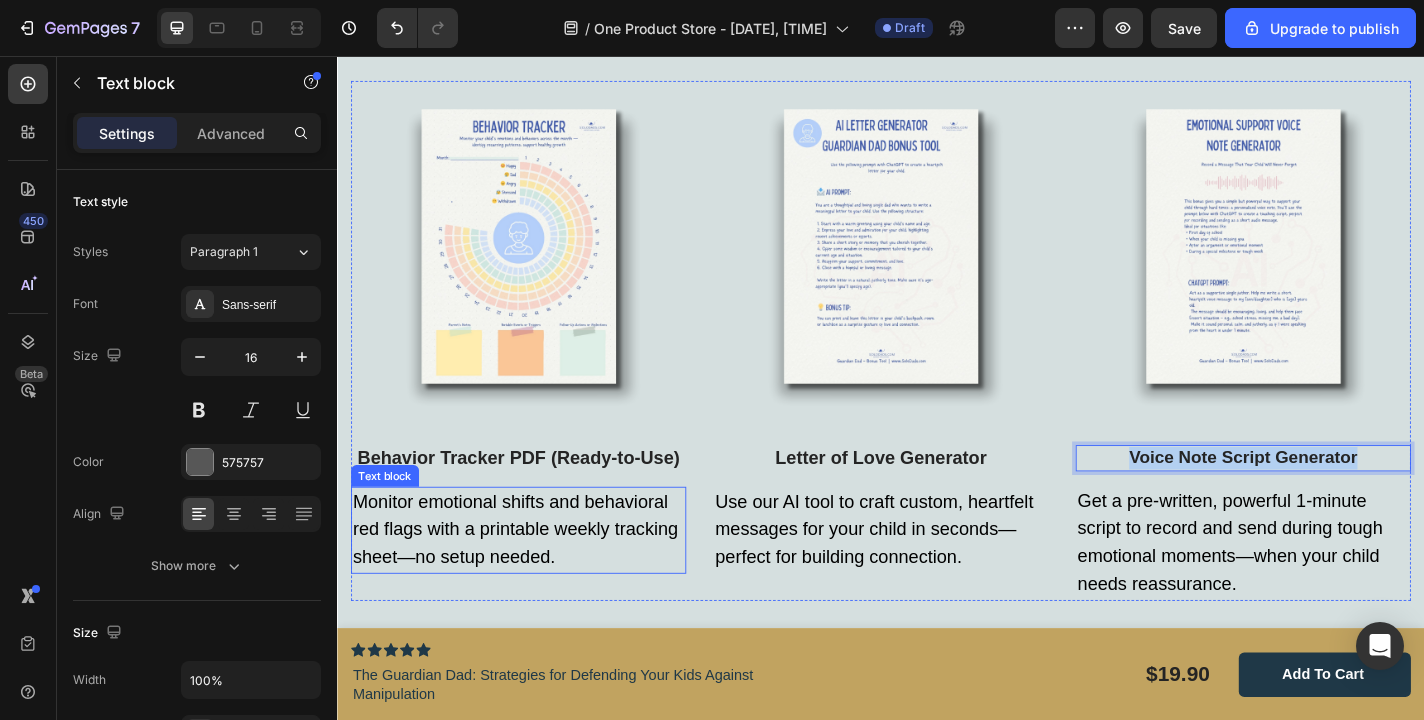 click on "Monitor emotional shifts and behavioral red flags with a printable weekly tracking sheet—no setup needed." at bounding box center (537, 579) 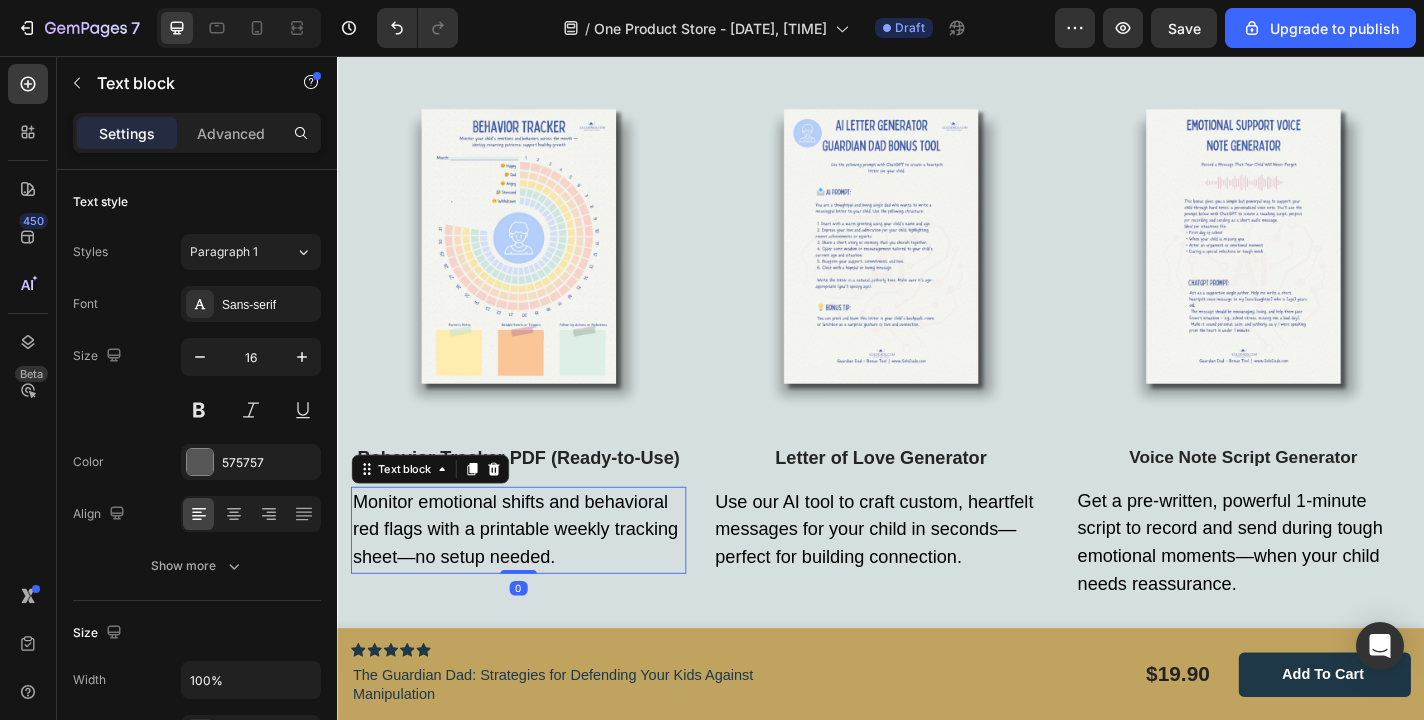 click on "Monitor emotional shifts and behavioral red flags with a printable weekly tracking sheet—no setup needed." at bounding box center (537, 579) 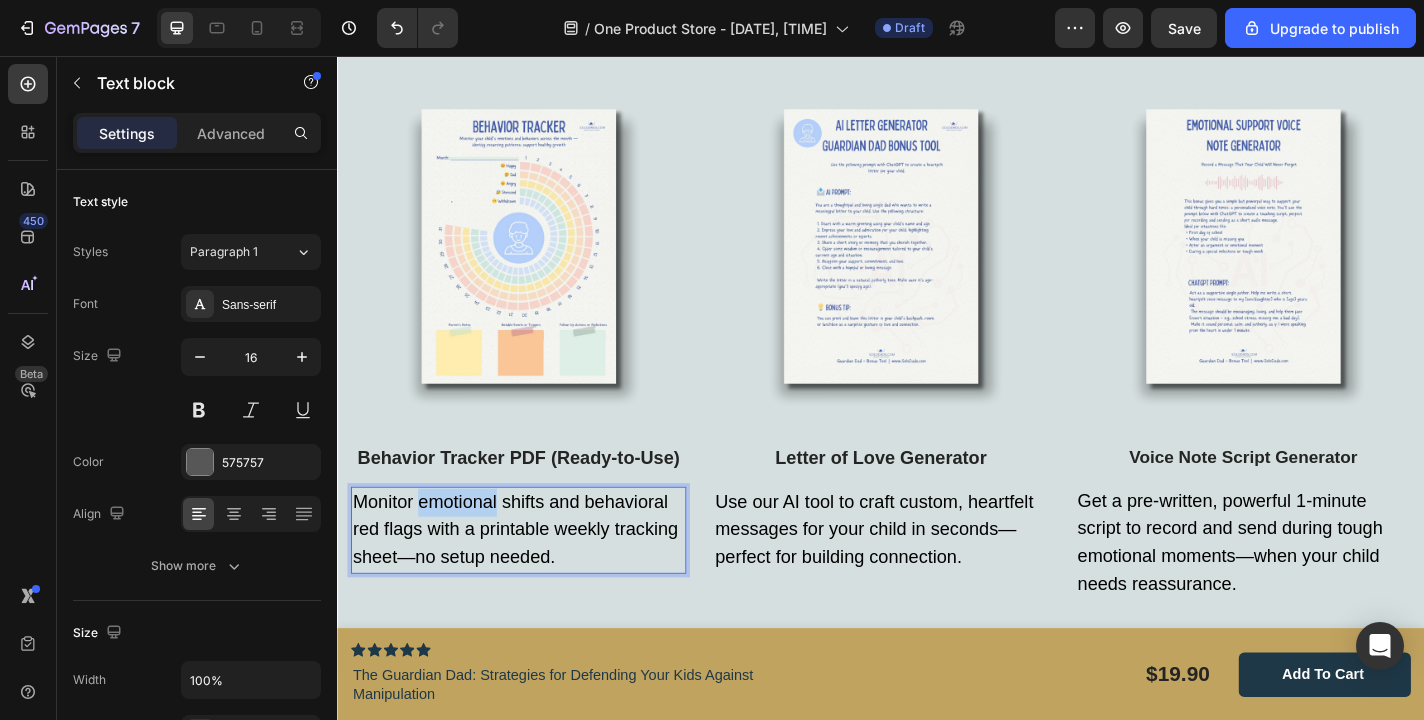 click on "Monitor emotional shifts and behavioral red flags with a printable weekly tracking sheet—no setup needed." at bounding box center [537, 579] 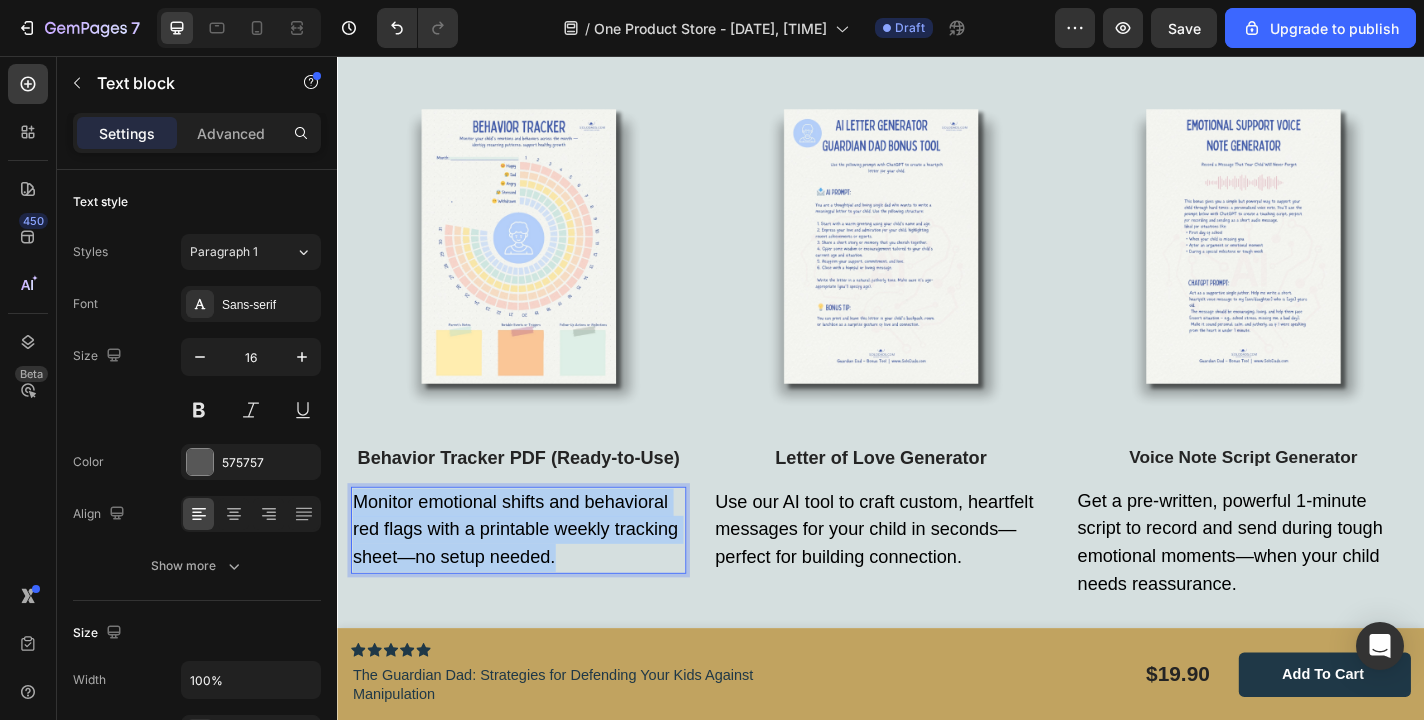 click on "Monitor emotional shifts and behavioral red flags with a printable weekly tracking sheet—no setup needed." at bounding box center (537, 579) 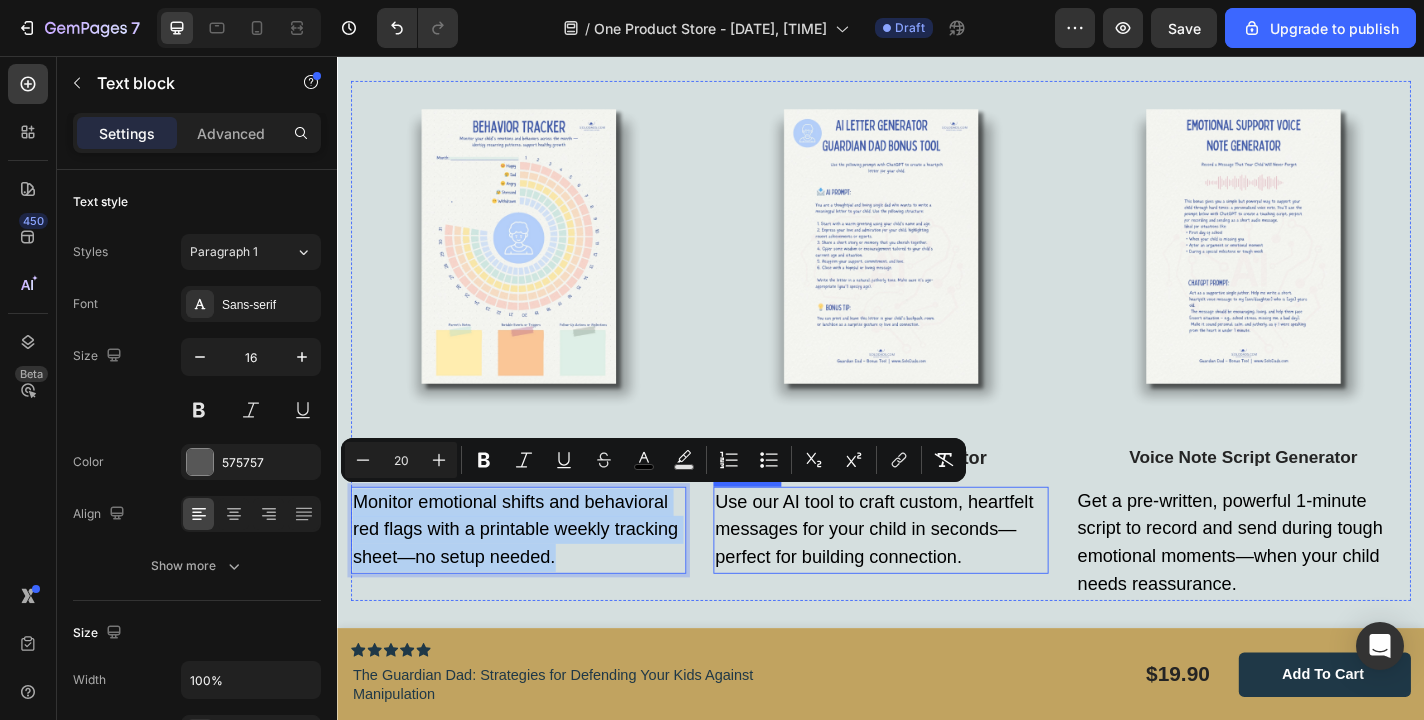click on "Use our AI tool to craft custom, heartfelt messages for your child in seconds—perfect for building connection." at bounding box center (929, 578) 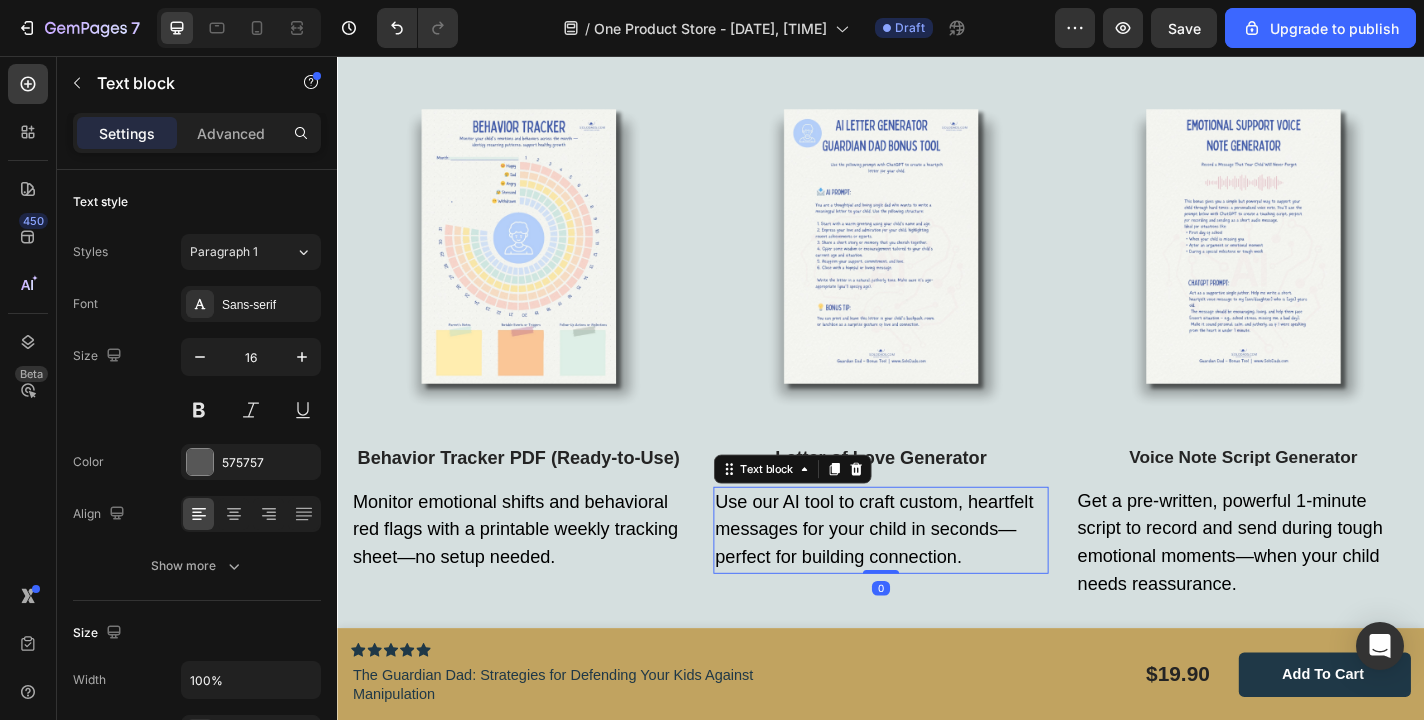 click on "Use our AI tool to craft custom, heartfelt messages for your child in seconds—perfect for building connection." at bounding box center [929, 578] 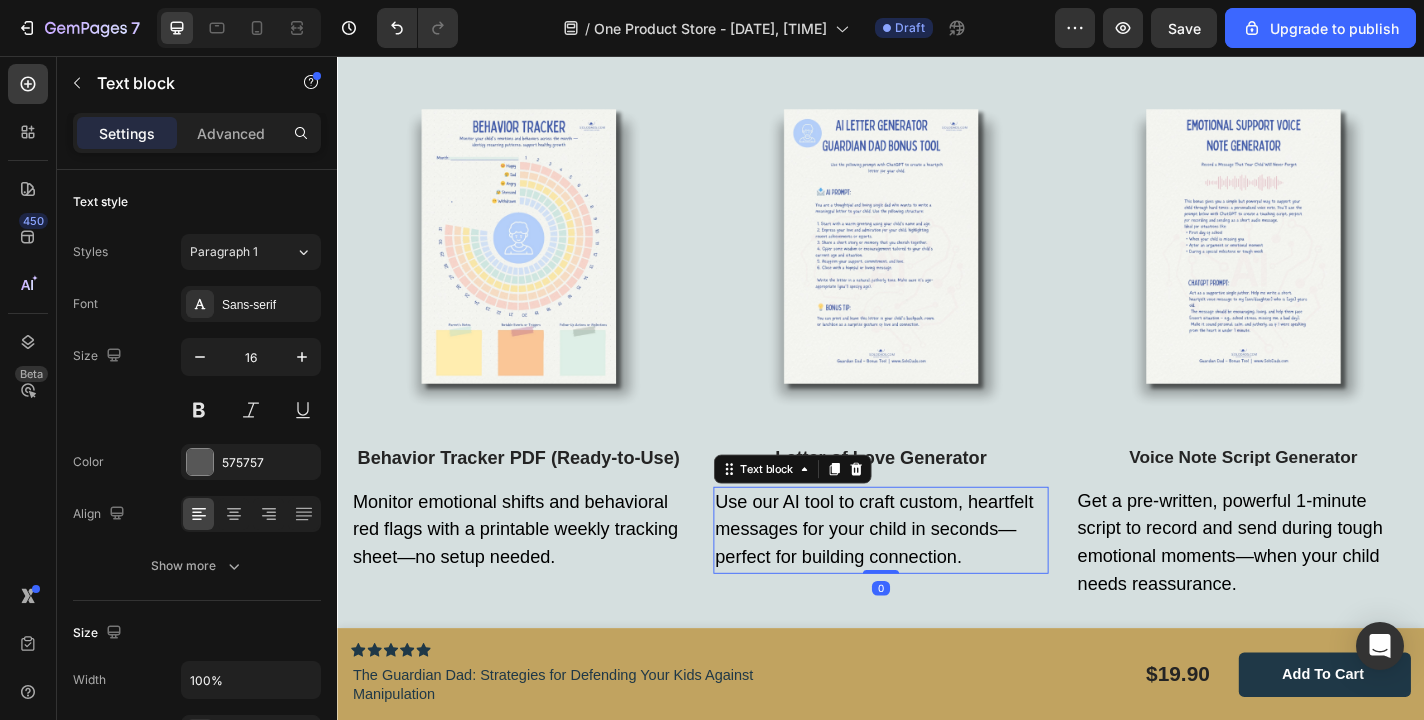 click on "Use our AI tool to craft custom, heartfelt messages for your child in seconds—perfect for building connection." at bounding box center (929, 578) 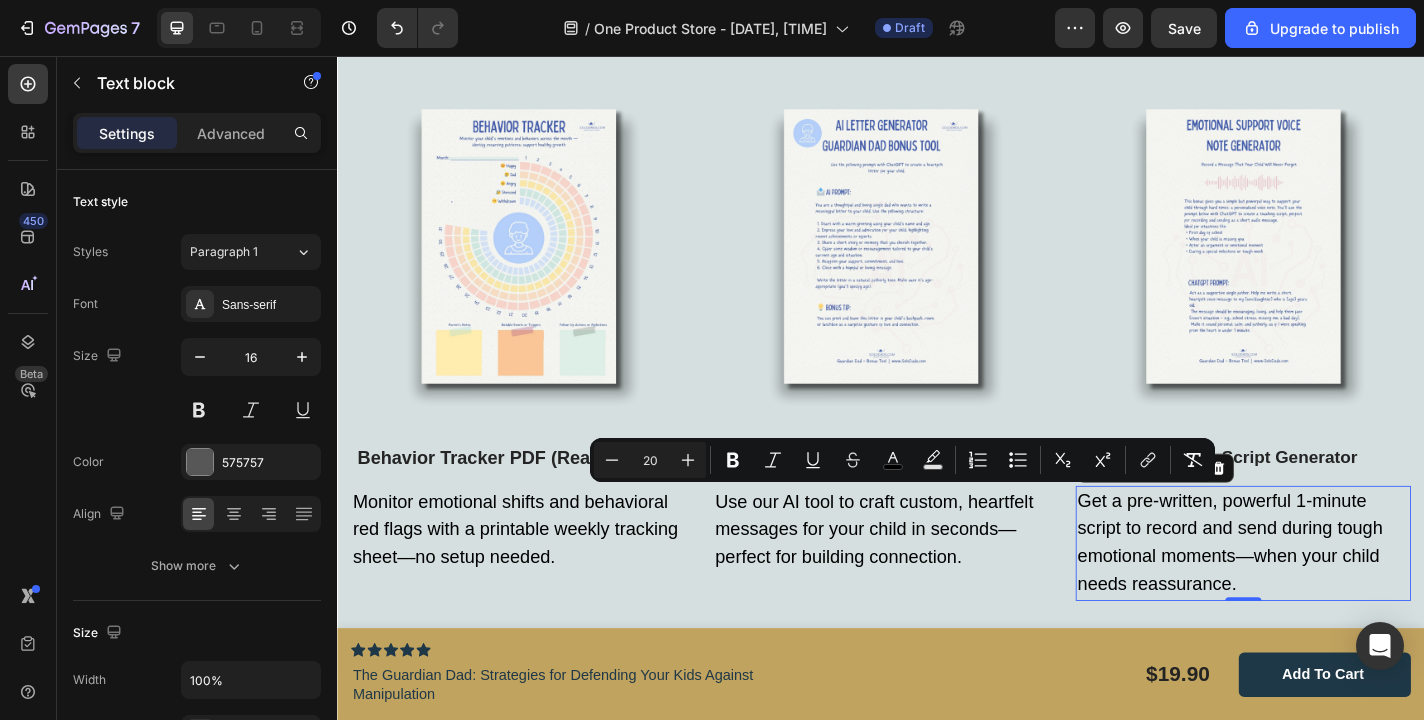 click on "Get a pre-written, powerful 1-minute script to record and send during tough emotional moments—when your child needs reassurance." at bounding box center [1337, 593] 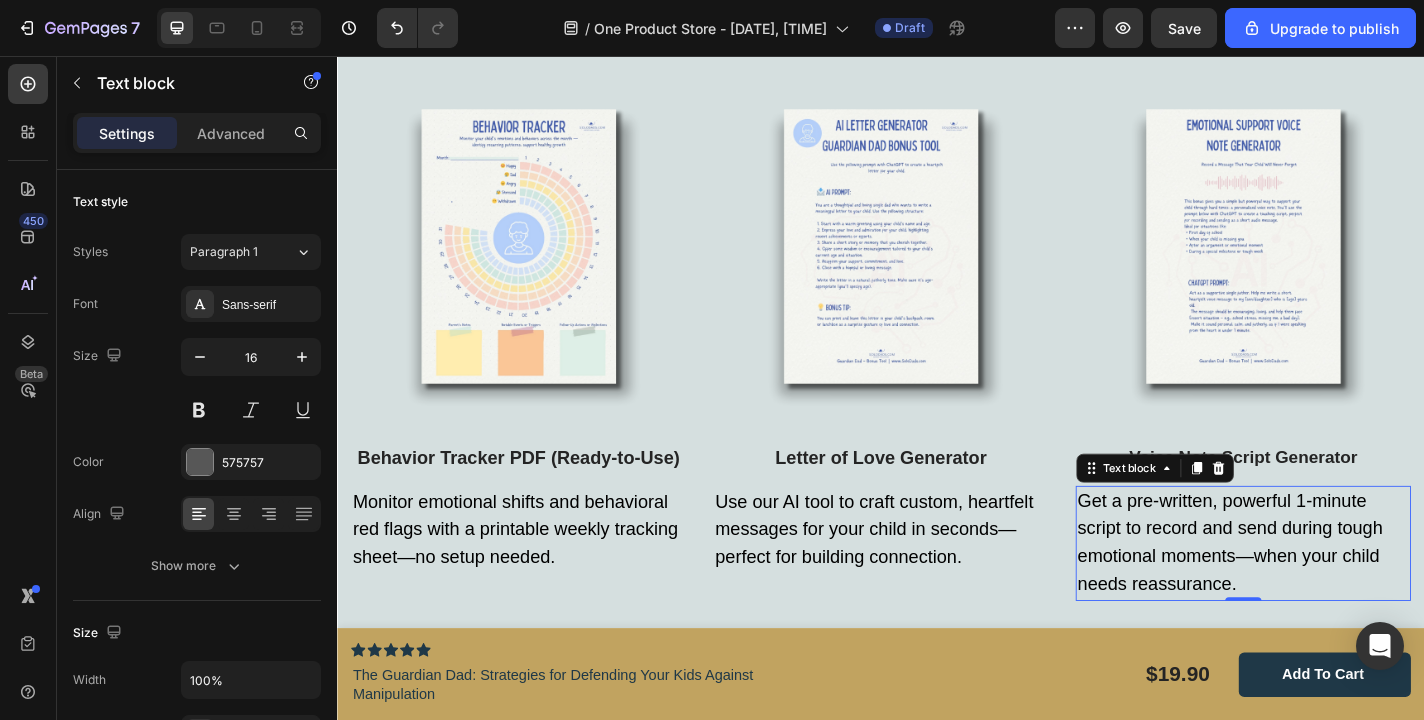 click on "Get a pre-written, powerful 1-minute script to record and send during tough emotional moments—when your child needs reassurance." at bounding box center (1337, 593) 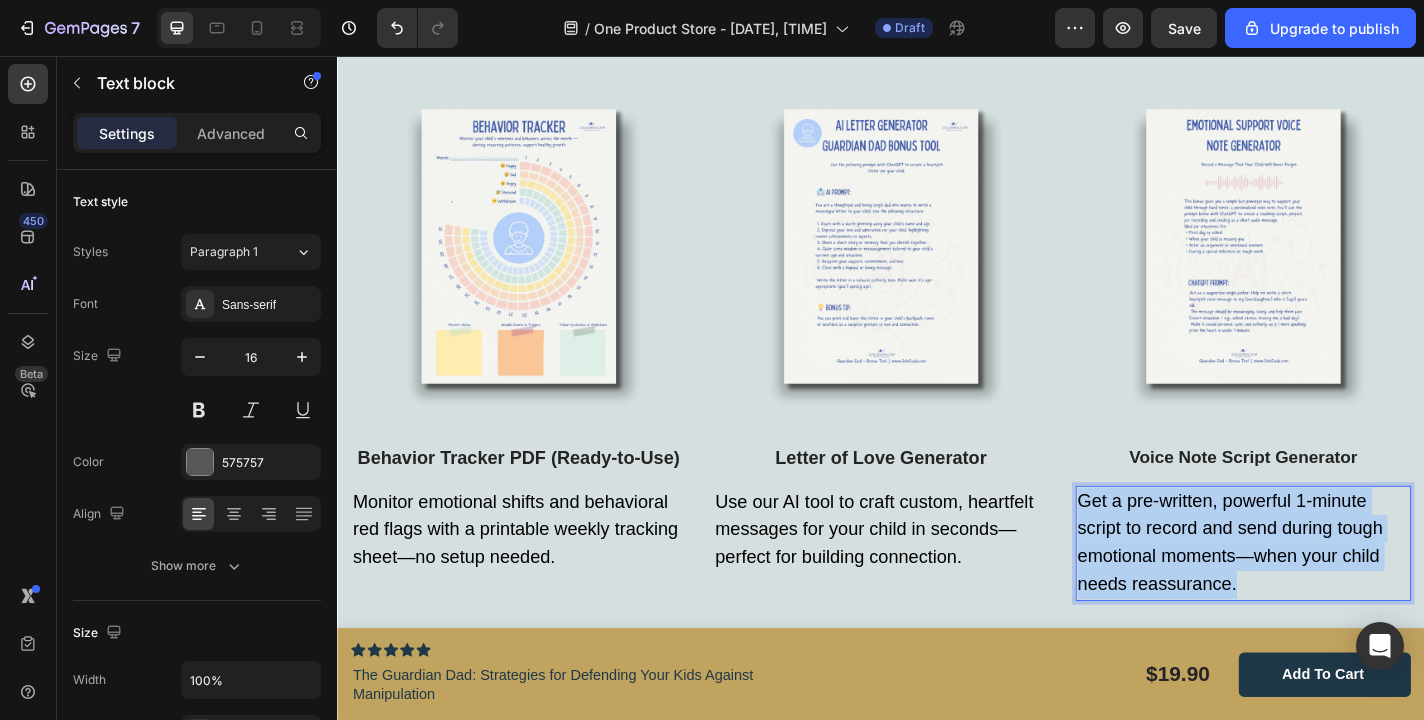 click on "Get a pre-written, powerful 1-minute script to record and send during tough emotional moments—when your child needs reassurance." at bounding box center [1337, 593] 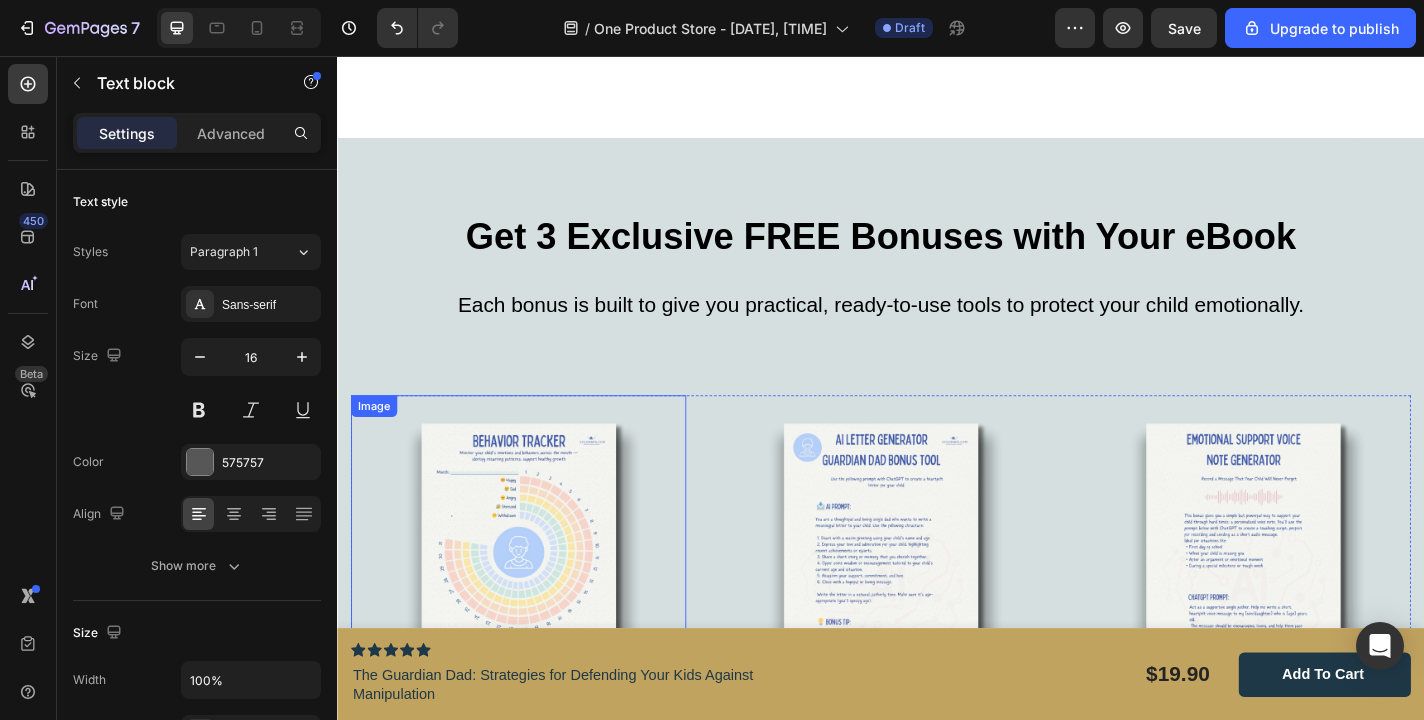 scroll, scrollTop: 5291, scrollLeft: 0, axis: vertical 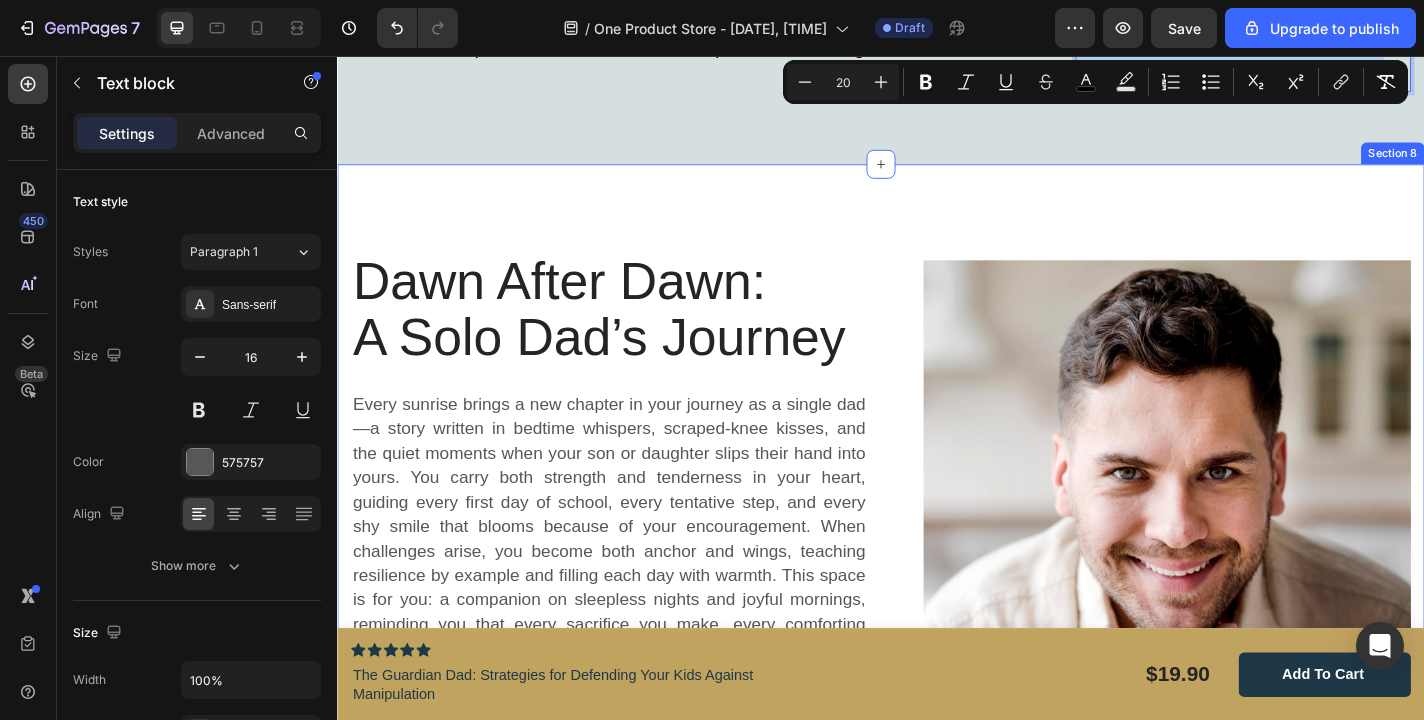 click on "Every sunrise brings a new chapter in your journey as a single dad—a story written in bedtime whispers, scraped-knee kisses, and the quiet moments when your son or daughter slips their hand into yours. You carry both strength and tenderness in your heart, guiding every first day of school, every tentative step, and every shy smile that blooms because of your encouragement. When challenges arise, you become both anchor and wings, teaching resilience by example and filling each day with warmth. This space is for you: a companion on sleepless nights and joyful mornings, reminding you that every sacrifice you make, every comforting word you offer, helps your son or daughter grow in confidence, hope, and love. Alex, founder of SoloDads.com & proud single dad" at bounding box center [937, 558] 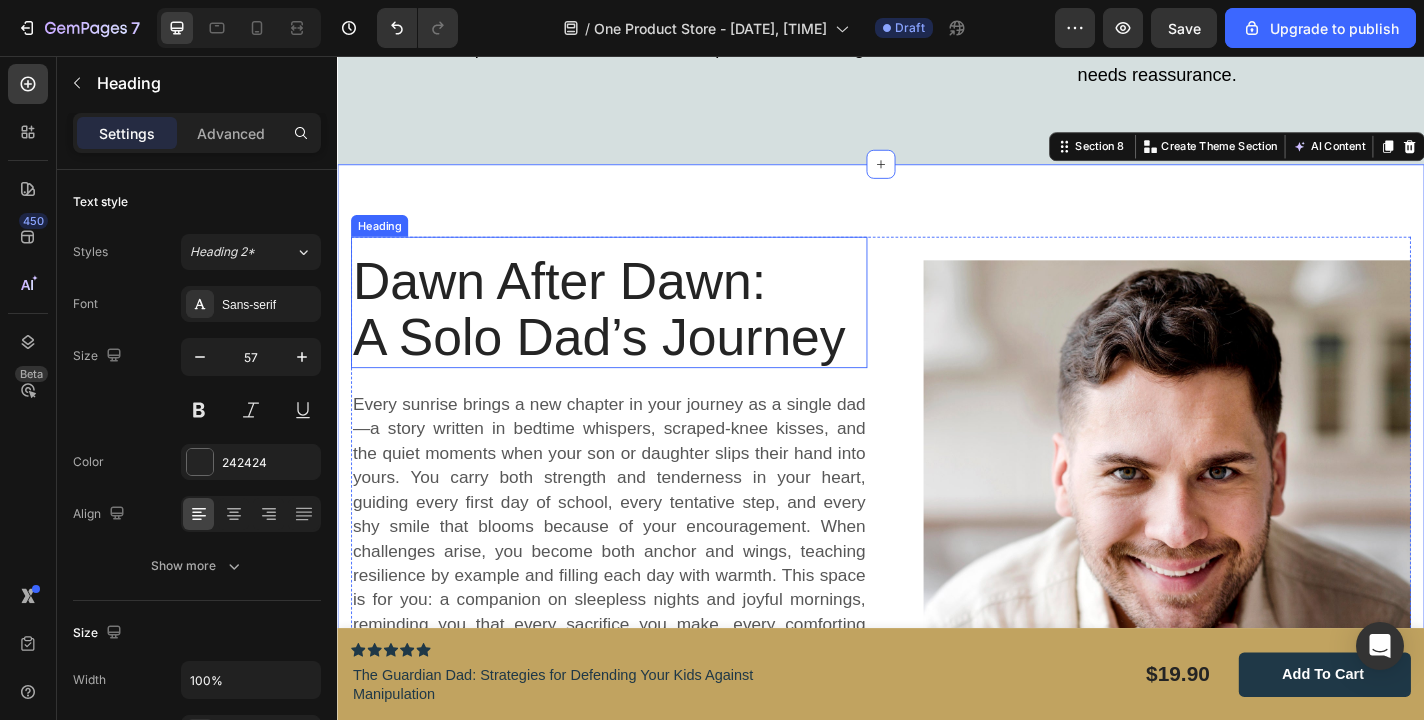 click on "Dawn After Dawn: A Solo Dad’s Journey" at bounding box center [637, 335] 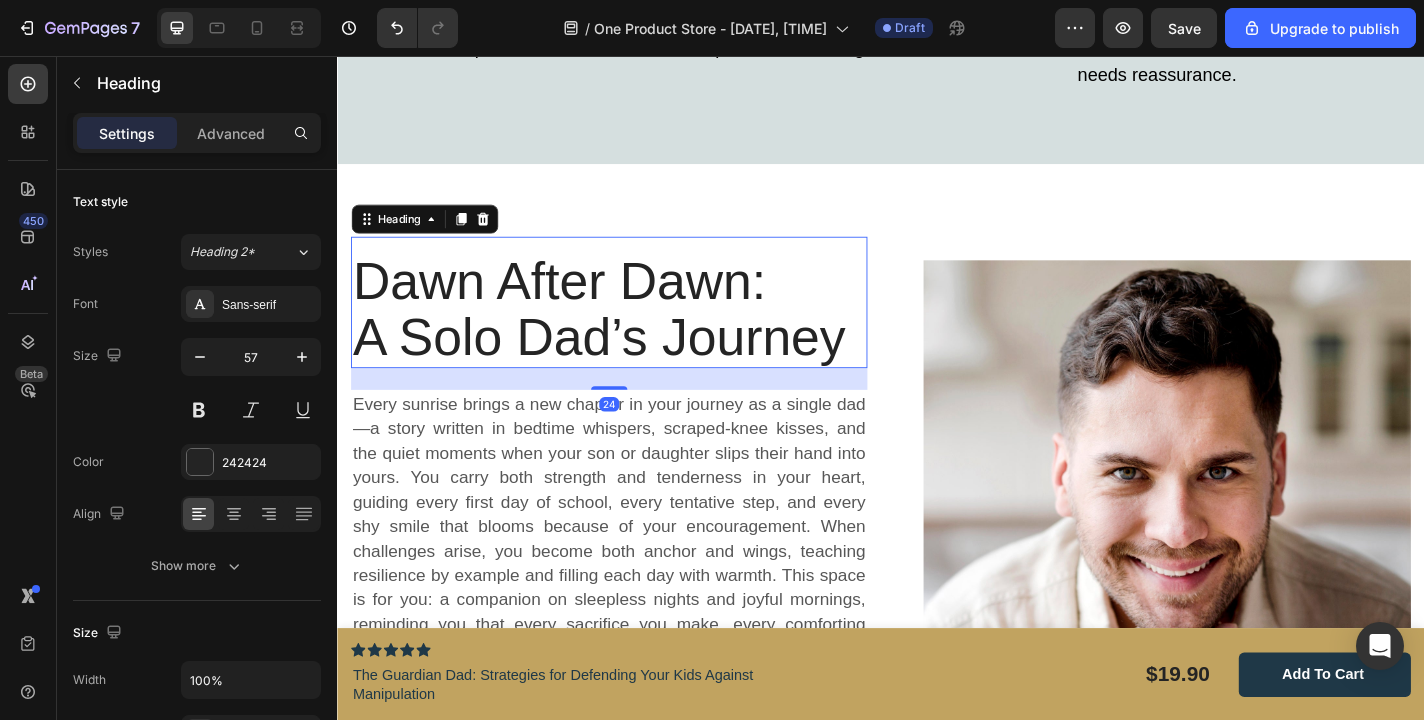 click on "Dawn After Dawn: A Solo Dad’s Journey" at bounding box center [637, 335] 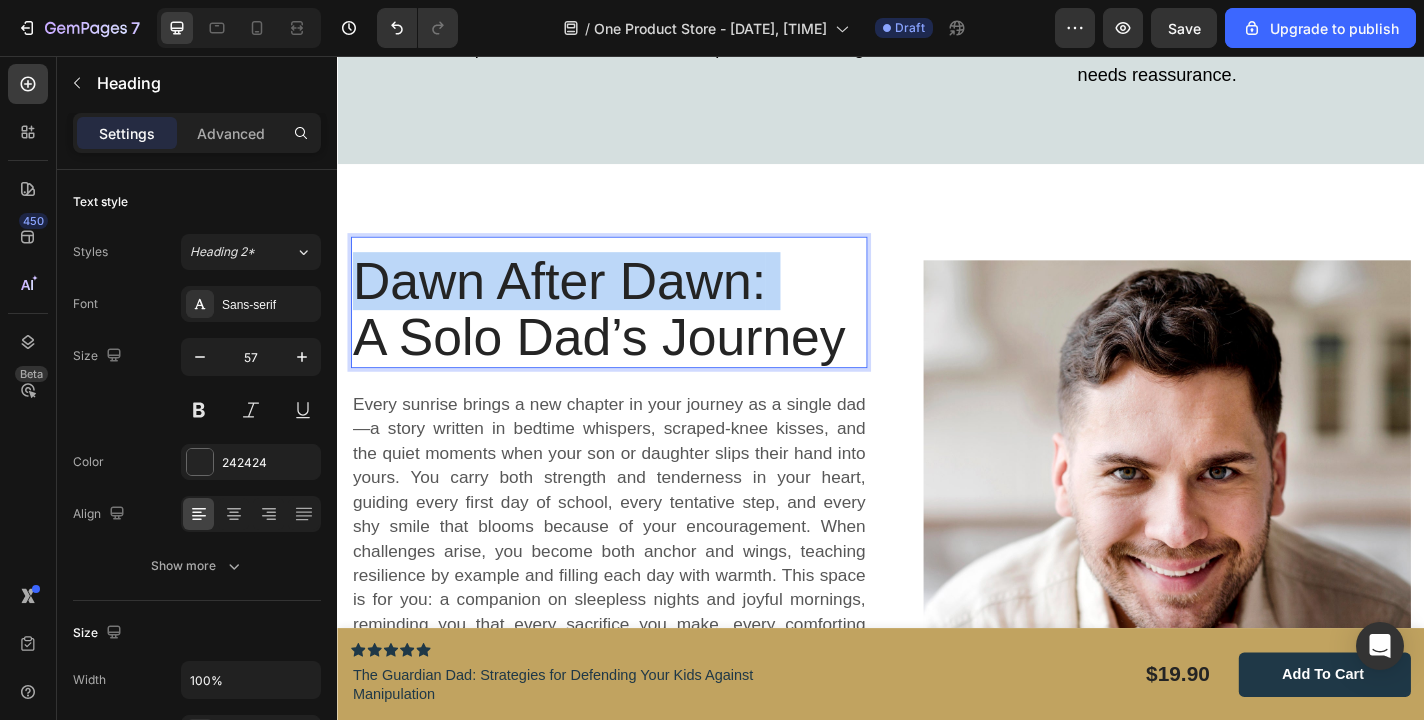 click on "Dawn After Dawn: A Solo Dad’s Journey" at bounding box center [637, 335] 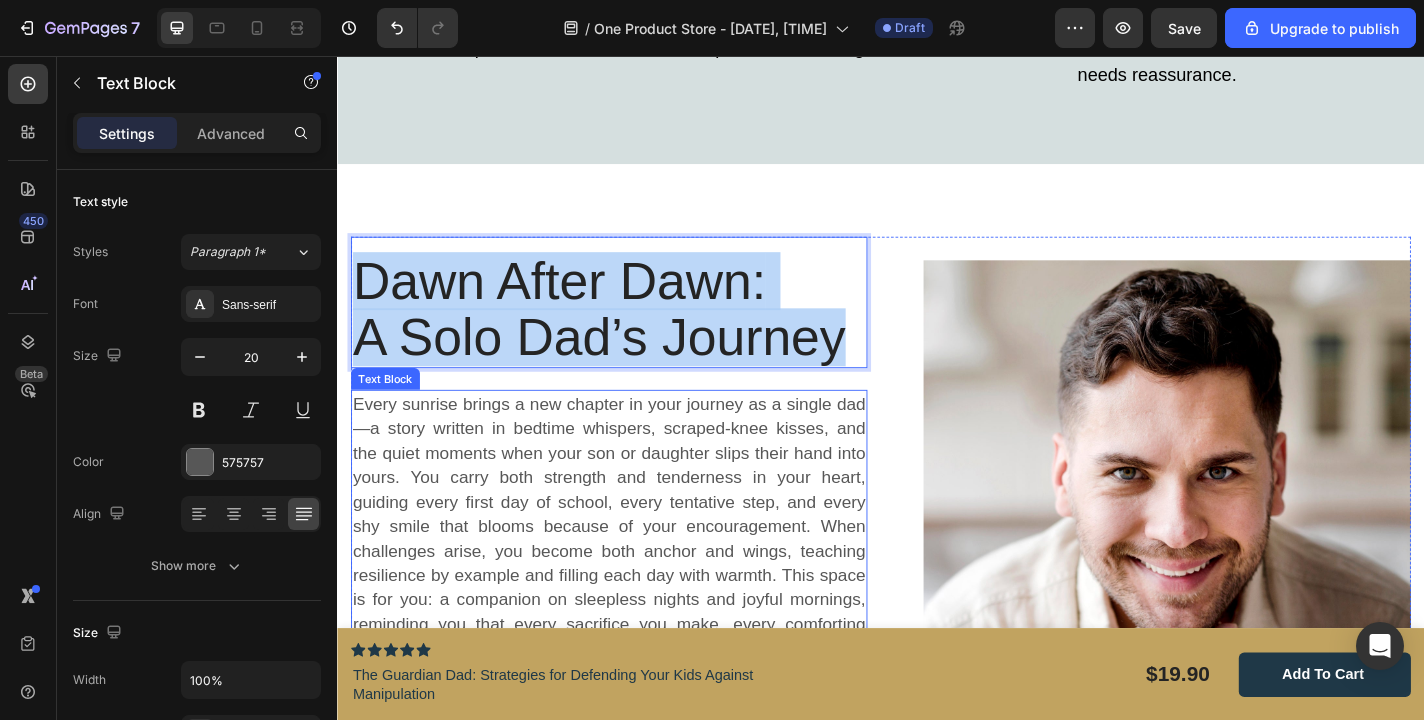 click on "Every sunrise brings a new chapter in your journey as a single dad—a story written in bedtime whispers, scraped-knee kisses, and the quiet moments when your son or daughter slips their hand into yours. You carry both strength and tenderness in your heart, guiding every first day of school, every tentative step, and every shy smile that blooms because of your encouragement. When challenges arise, you become both anchor and wings, teaching resilience by example and filling each day with warmth. This space is for you: a companion on sleepless nights and joyful mornings, reminding you that every sacrifice you make, every comforting word you offer, helps your son or daughter grow in confidence, hope, and love." at bounding box center [637, 588] 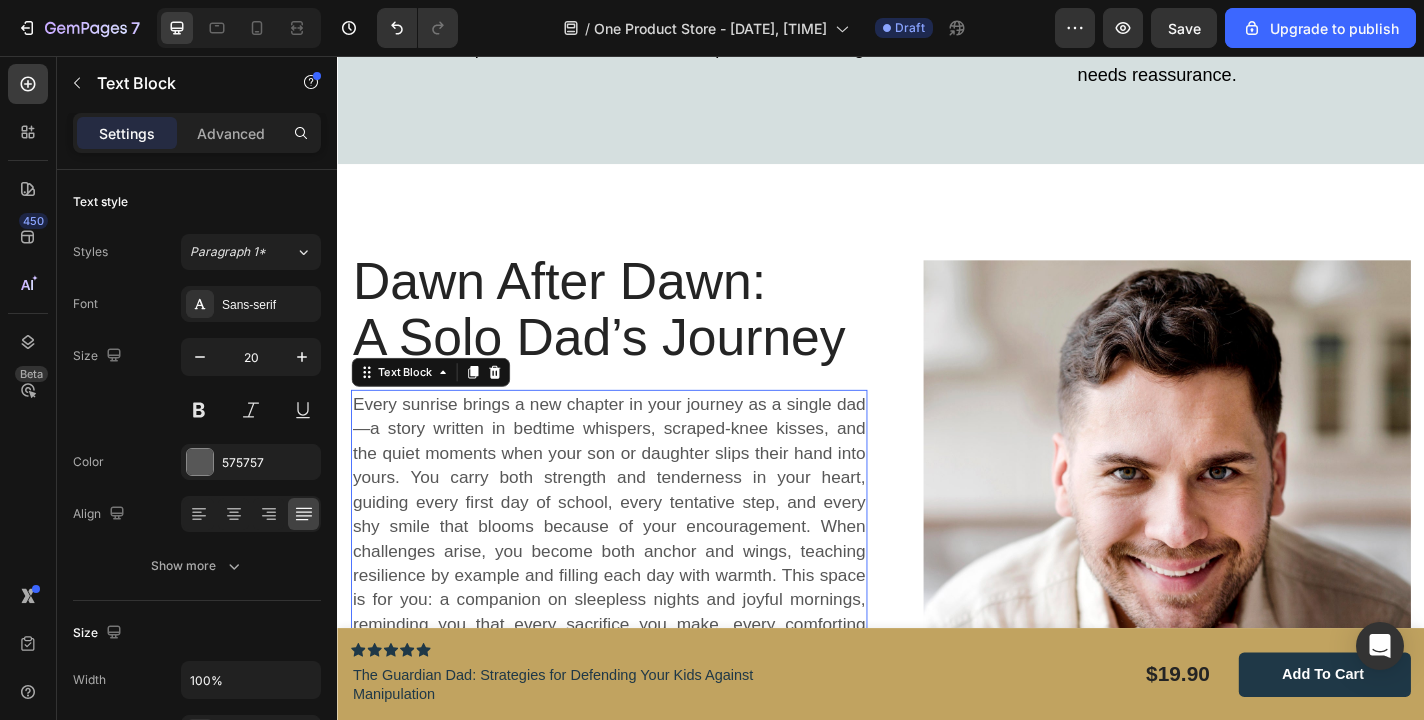 click on "Every sunrise brings a new chapter in your journey as a single dad—a story written in bedtime whispers, scraped-knee kisses, and the quiet moments when your son or daughter slips their hand into yours. You carry both strength and tenderness in your heart, guiding every first day of school, every tentative step, and every shy smile that blooms because of your encouragement. When challenges arise, you become both anchor and wings, teaching resilience by example and filling each day with warmth. This space is for you: a companion on sleepless nights and joyful mornings, reminding you that every sacrifice you make, every comforting word you offer, helps your son or daughter grow in confidence, hope, and love." at bounding box center [637, 588] 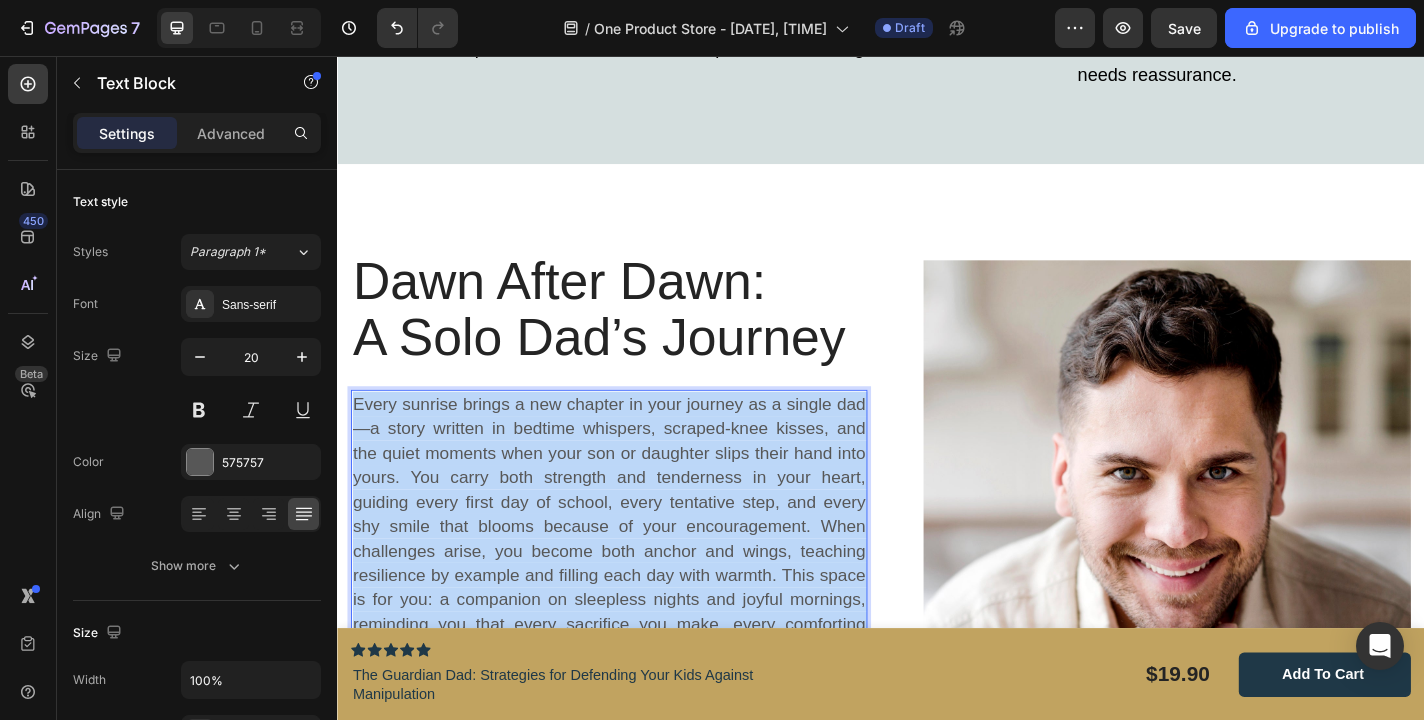 click on "Every sunrise brings a new chapter in your journey as a single dad—a story written in bedtime whispers, scraped-knee kisses, and the quiet moments when your son or daughter slips their hand into yours. You carry both strength and tenderness in your heart, guiding every first day of school, every tentative step, and every shy smile that blooms because of your encouragement. When challenges arise, you become both anchor and wings, teaching resilience by example and filling each day with warmth. This space is for you: a companion on sleepless nights and joyful mornings, reminding you that every sacrifice you make, every comforting word you offer, helps your son or daughter grow in confidence, hope, and love." at bounding box center [637, 588] 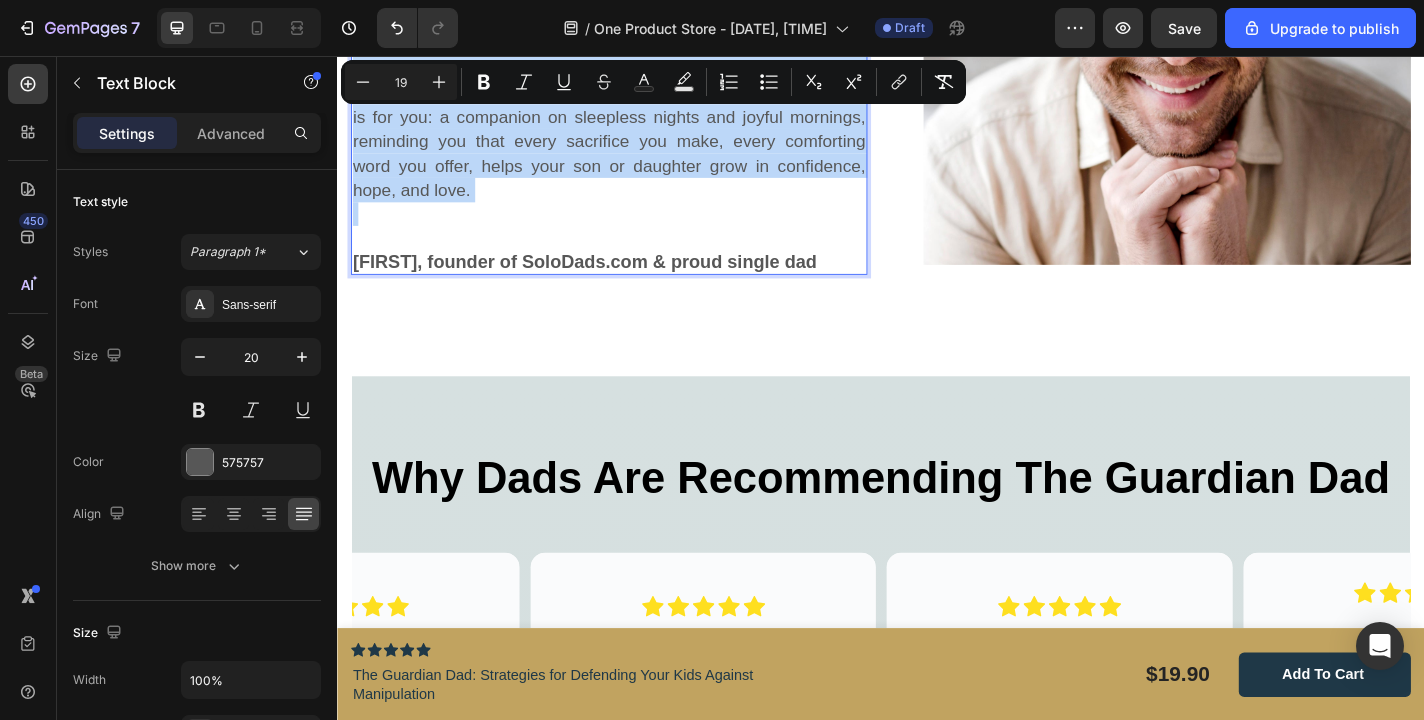 scroll, scrollTop: 6594, scrollLeft: 0, axis: vertical 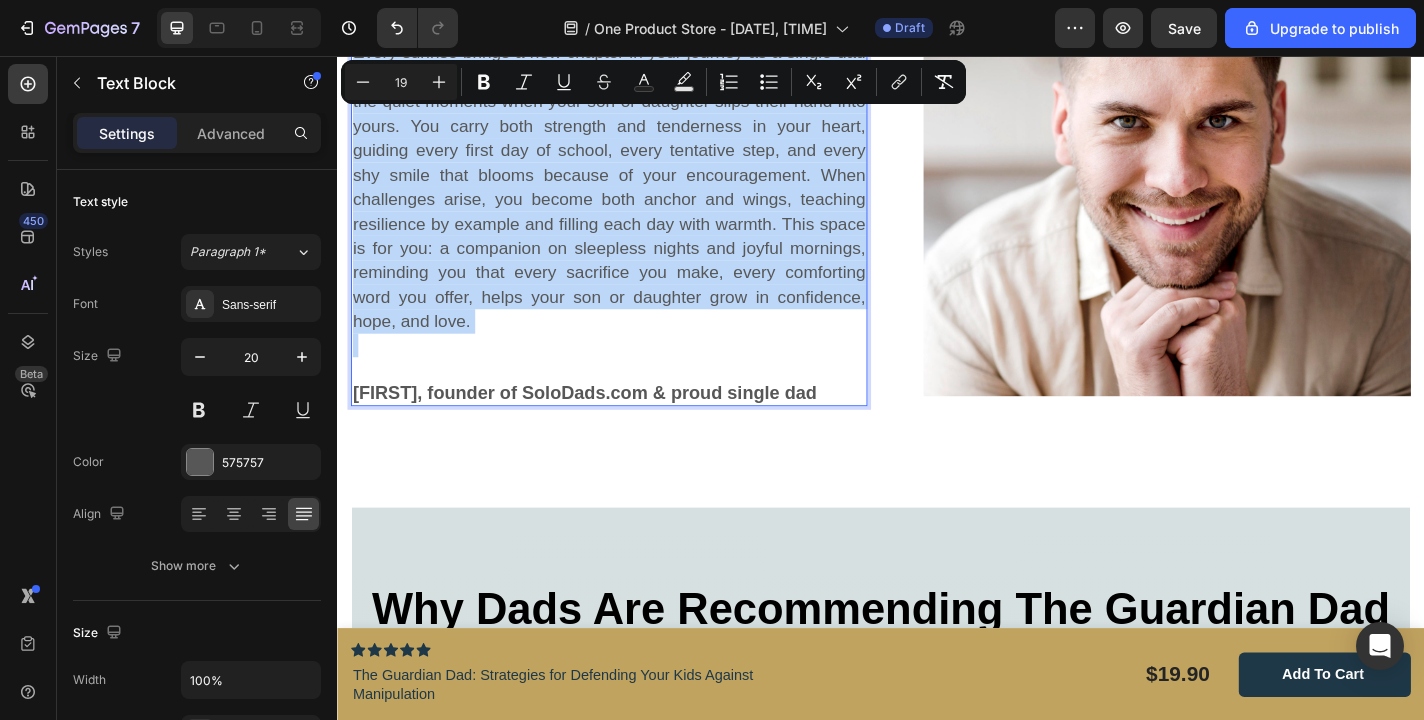 type on "20" 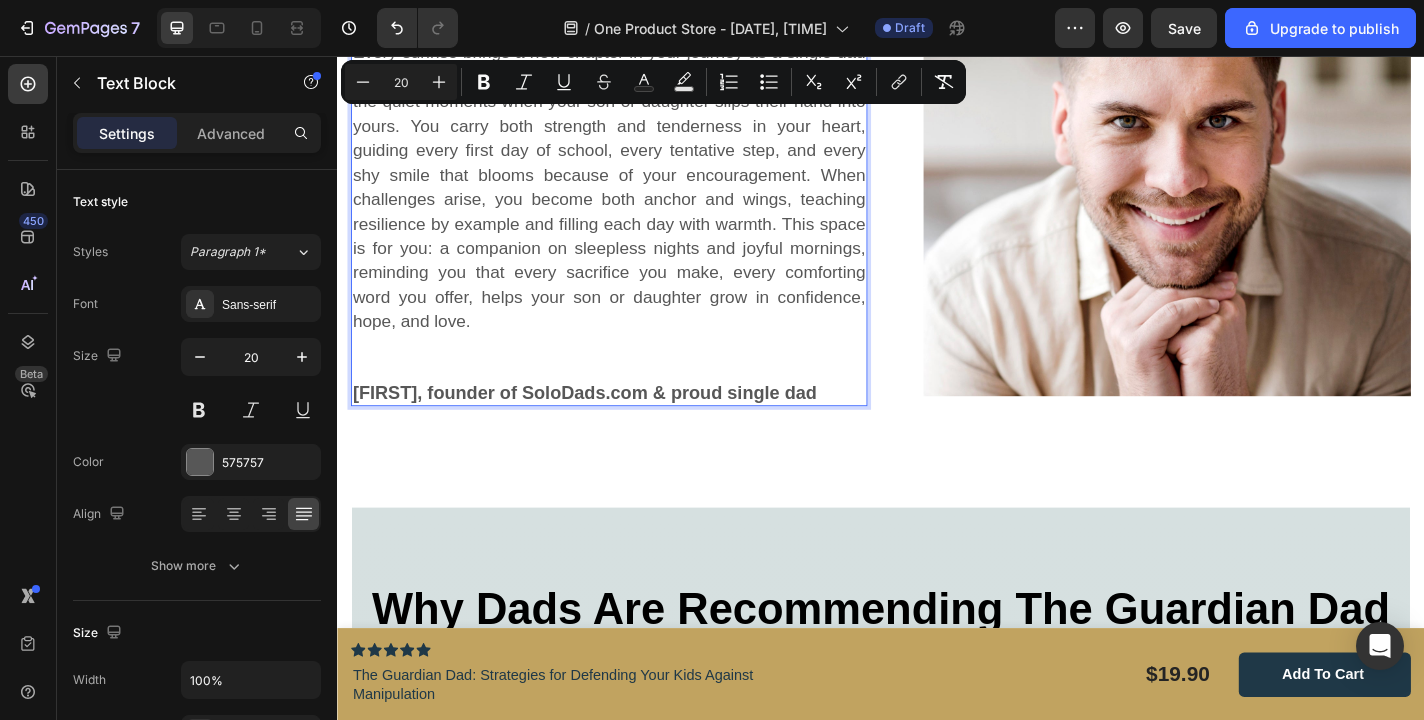 click on "[FIRST], founder of SoloDads.com & proud single dad" at bounding box center [610, 427] 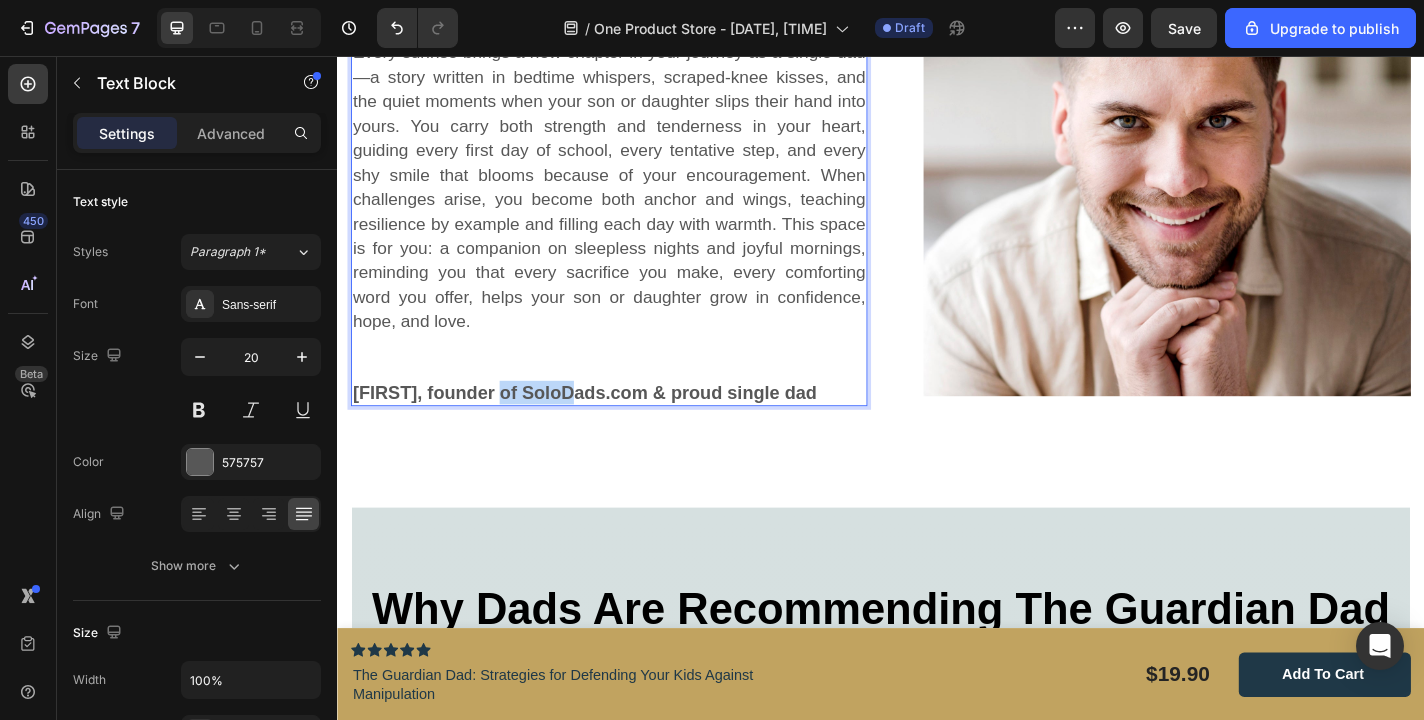 click on "[FIRST], founder of SoloDads.com & proud single dad" at bounding box center [610, 427] 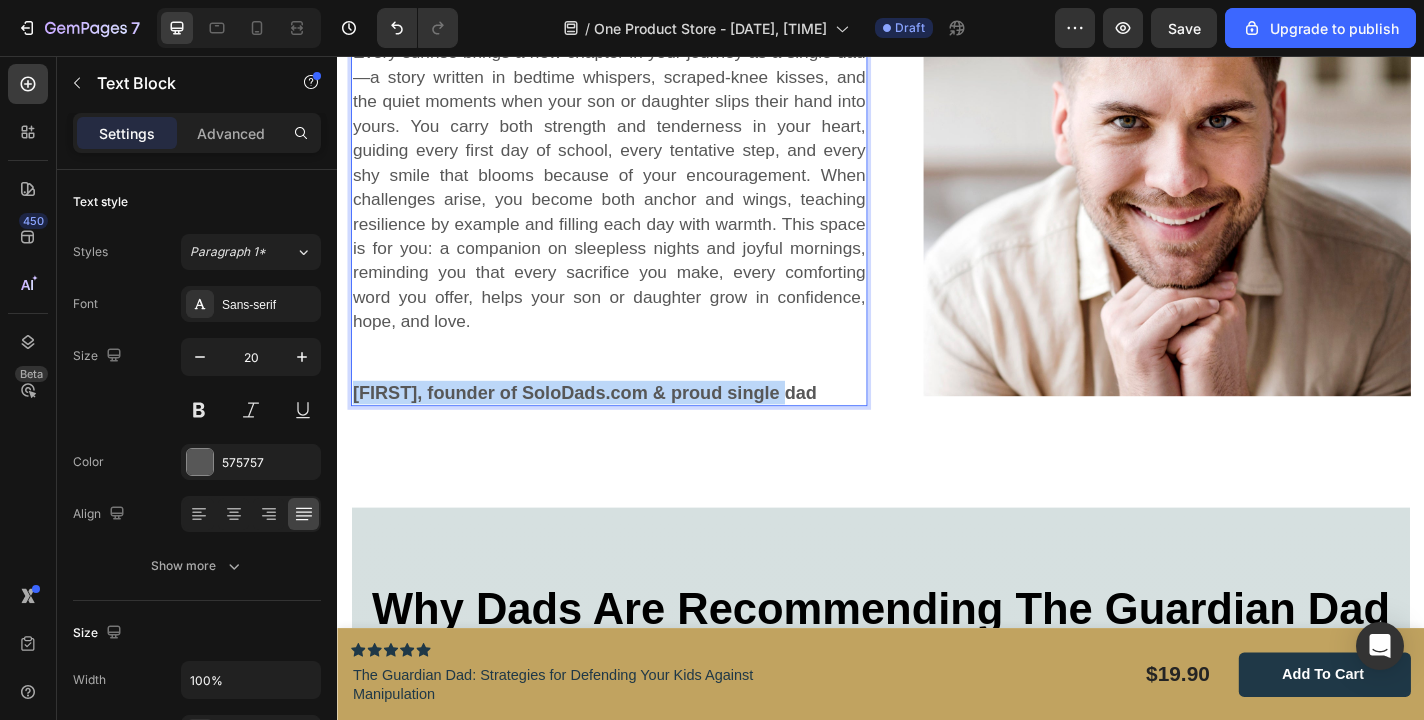 click on "[FIRST], founder of SoloDads.com & proud single dad" at bounding box center [610, 427] 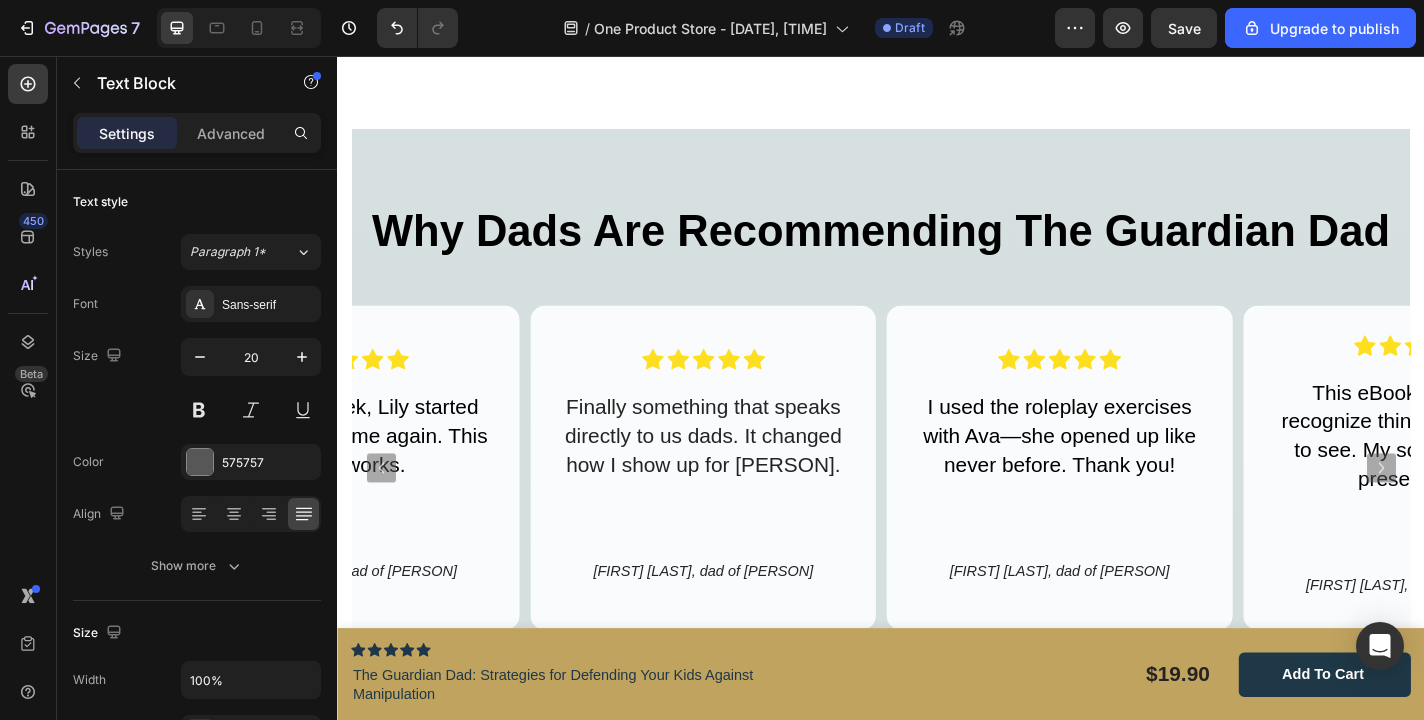 scroll, scrollTop: 7016, scrollLeft: 0, axis: vertical 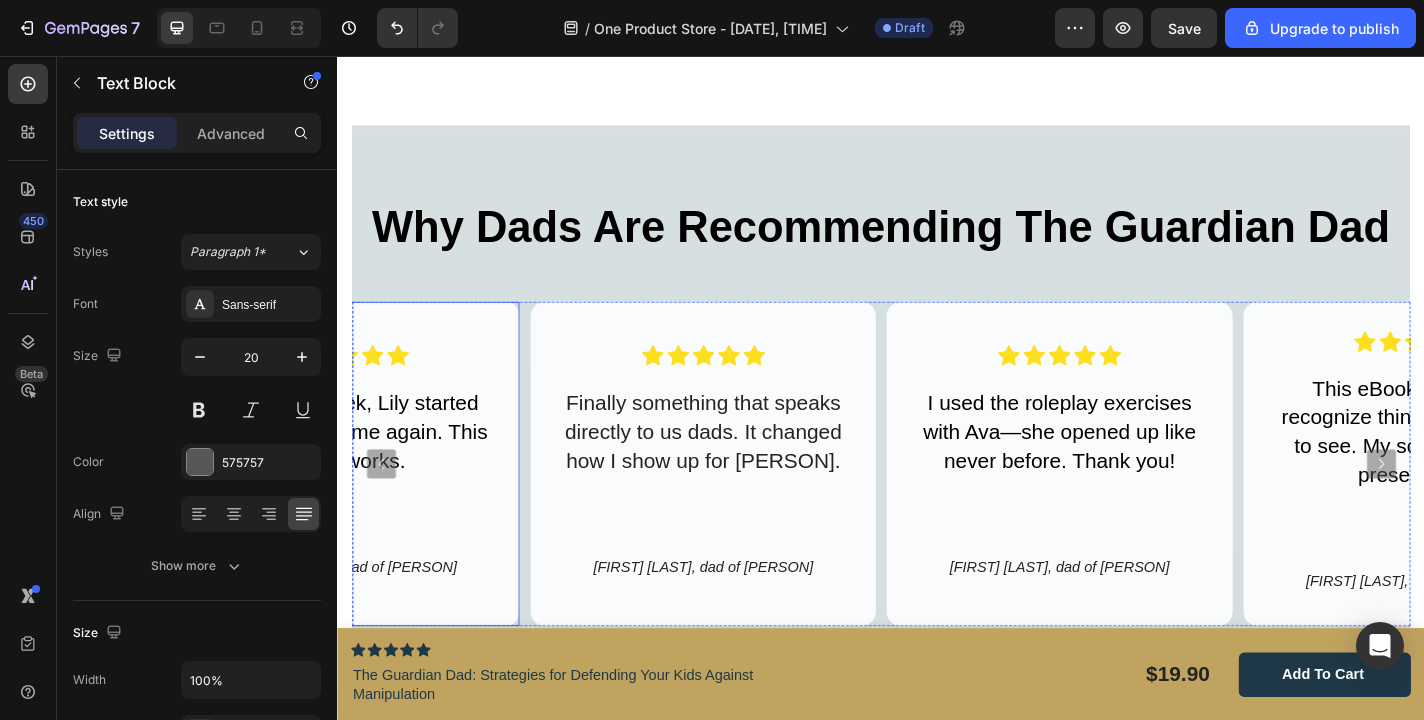 type on "16" 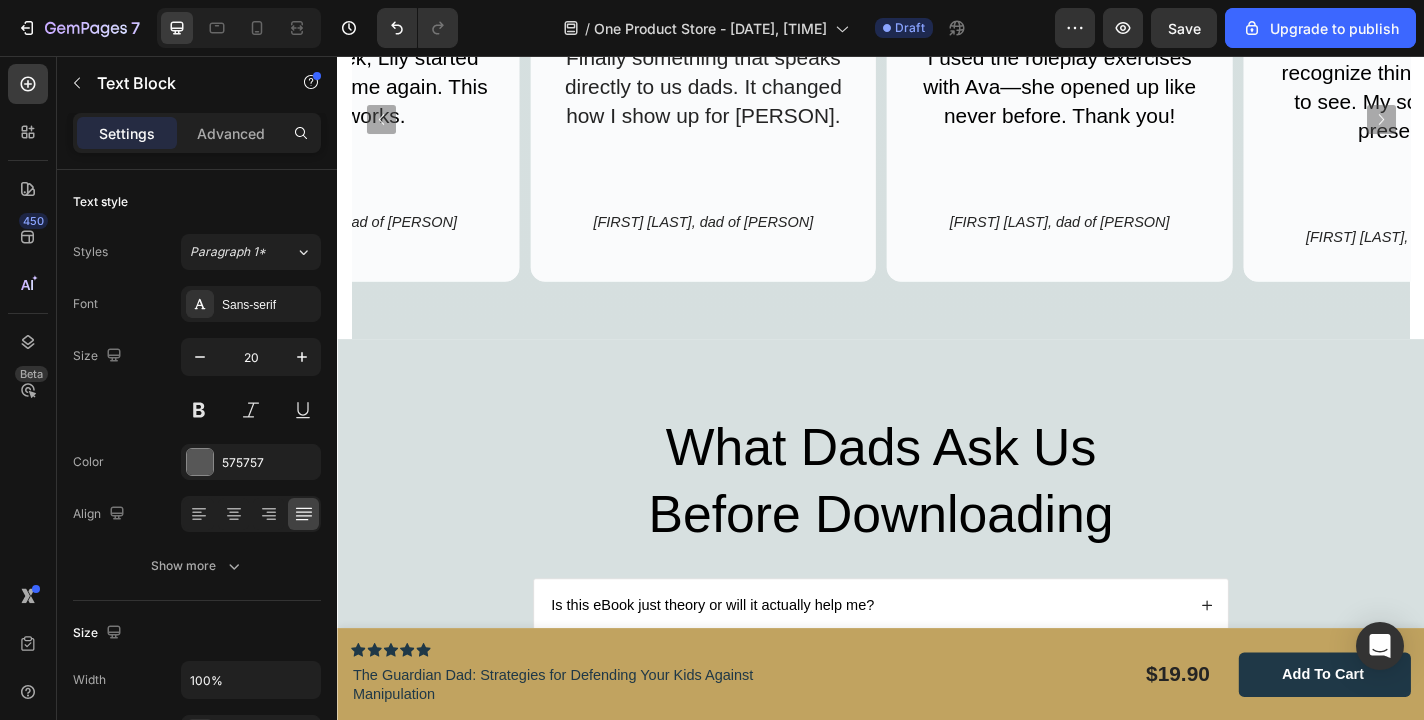 scroll, scrollTop: 7482, scrollLeft: 0, axis: vertical 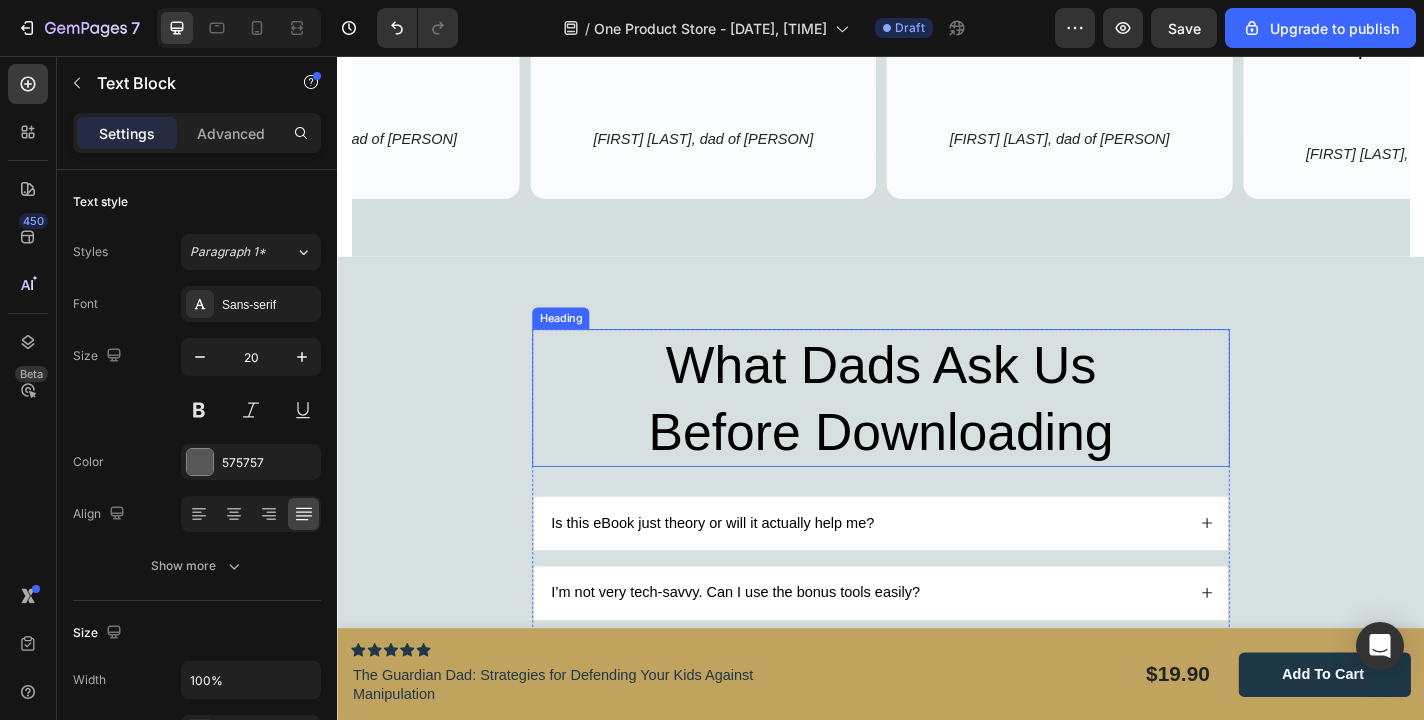 click on "What Dads Ask Us" at bounding box center [936, 396] 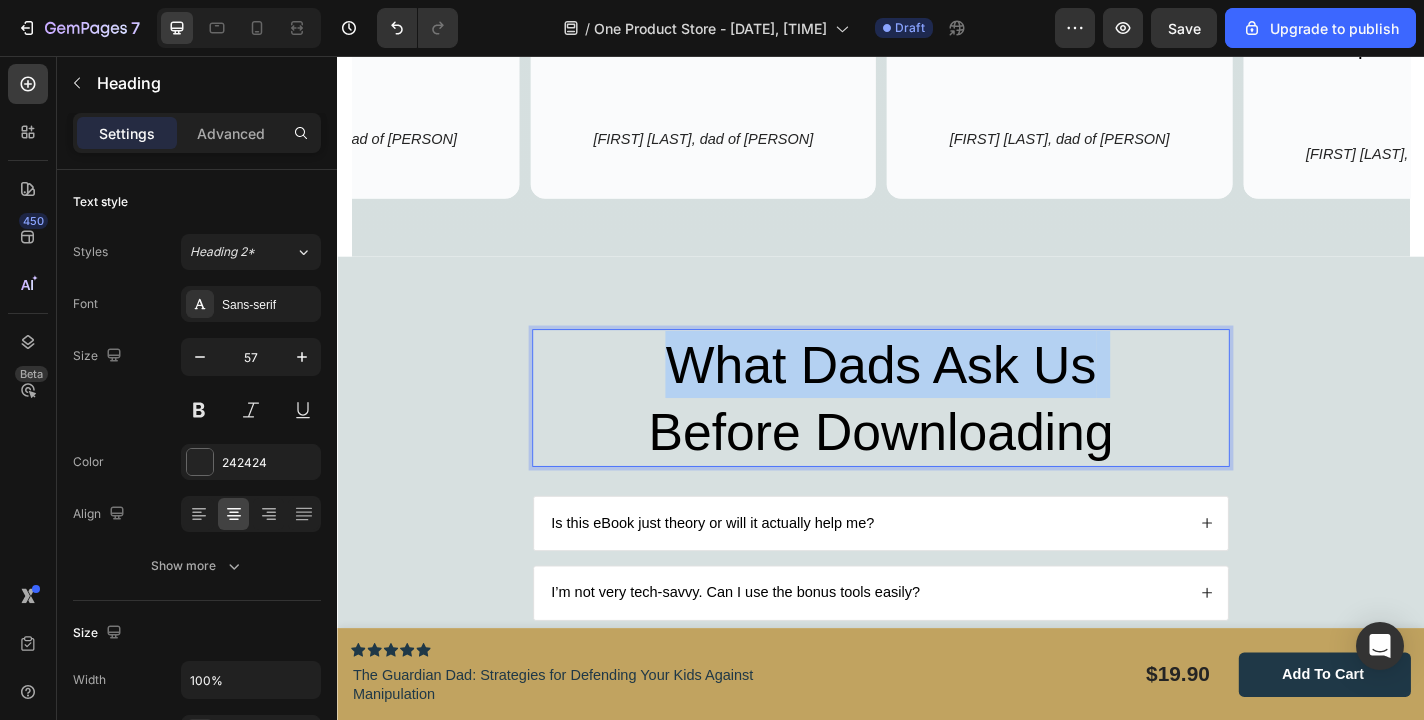 click on "What Dads Ask Us" at bounding box center [936, 396] 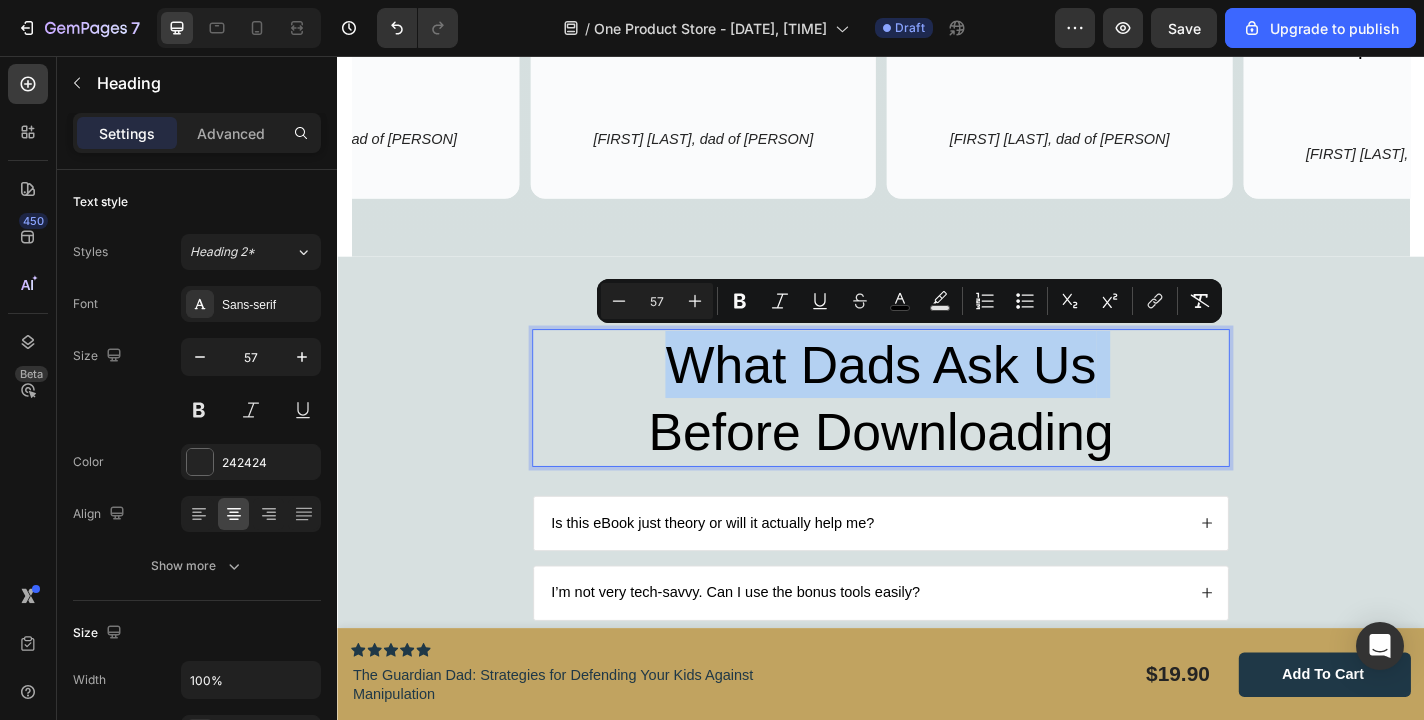 click on "What Dads Ask Us" at bounding box center [936, 396] 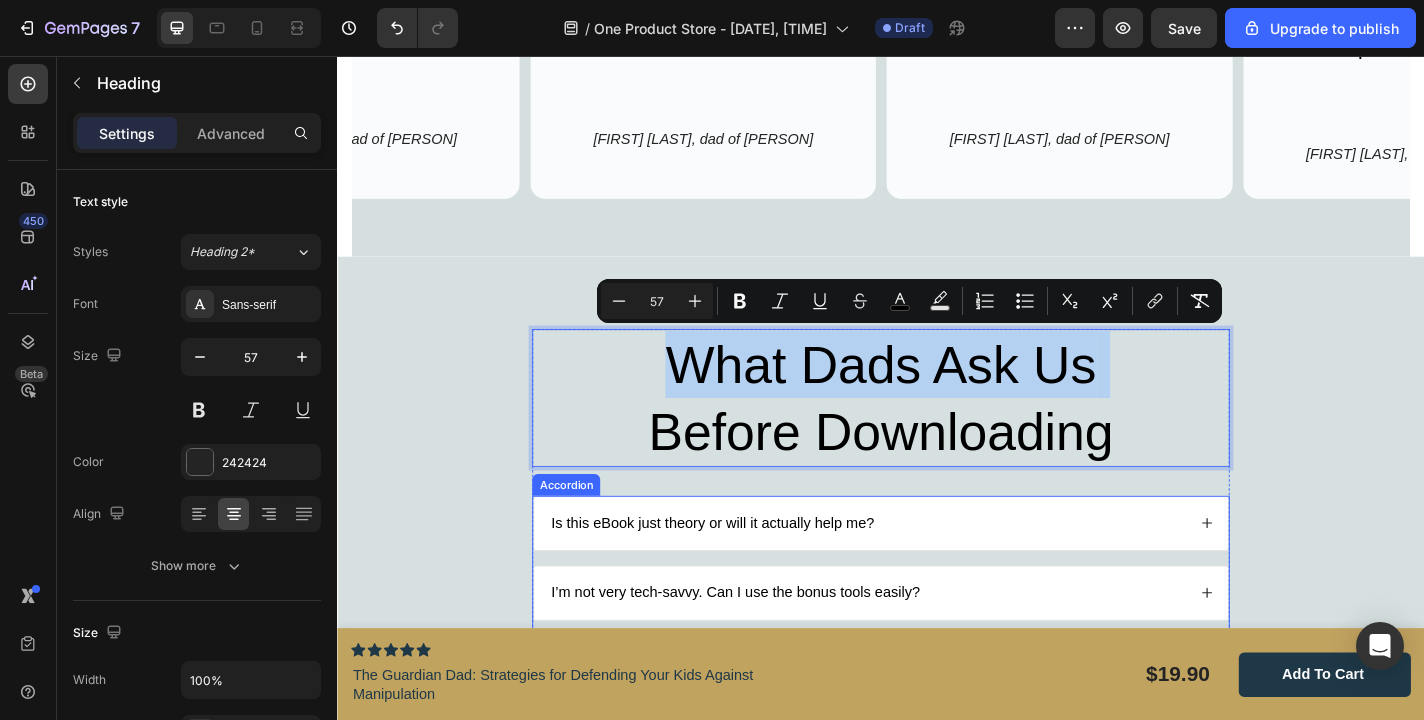 click on "Is this eBook just theory or will it actually help me?" at bounding box center (751, 570) 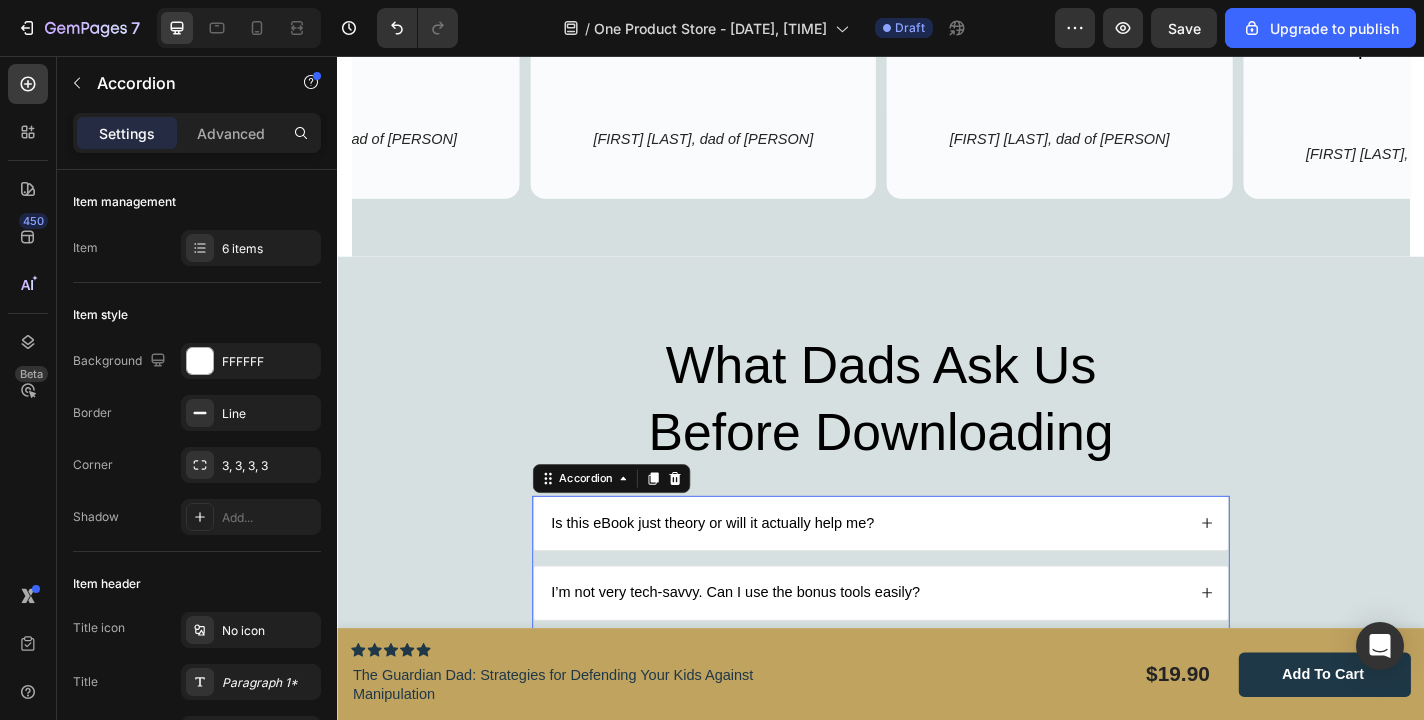 click on "Is this eBook just theory or will it actually help me?" at bounding box center [751, 570] 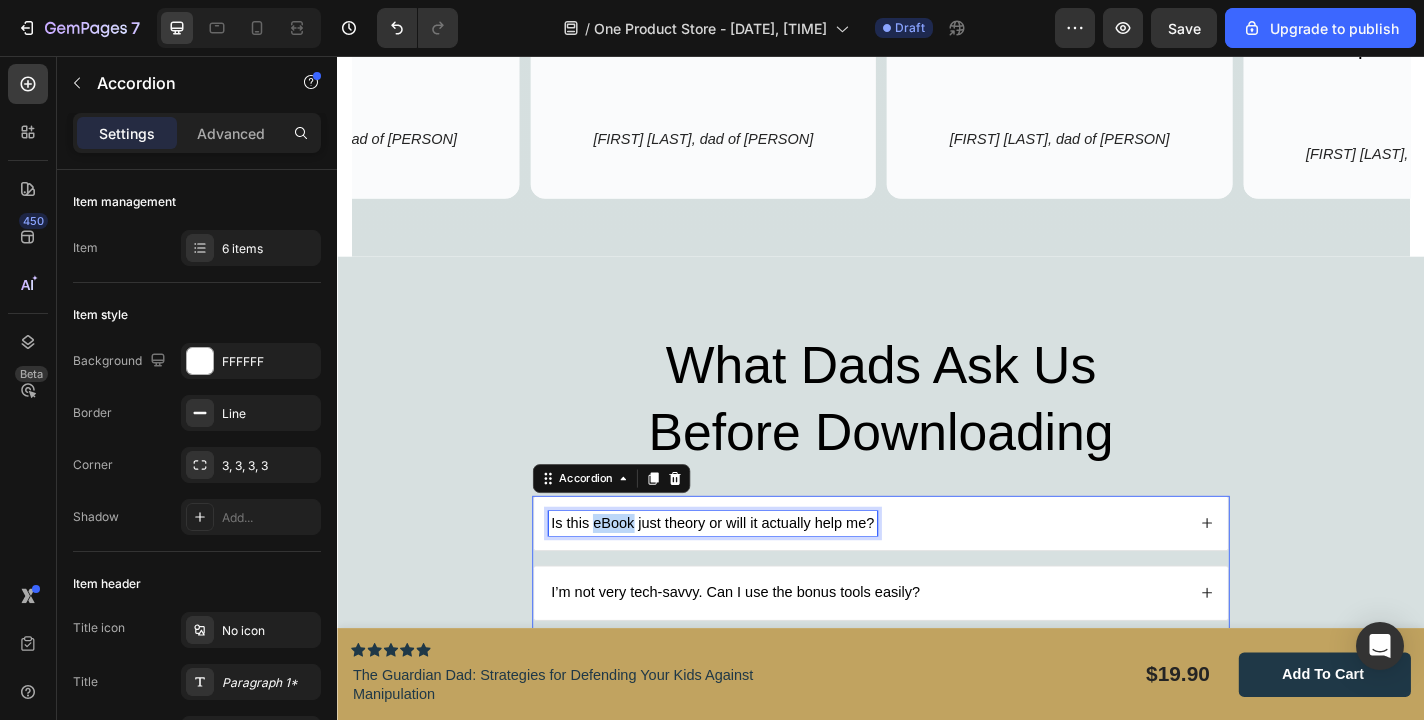 click on "Is this eBook just theory or will it actually help me?" at bounding box center (751, 570) 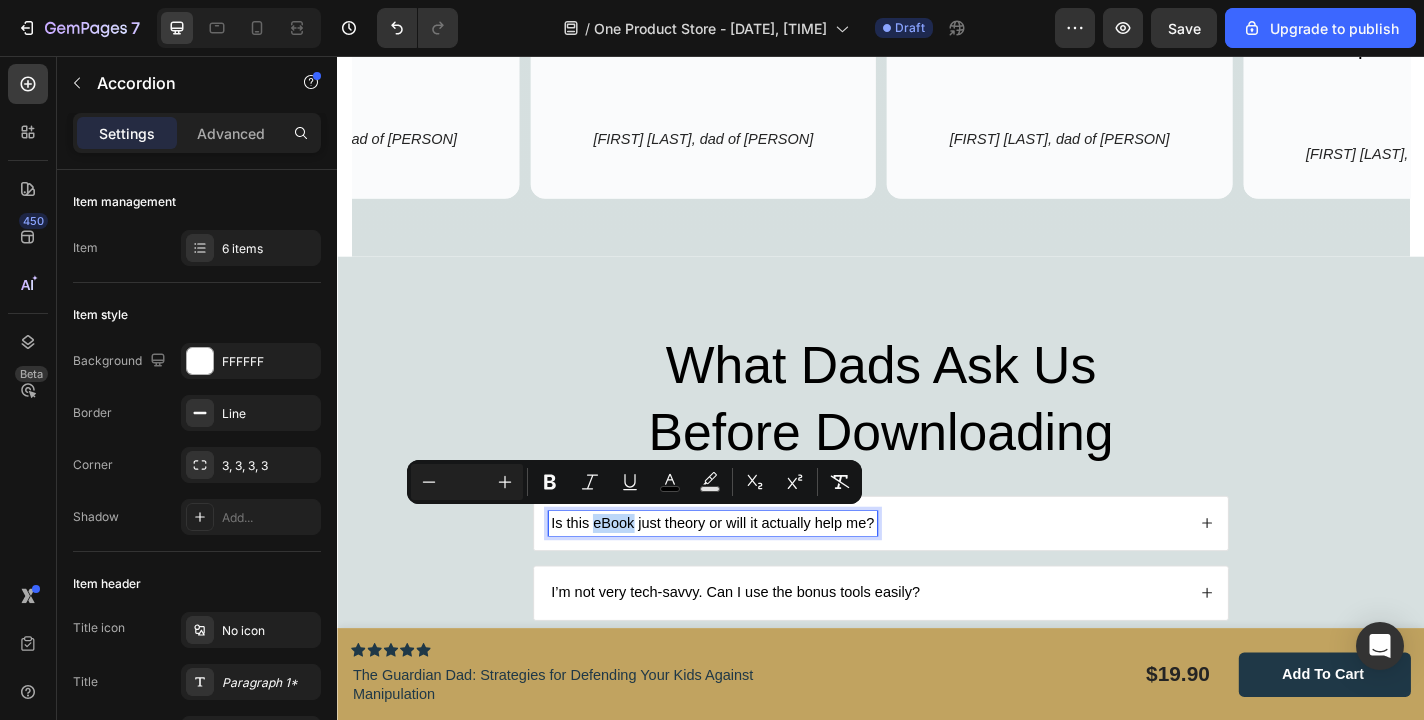 click on "Is this eBook just theory or will it actually help me?" at bounding box center (937, 571) 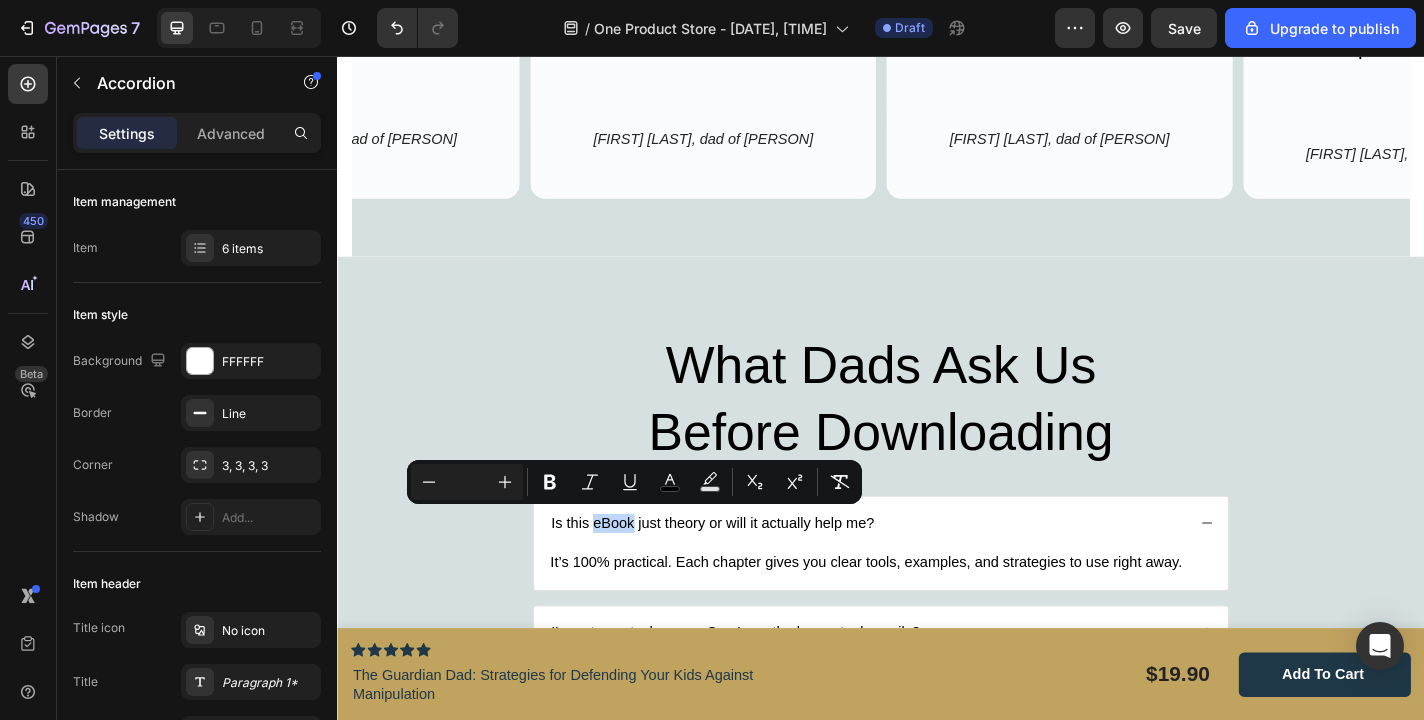 click on "Is this eBook just theory or will it actually help me?" at bounding box center (937, 571) 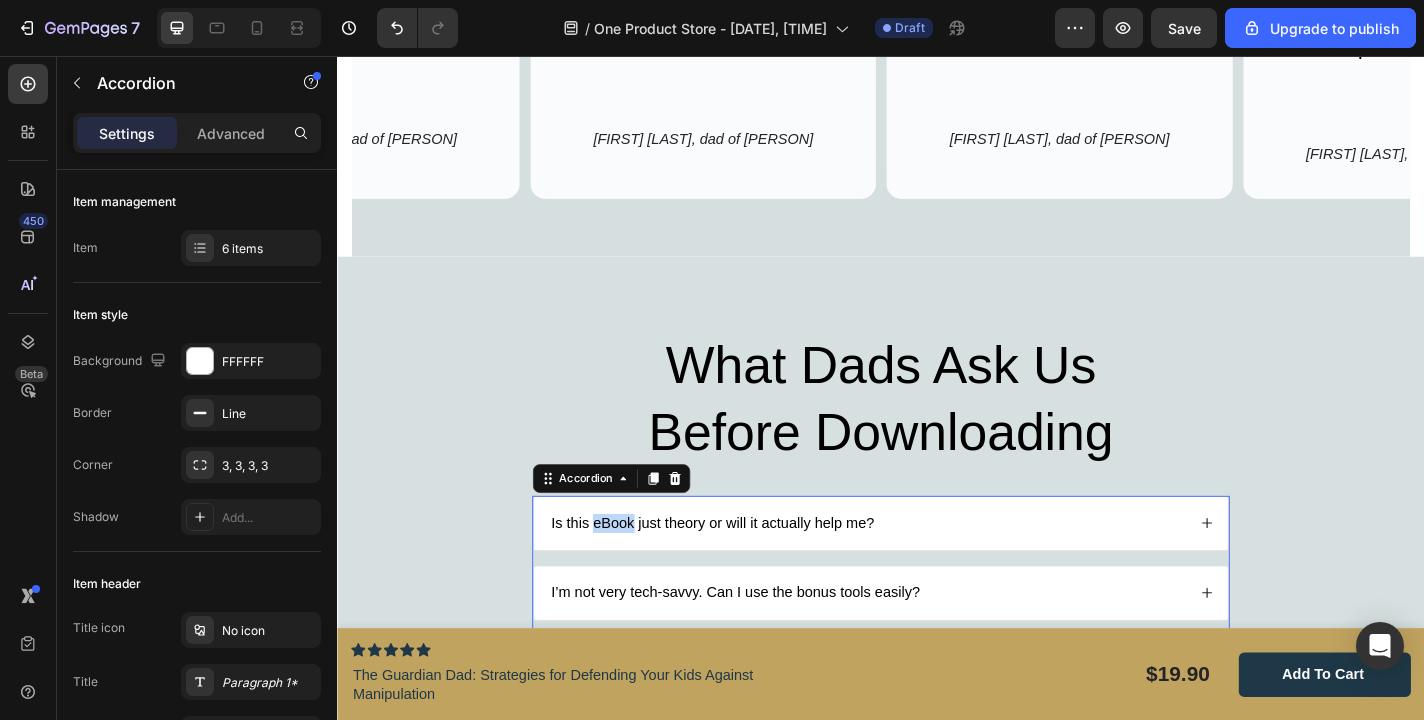 click on "Is this eBook just theory or will it actually help me?" at bounding box center (937, 571) 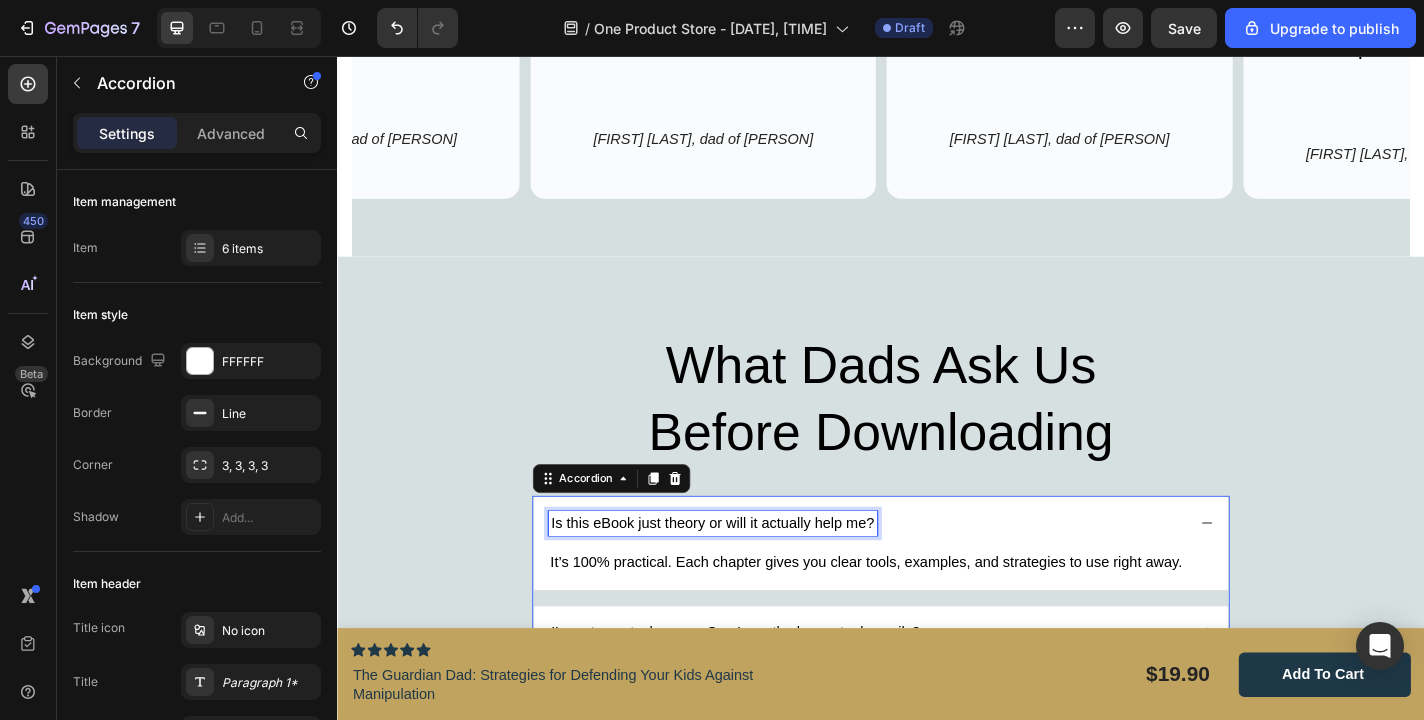 click on "Is this eBook just theory or will it actually help me?" at bounding box center [751, 570] 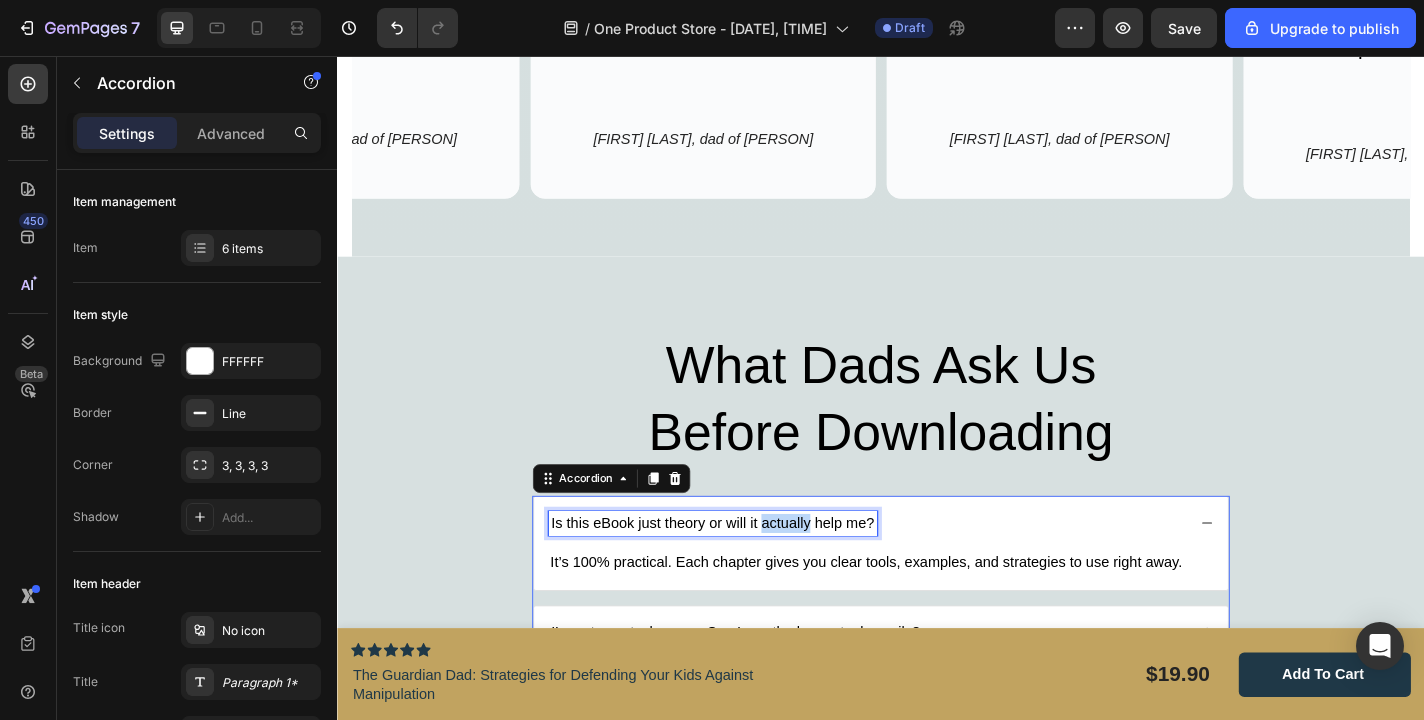 click on "Is this eBook just theory or will it actually help me?" at bounding box center (751, 570) 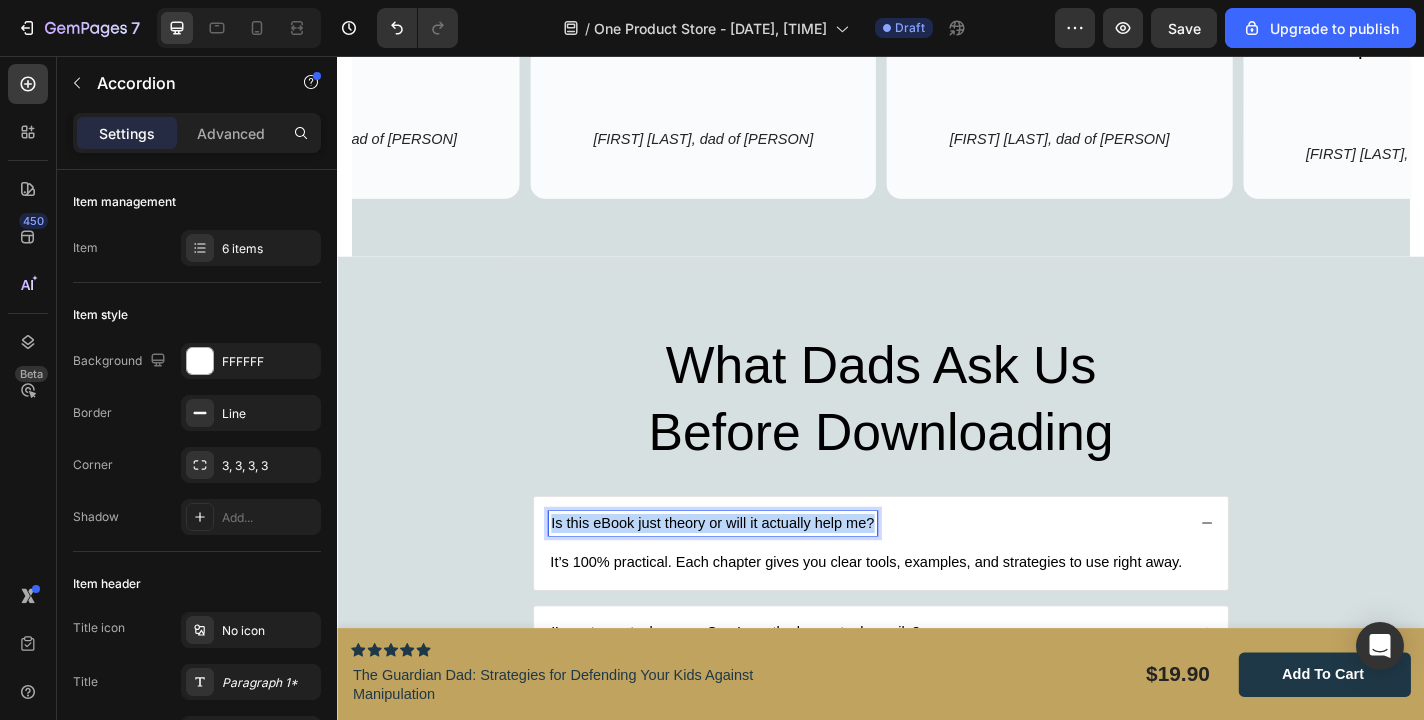 click on "Is this eBook just theory or will it actually help me?" at bounding box center (751, 570) 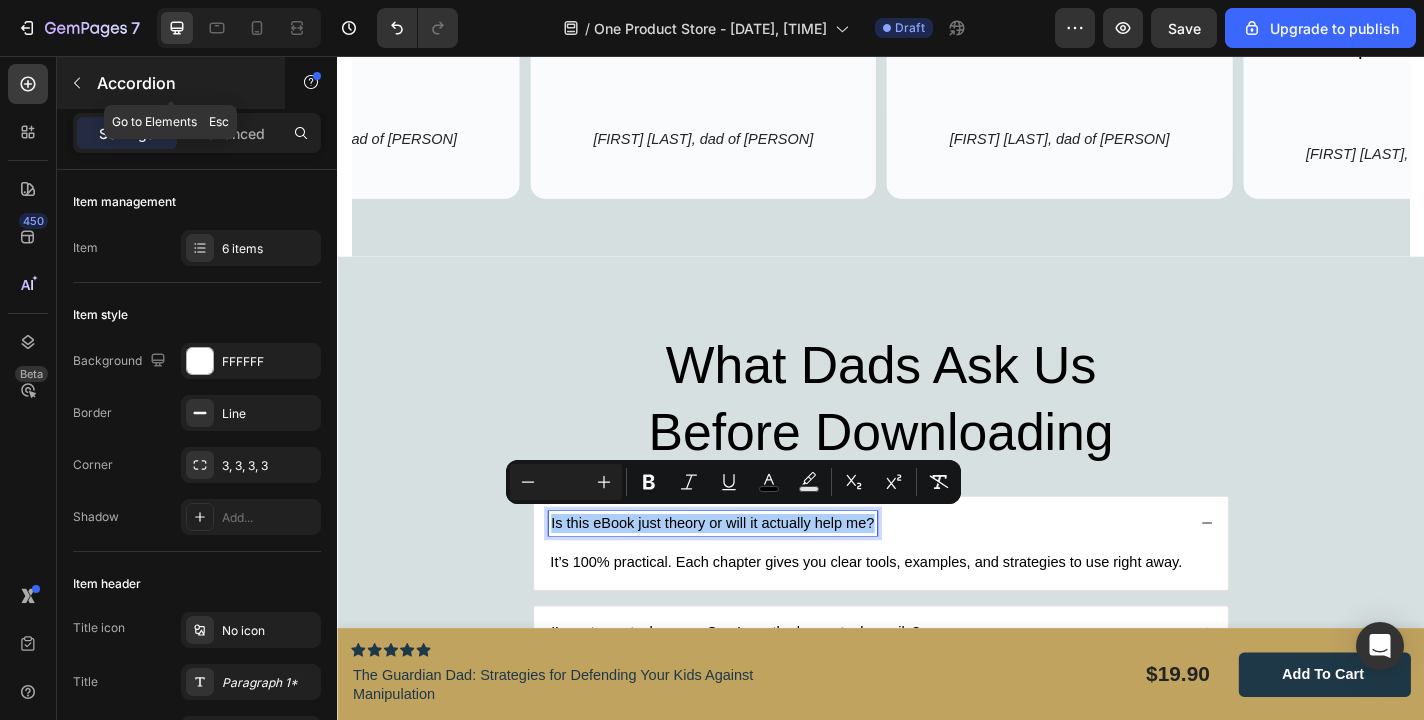 click at bounding box center [77, 83] 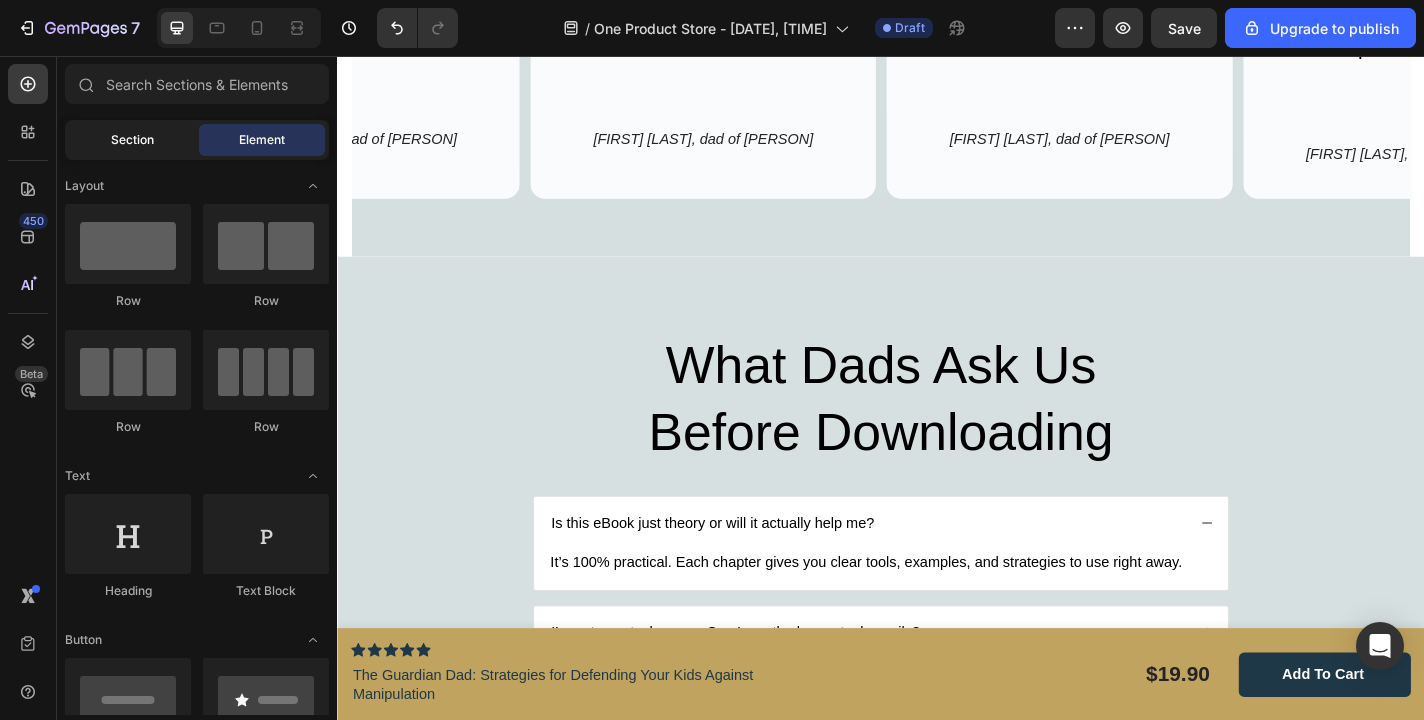 click on "Section" at bounding box center [132, 140] 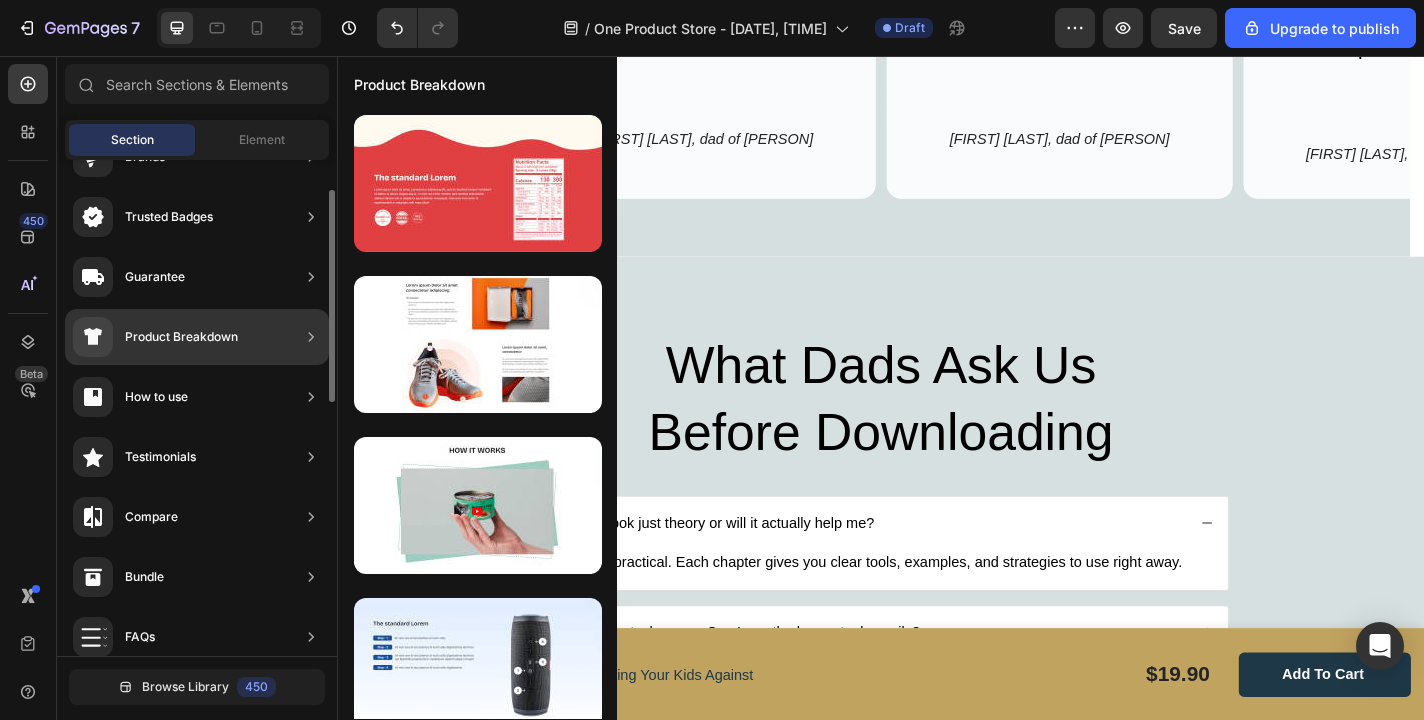 scroll, scrollTop: 124, scrollLeft: 0, axis: vertical 